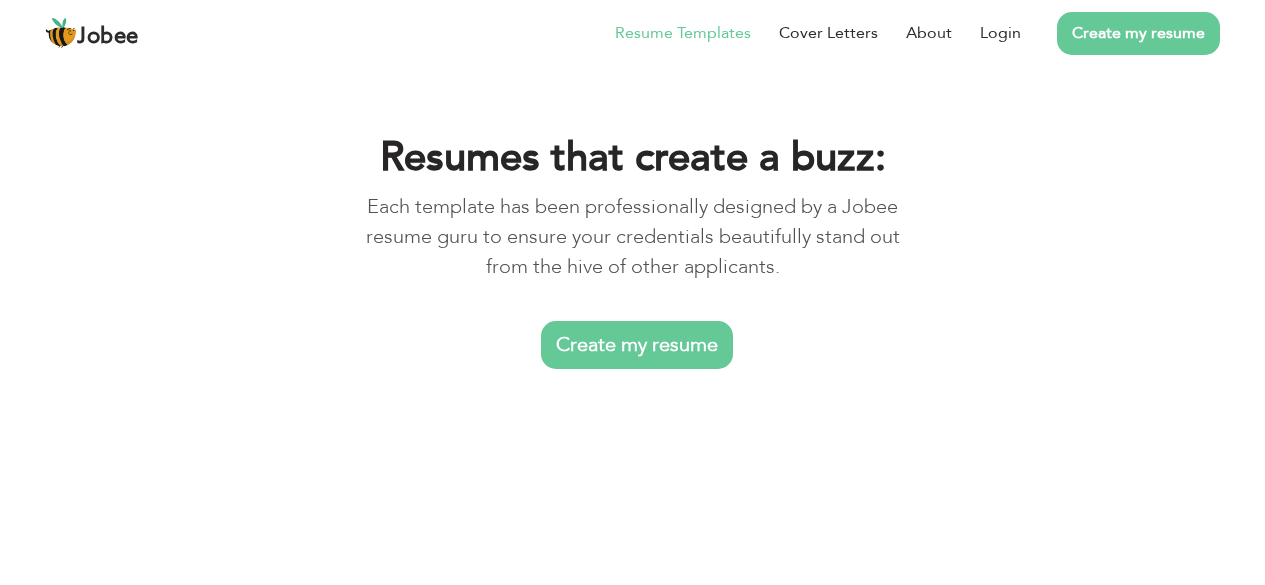 scroll, scrollTop: 0, scrollLeft: 0, axis: both 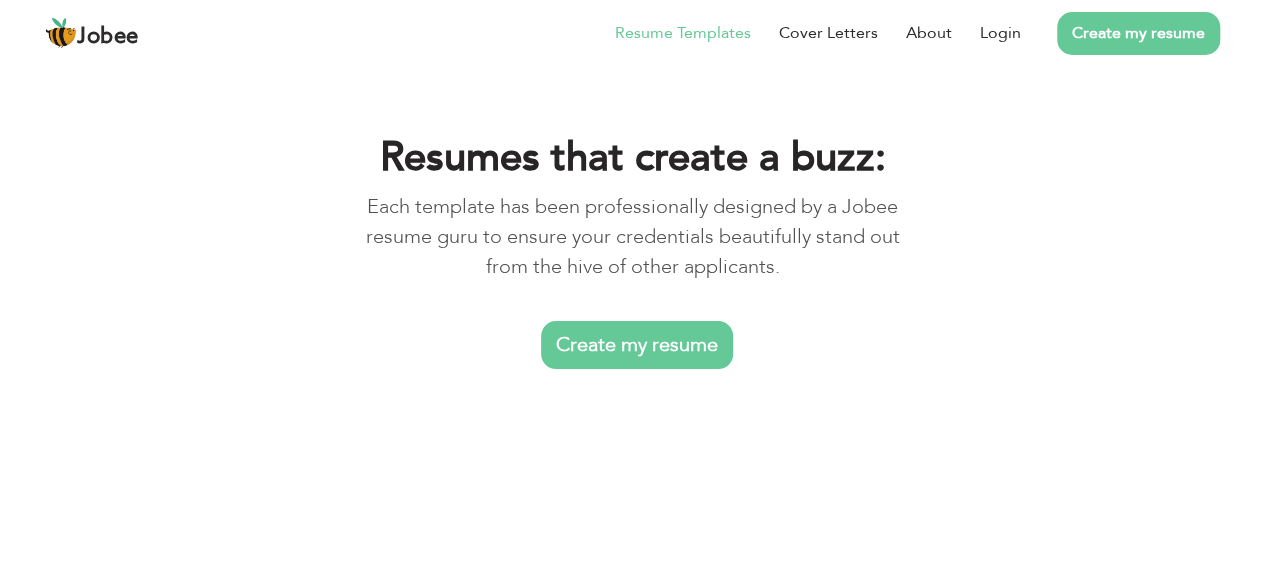 click on "Create my resume" at bounding box center [637, 345] 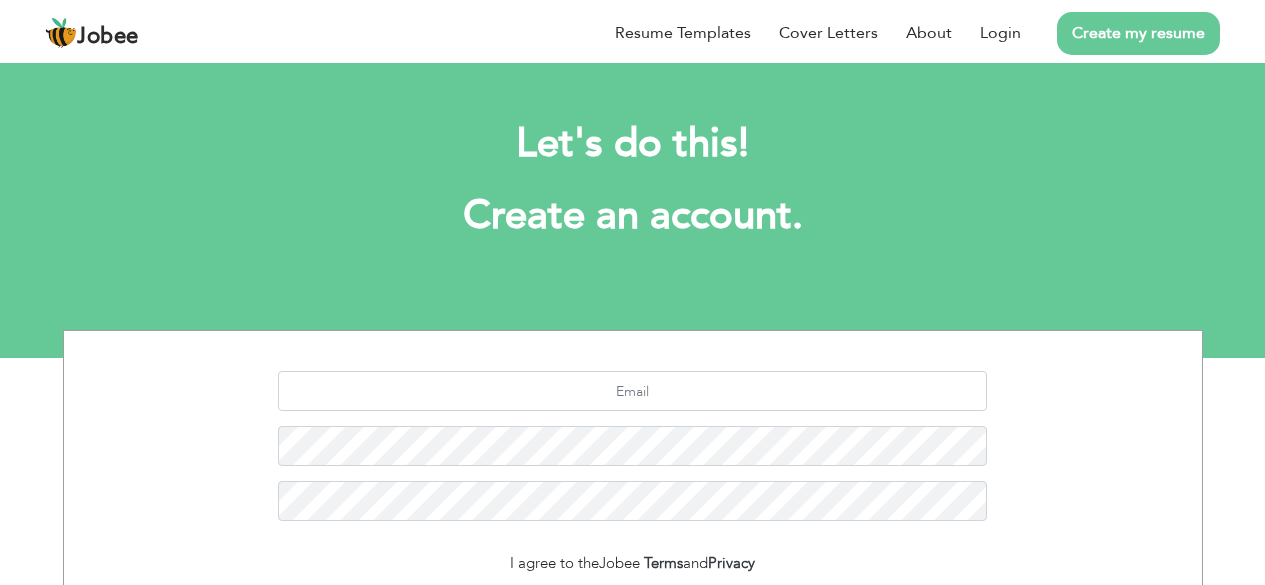 scroll, scrollTop: 0, scrollLeft: 0, axis: both 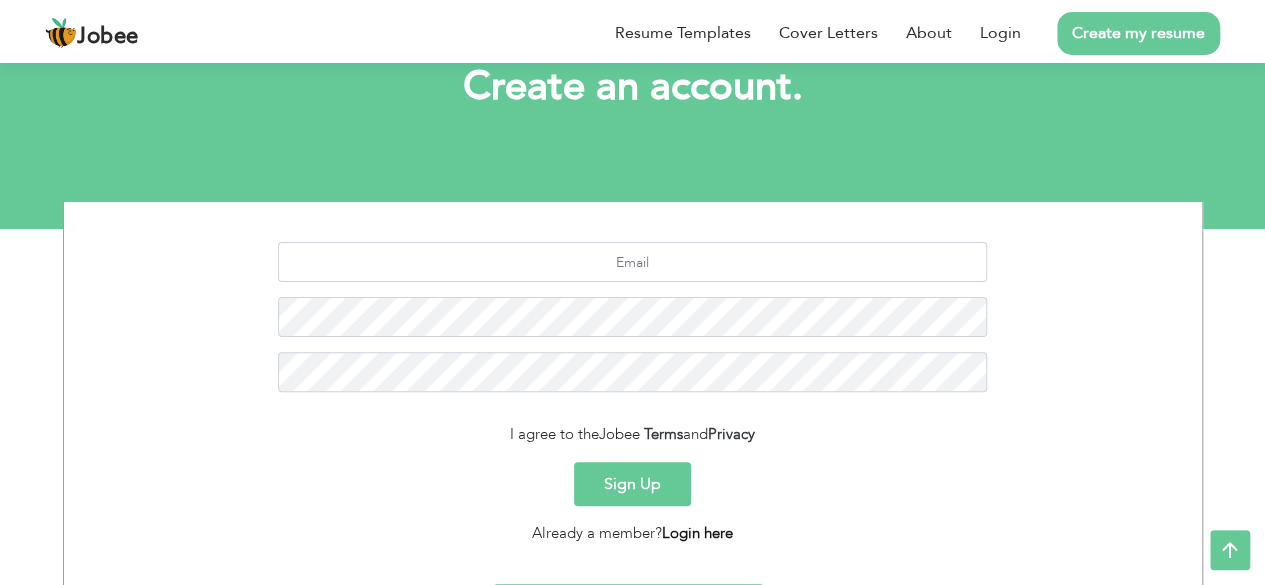 click on "Login here" at bounding box center [697, 533] 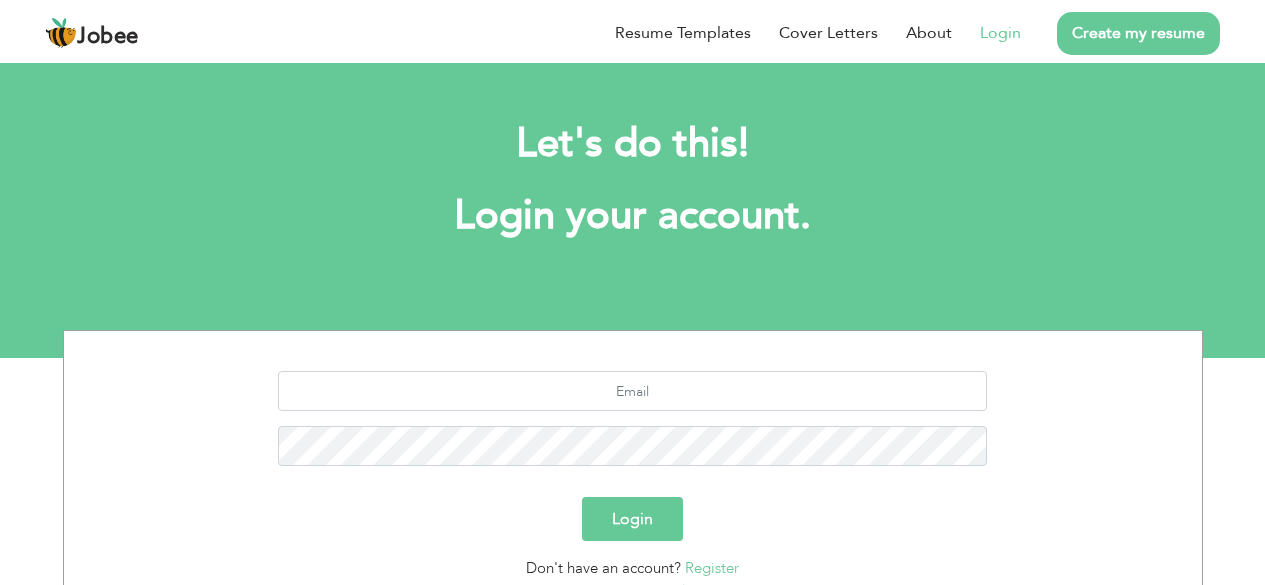 scroll, scrollTop: 0, scrollLeft: 0, axis: both 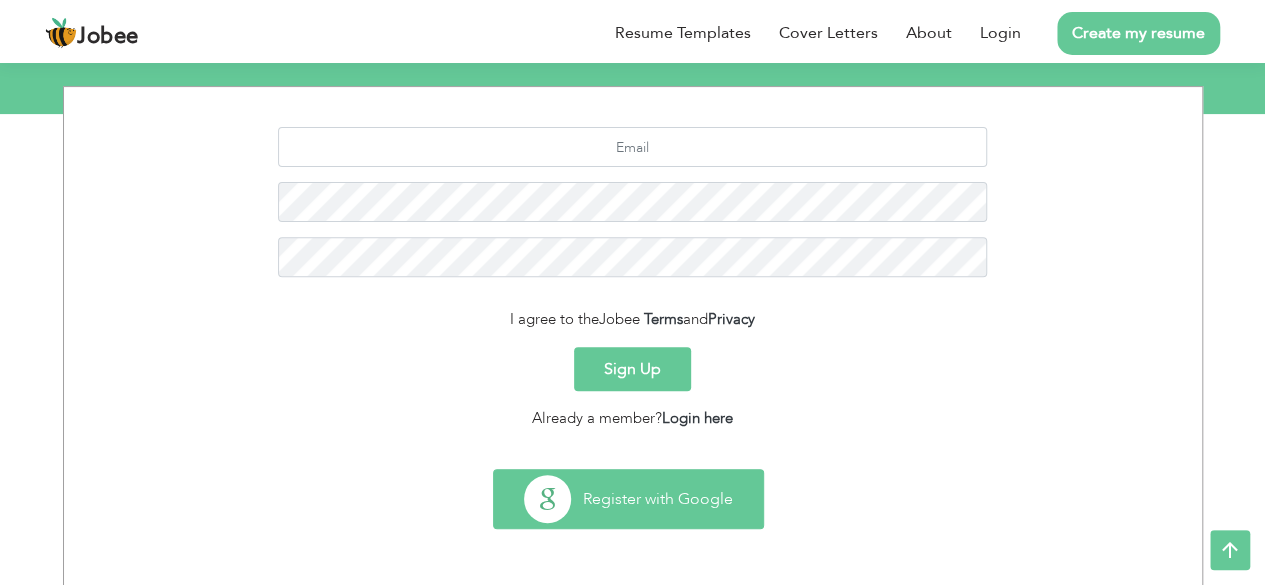 click on "Register with Google" at bounding box center [628, 499] 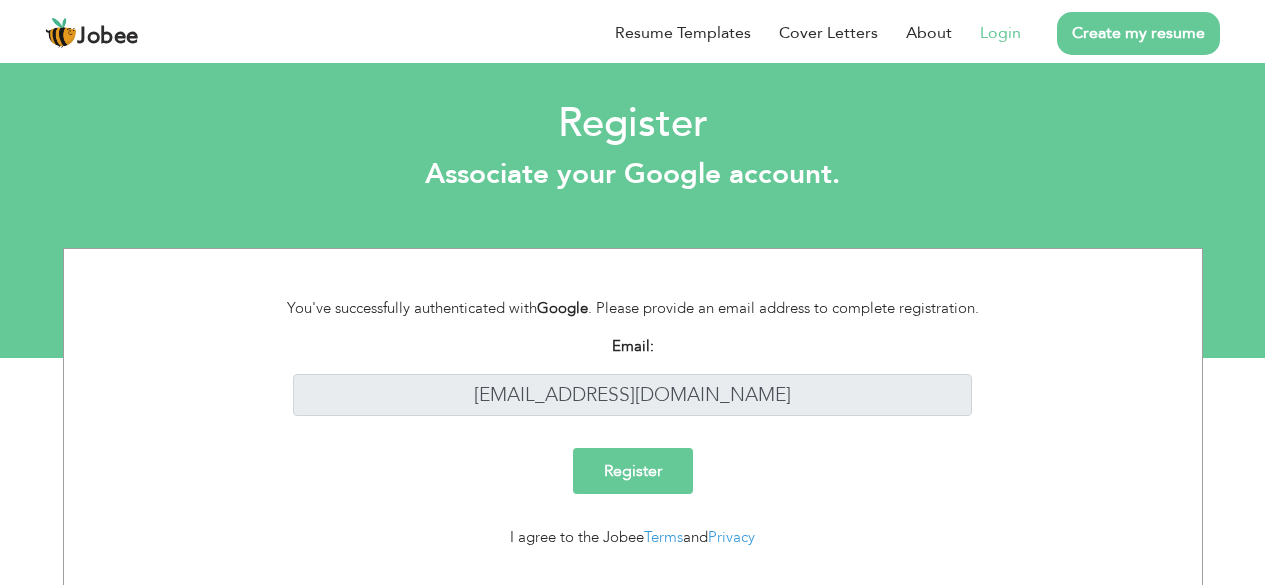 scroll, scrollTop: 0, scrollLeft: 0, axis: both 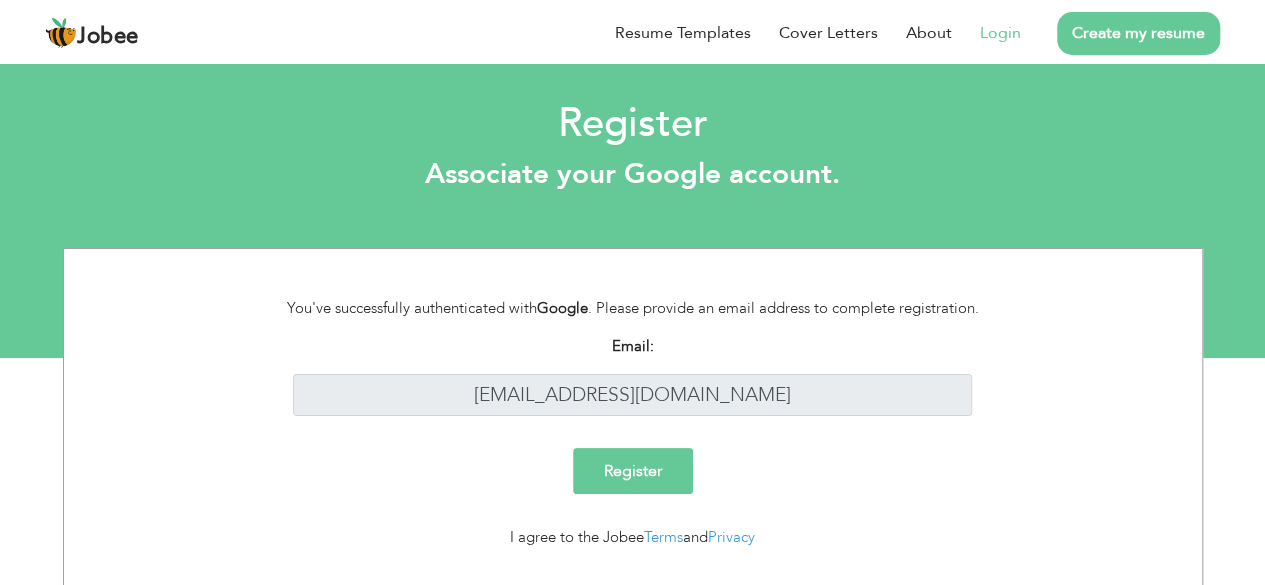click on "Register" at bounding box center [633, 471] 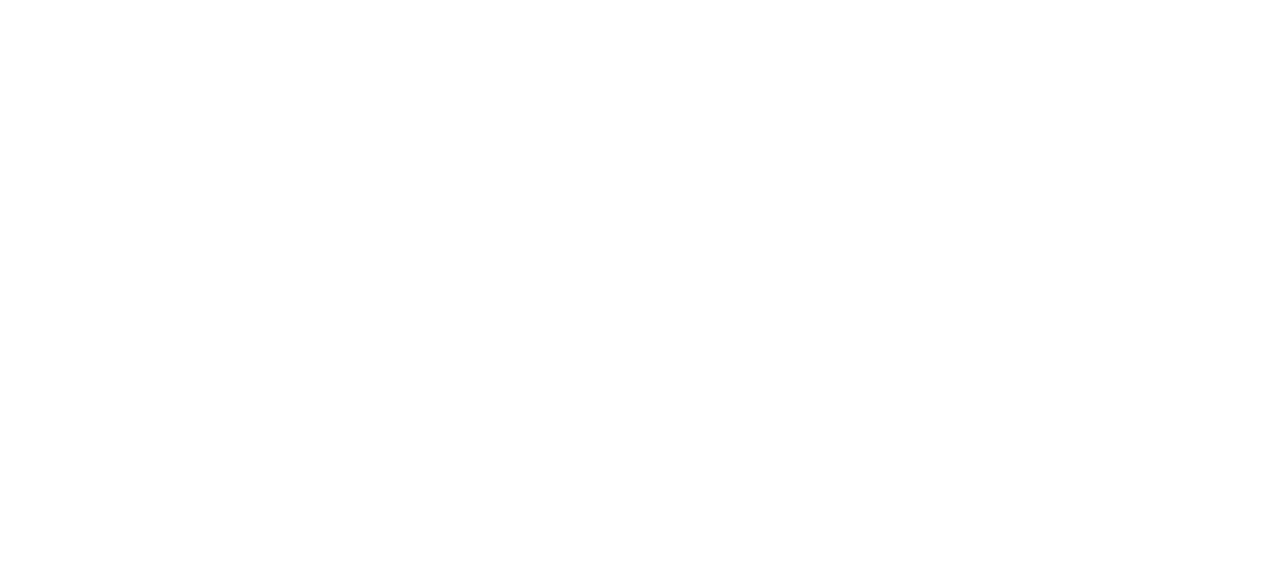 scroll, scrollTop: 0, scrollLeft: 0, axis: both 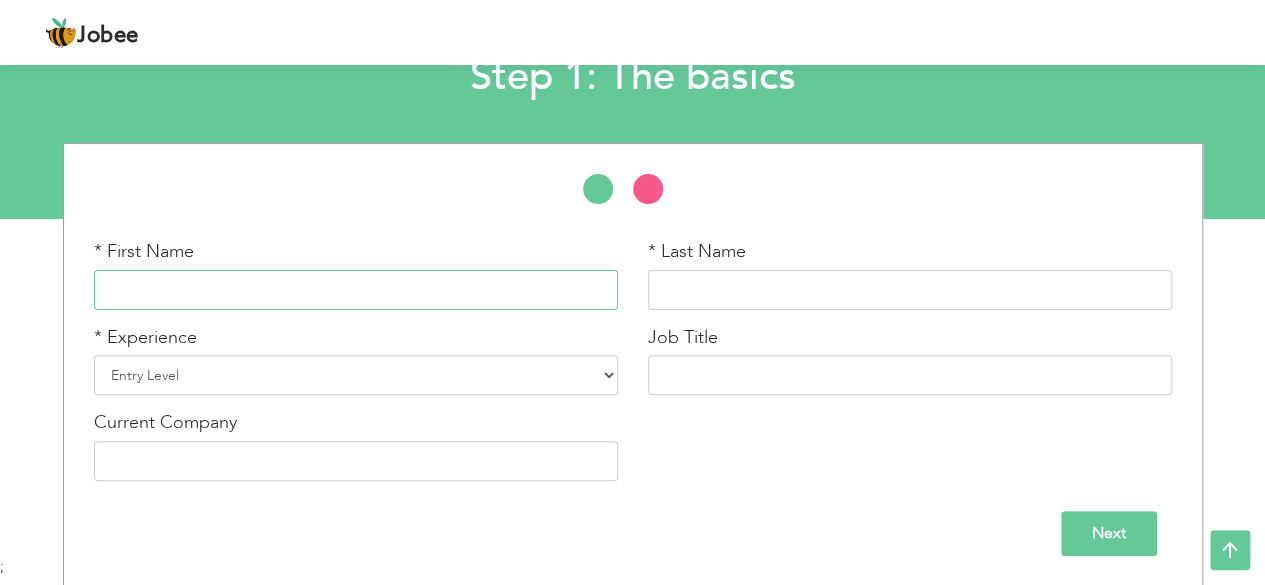 click at bounding box center (356, 290) 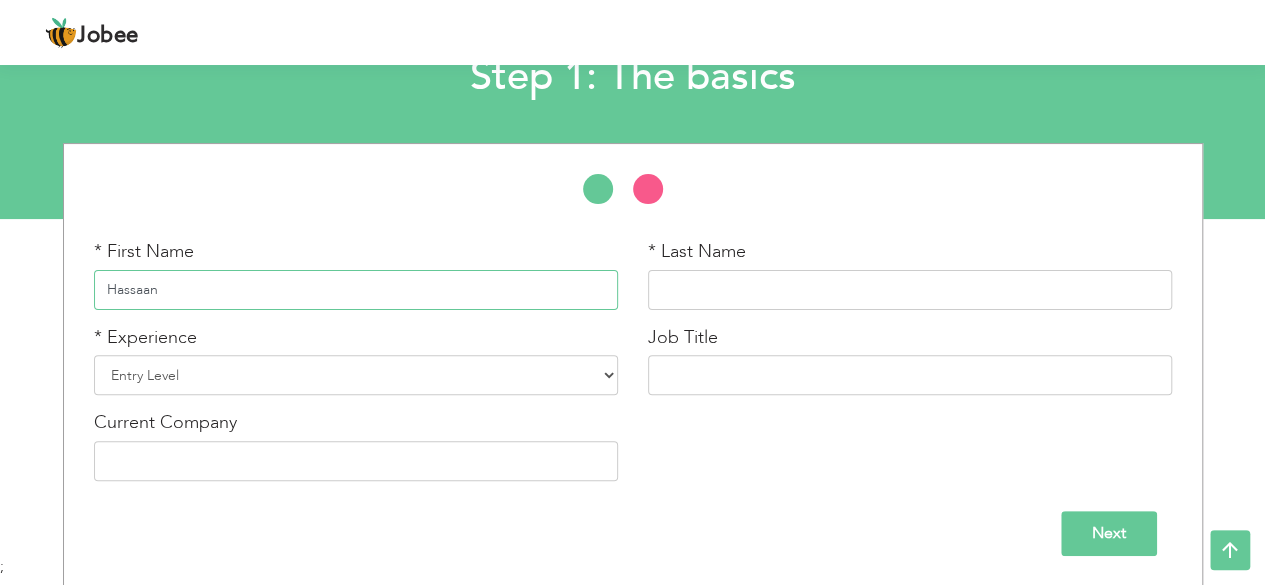 type on "Hassaan" 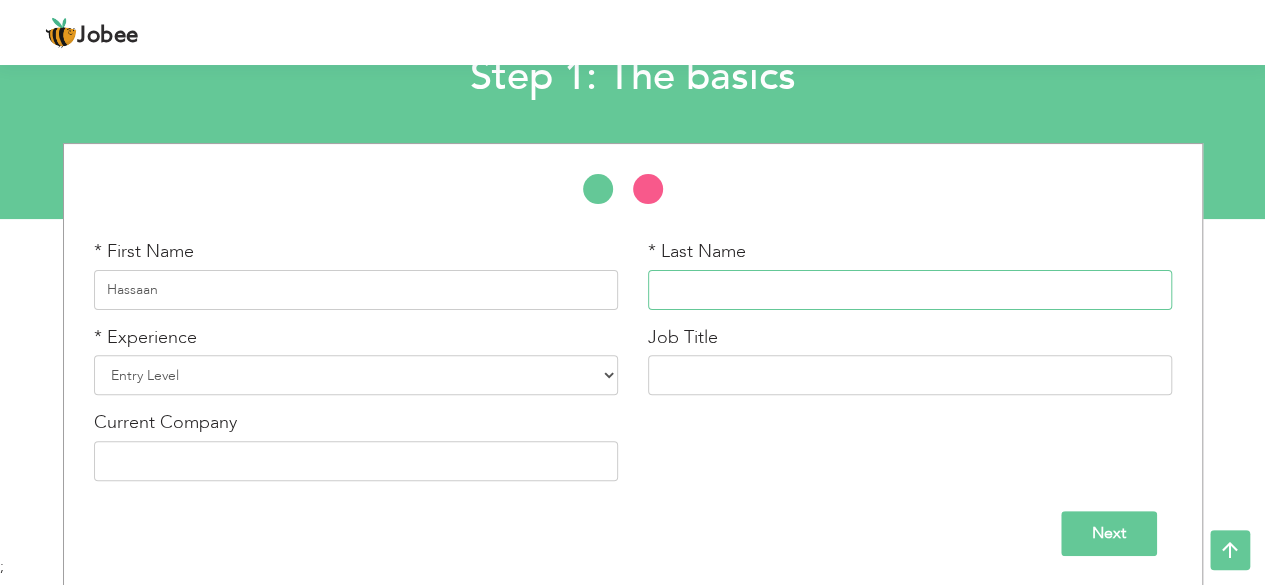 click at bounding box center (910, 290) 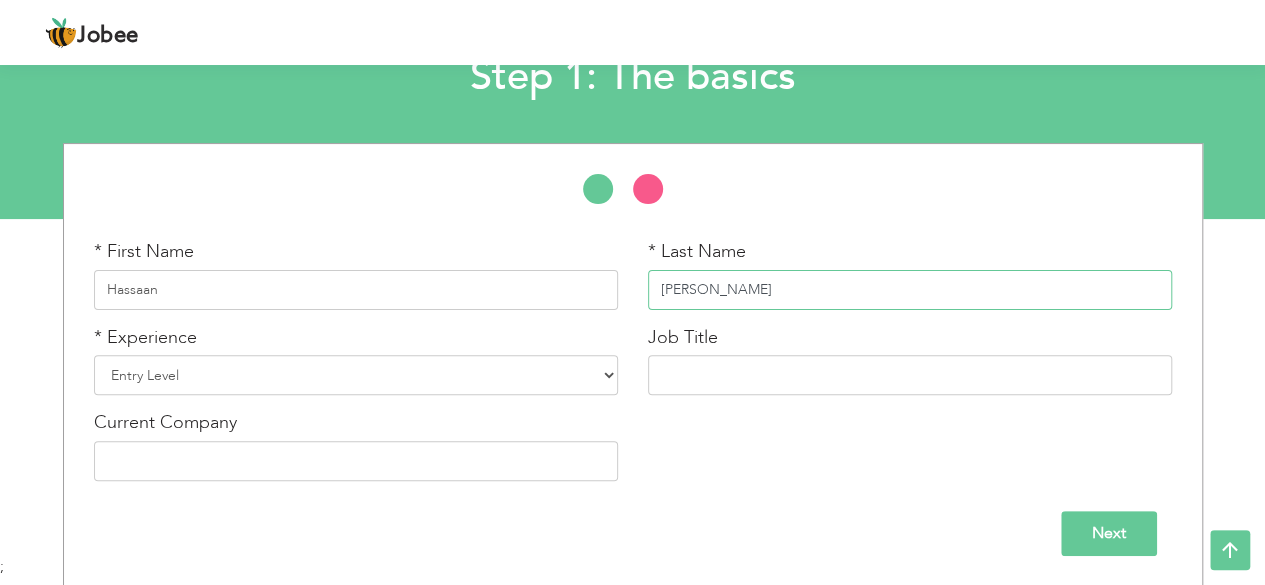 type on "[PERSON_NAME]" 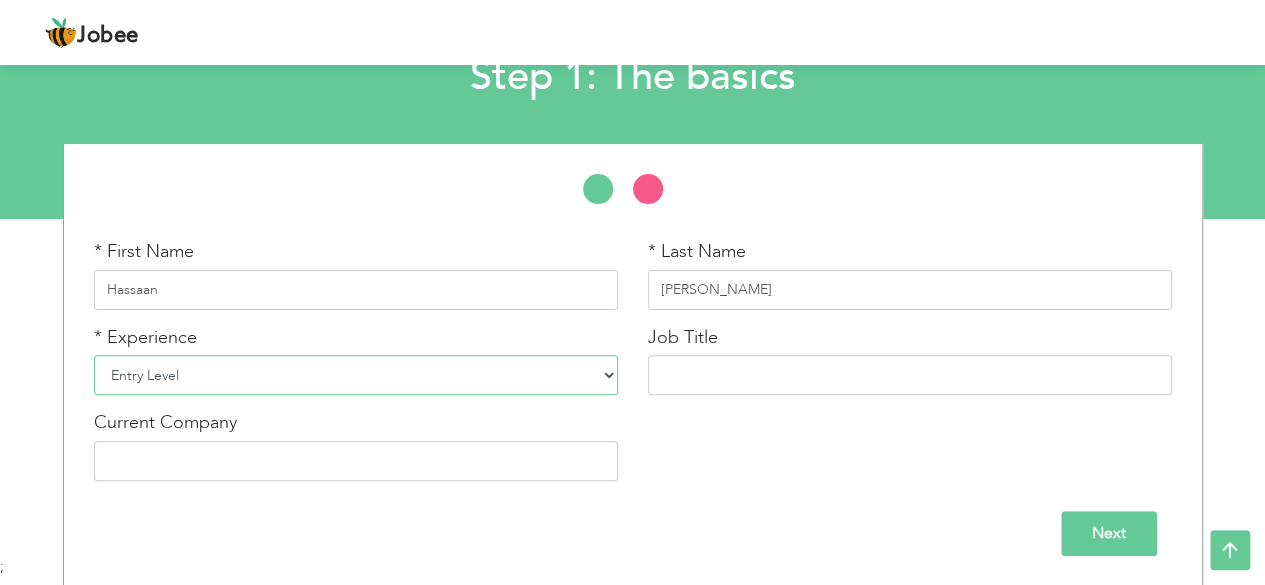 click on "Entry Level
Less than 1 Year
1 Year
2 Years
3 Years
4 Years
5 Years
6 Years
7 Years
8 Years
9 Years
10 Years
11 Years
12 Years
13 Years
14 Years
15 Years
16 Years
17 Years
18 Years
19 Years
20 Years
21 Years
22 Years
23 Years
24 Years
25 Years
26 Years
27 Years
28 Years
29 Years
30 Years
31 Years
32 Years
33 Years
34 Years
35 Years
More than 35 Years" at bounding box center [356, 375] 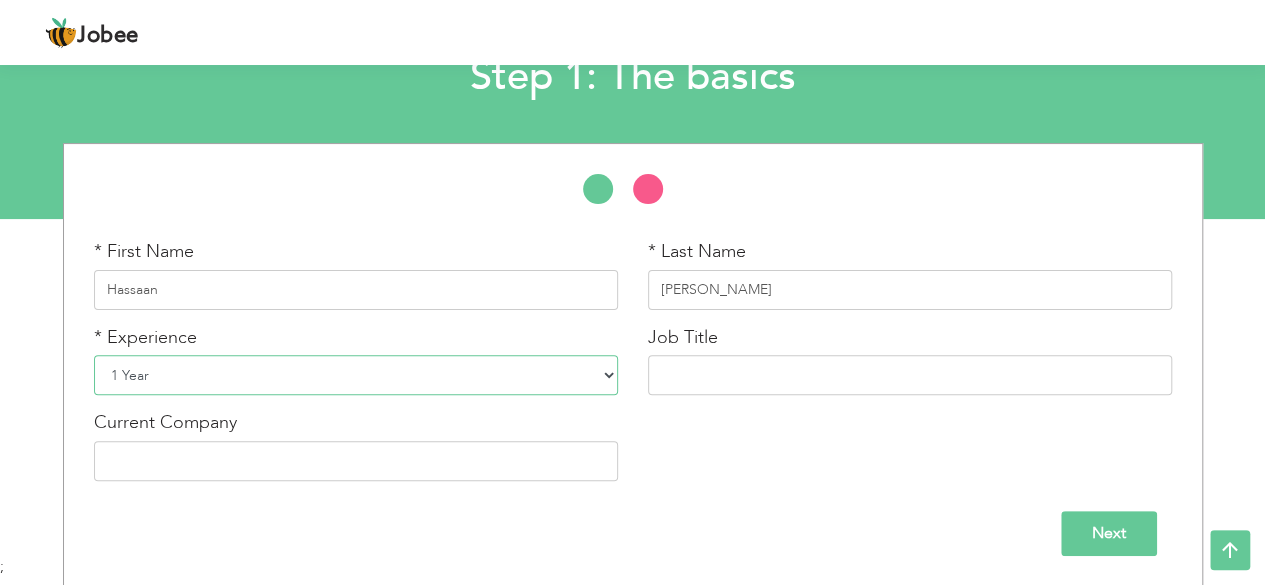 click on "Entry Level
Less than 1 Year
1 Year
2 Years
3 Years
4 Years
5 Years
6 Years
7 Years
8 Years
9 Years
10 Years
11 Years
12 Years
13 Years
14 Years
15 Years
16 Years
17 Years
18 Years
19 Years
20 Years
21 Years
22 Years
23 Years
24 Years
25 Years
26 Years
27 Years
28 Years
29 Years
30 Years
31 Years
32 Years
33 Years
34 Years
35 Years
More than 35 Years" at bounding box center [356, 375] 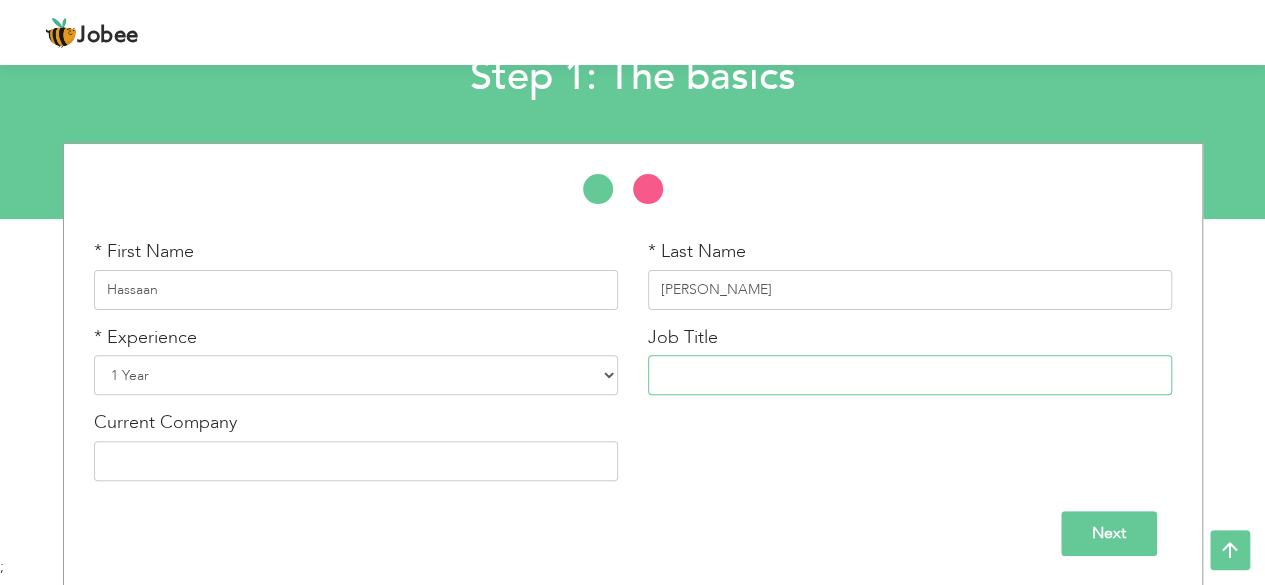 click at bounding box center [910, 375] 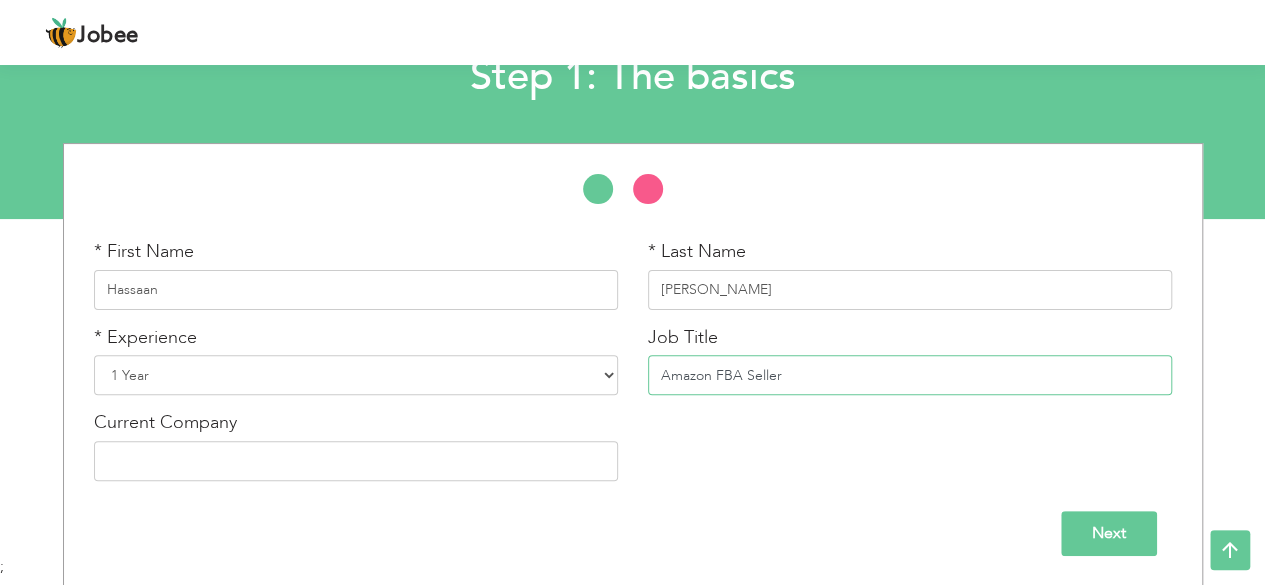type on "Amazon FBA Seller" 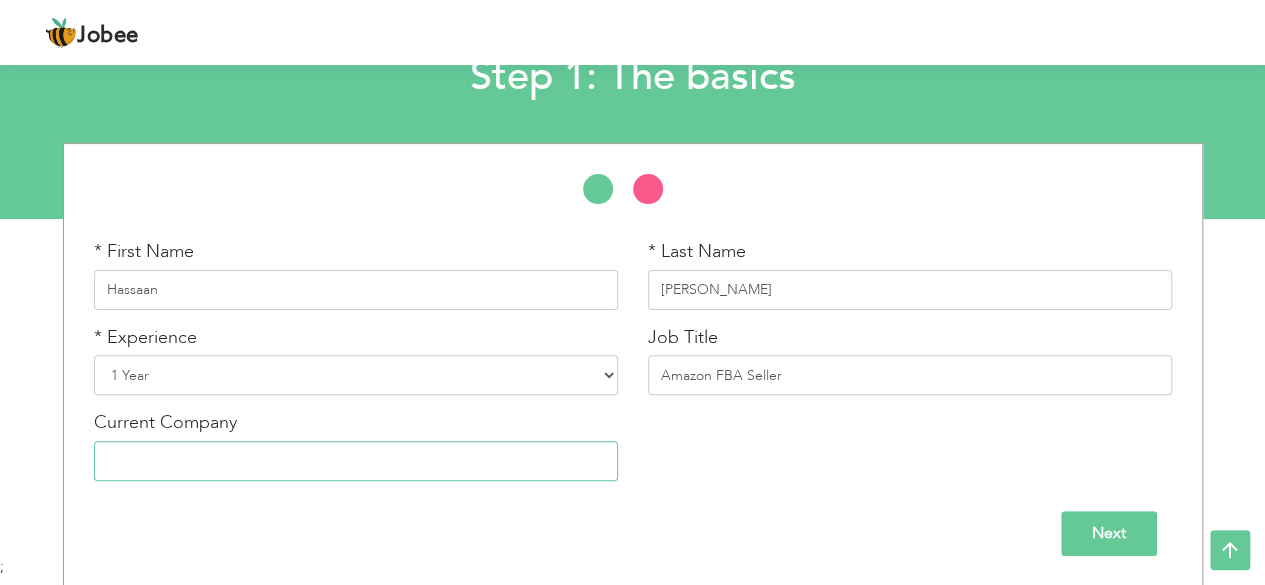 click at bounding box center (356, 461) 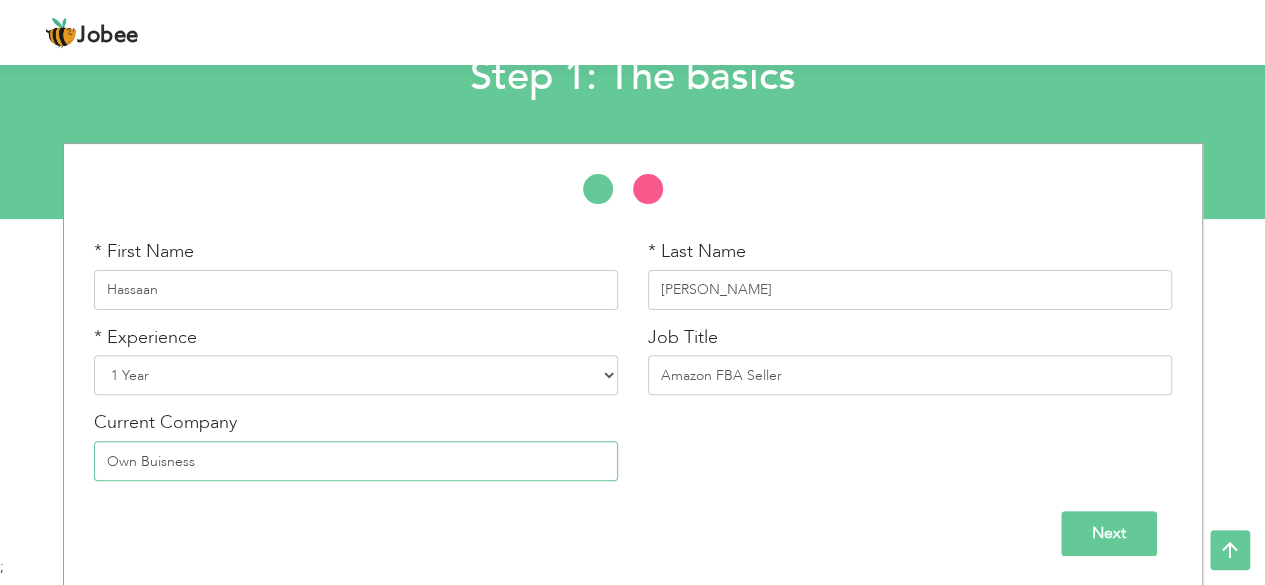 type on "Own Buisness" 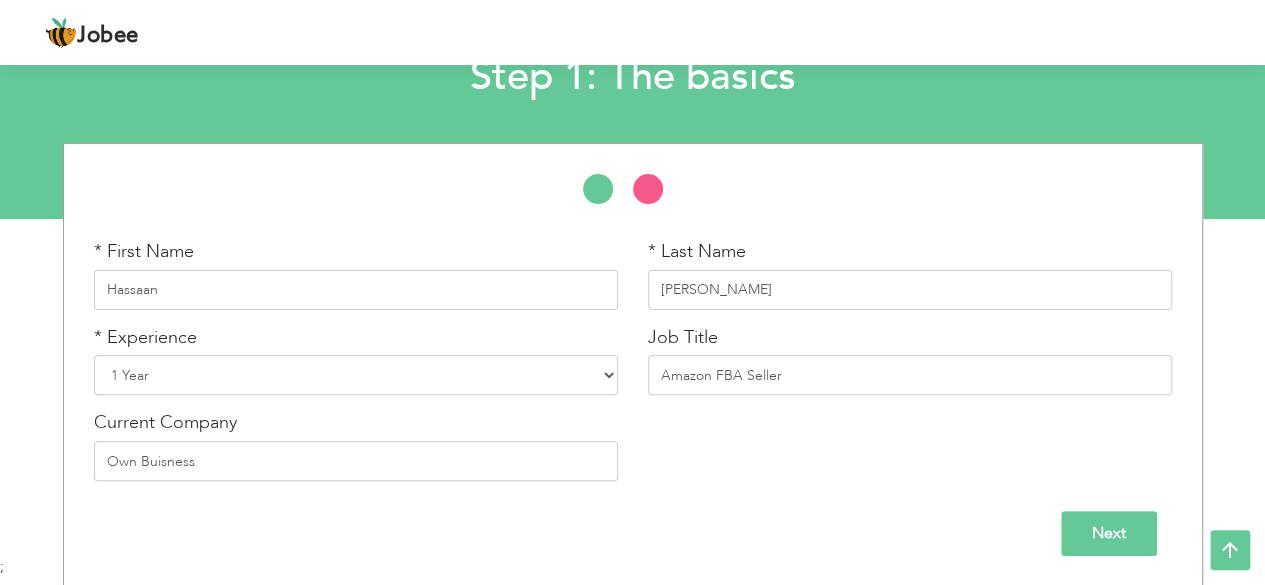 click on "Next" at bounding box center [1109, 533] 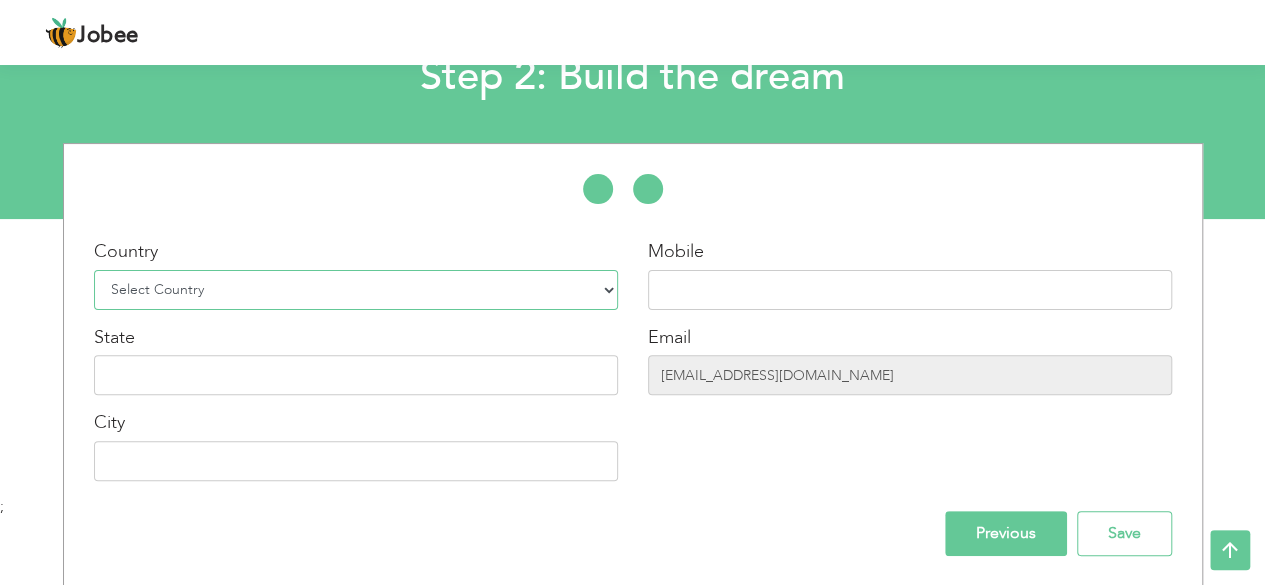 click on "Select Country
Afghanistan
Albania
Algeria
American Samoa
Andorra
Angola
Anguilla
Antarctica
Antigua and Barbuda
Argentina
Armenia
Aruba
Australia
Austria
Azerbaijan
Bahamas
Bahrain
Bangladesh
Barbados
Belarus
Belgium
Belize
Benin
Bermuda
Bhutan
Bolivia
Bosnia-Herzegovina
Botswana
Bouvet Island
Brazil
British Indian Ocean Territory
Brunei Darussalam
Bulgaria
Burkina Faso
Burundi
Cambodia
Cameroon
Canada
Cape Verde
Cayman Islands
Central African Republic
Chad
Chile
China
Christmas Island
Cocos (Keeling) Islands
Colombia
Comoros
Congo
Congo, Dem. Republic
Cook Islands
Costa Rica
Croatia
Cuba
Cyprus
Czech Rep
Denmark
Djibouti
Dominica
Dominican Republic
Ecuador
Egypt
El Salvador
Equatorial Guinea
Eritrea
Estonia
Ethiopia
European Union
Falkland Islands (Malvinas)
Faroe Islands
Fiji
Finland
France
French Guiana
French Southern Territories
Gabon
Gambia
Georgia" at bounding box center [356, 290] 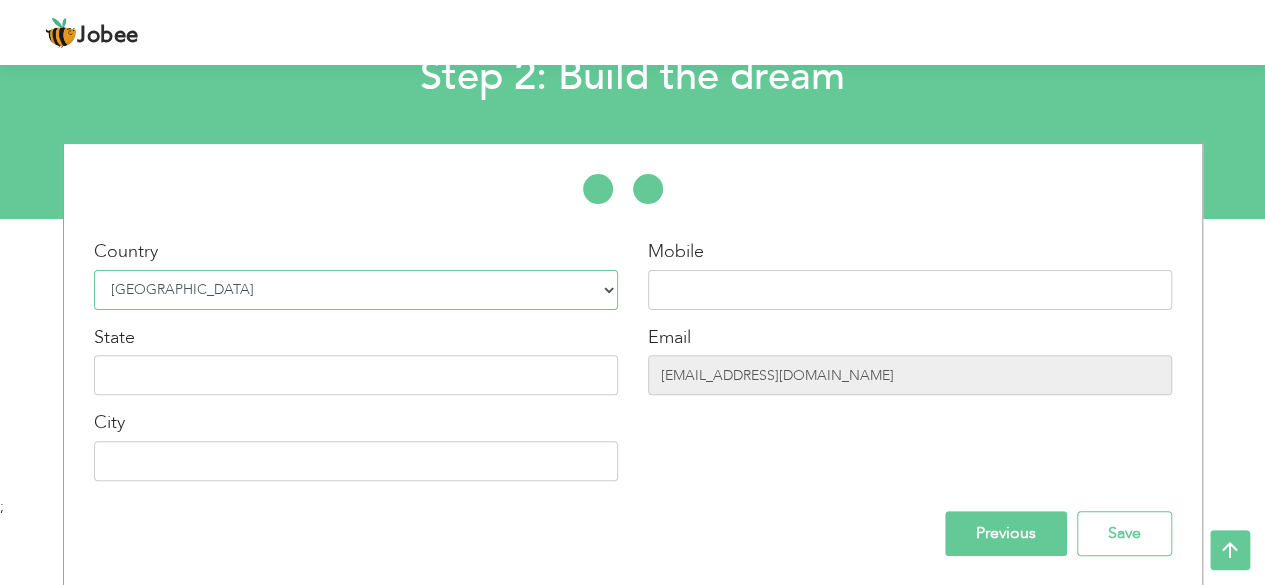 click on "Select Country
Afghanistan
Albania
Algeria
American Samoa
Andorra
Angola
Anguilla
Antarctica
Antigua and Barbuda
Argentina
Armenia
Aruba
Australia
Austria
Azerbaijan
Bahamas
Bahrain
Bangladesh
Barbados
Belarus
Belgium
Belize
Benin
Bermuda
Bhutan
Bolivia
Bosnia-Herzegovina
Botswana
Bouvet Island
Brazil
British Indian Ocean Territory
Brunei Darussalam
Bulgaria
Burkina Faso
Burundi
Cambodia
Cameroon
Canada
Cape Verde
Cayman Islands
Central African Republic
Chad
Chile
China
Christmas Island
Cocos (Keeling) Islands
Colombia
Comoros
Congo
Congo, Dem. Republic
Cook Islands
Costa Rica
Croatia
Cuba
Cyprus
Czech Rep
Denmark
Djibouti
Dominica
Dominican Republic
Ecuador
Egypt
El Salvador
Equatorial Guinea
Eritrea
Estonia
Ethiopia
European Union
Falkland Islands (Malvinas)
Faroe Islands
Fiji
Finland
France
French Guiana
French Southern Territories
Gabon
Gambia
Georgia" at bounding box center (356, 290) 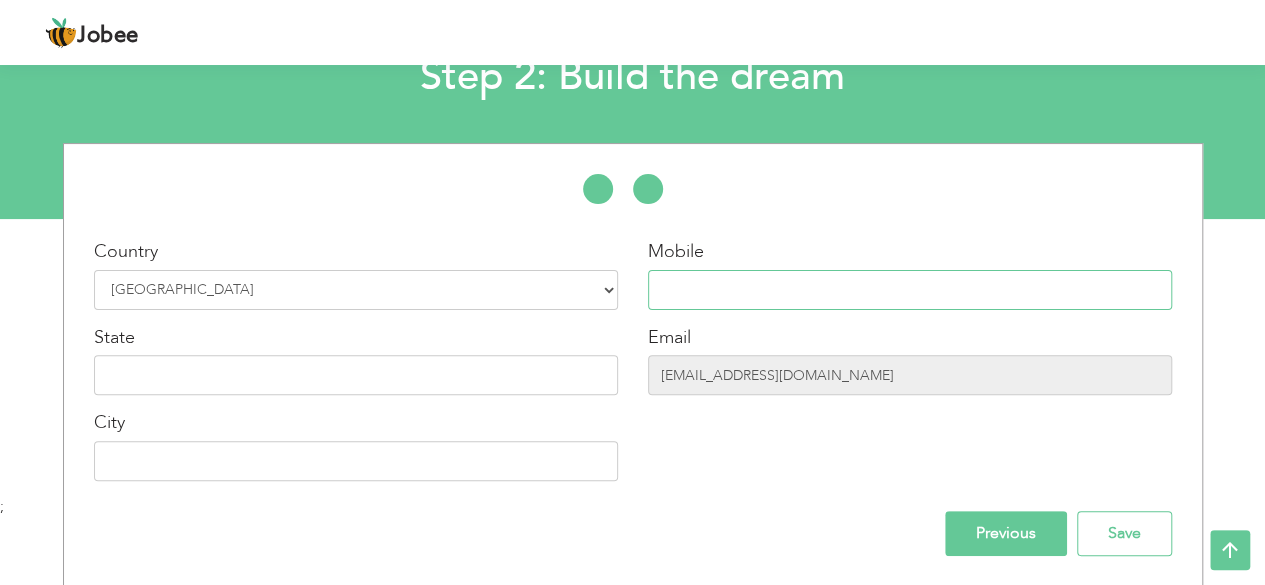 click at bounding box center (910, 290) 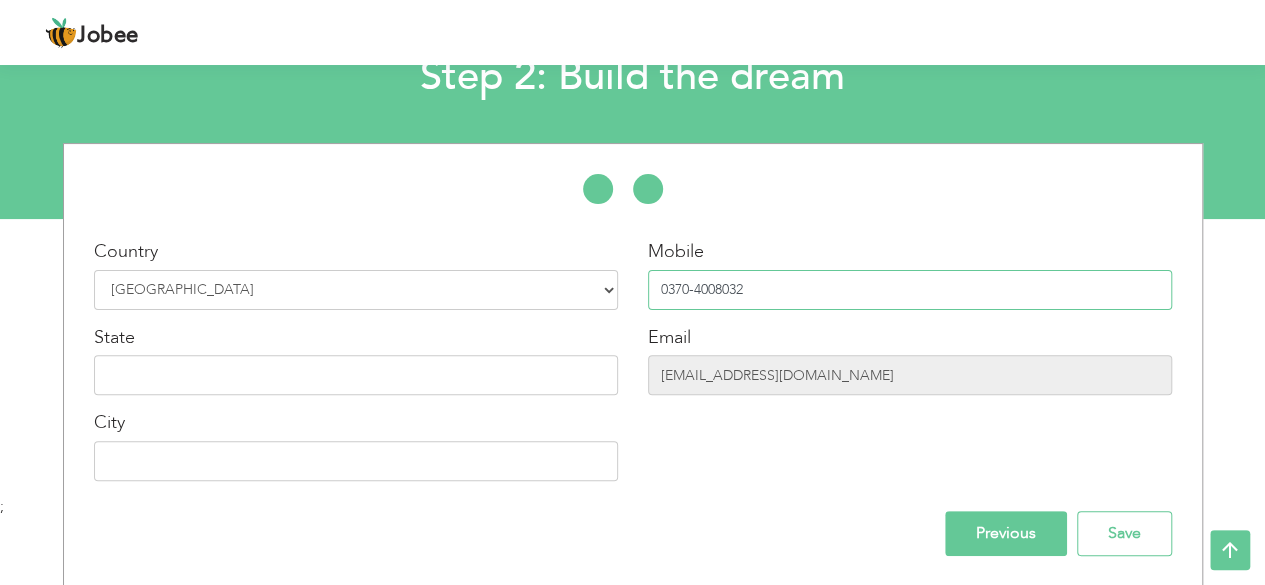 type on "0370-4008032" 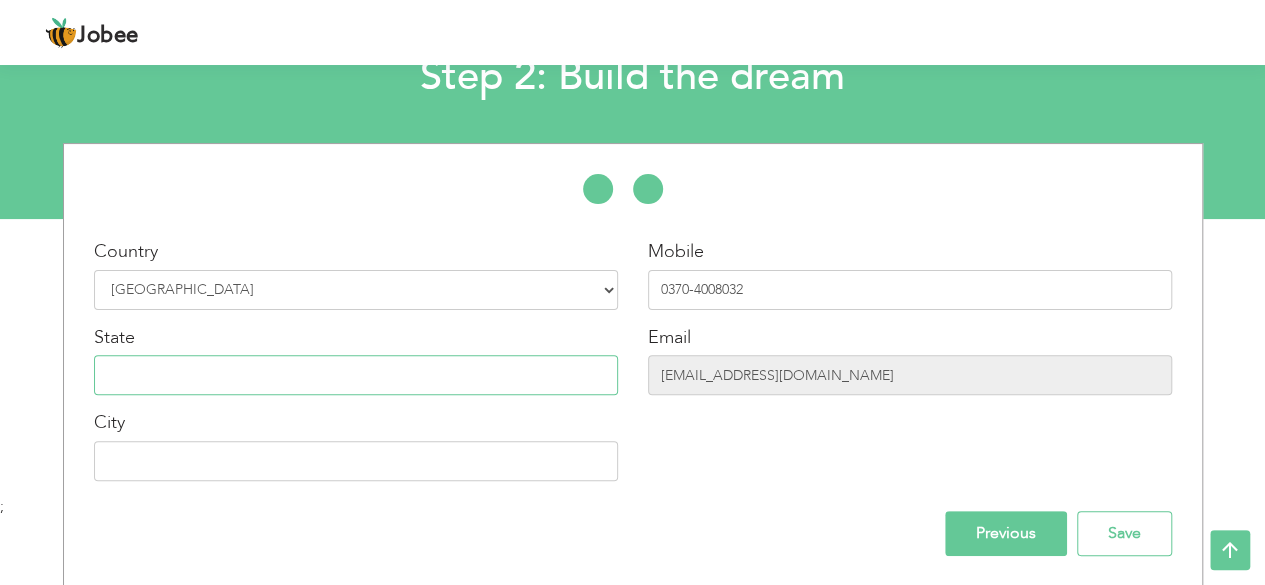 click at bounding box center (356, 375) 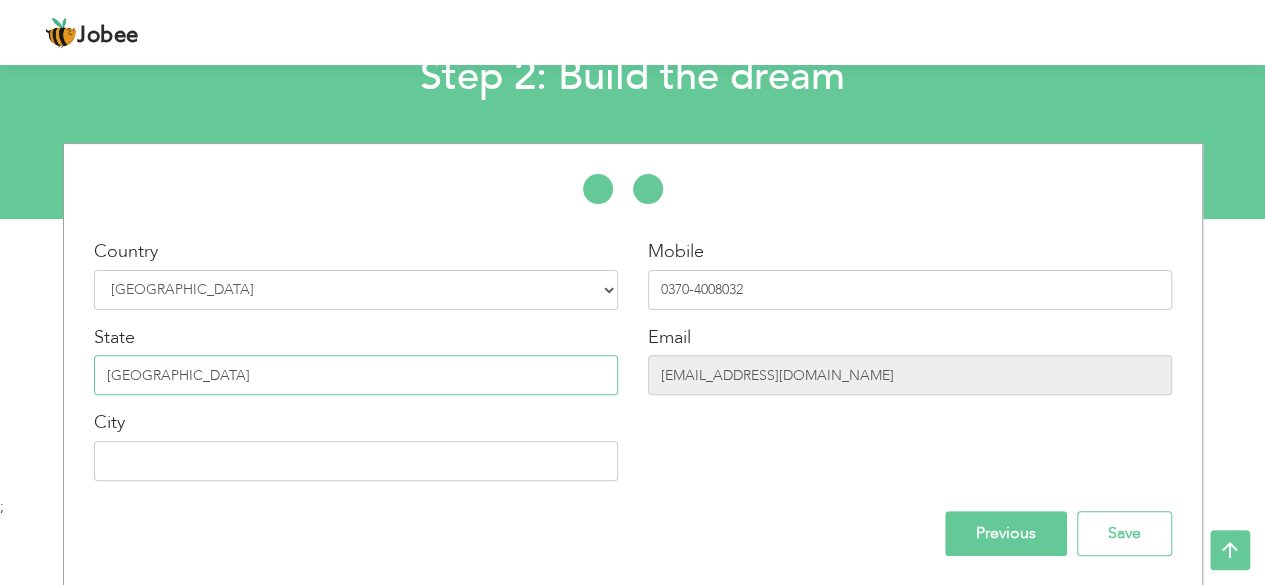 type on "[GEOGRAPHIC_DATA]" 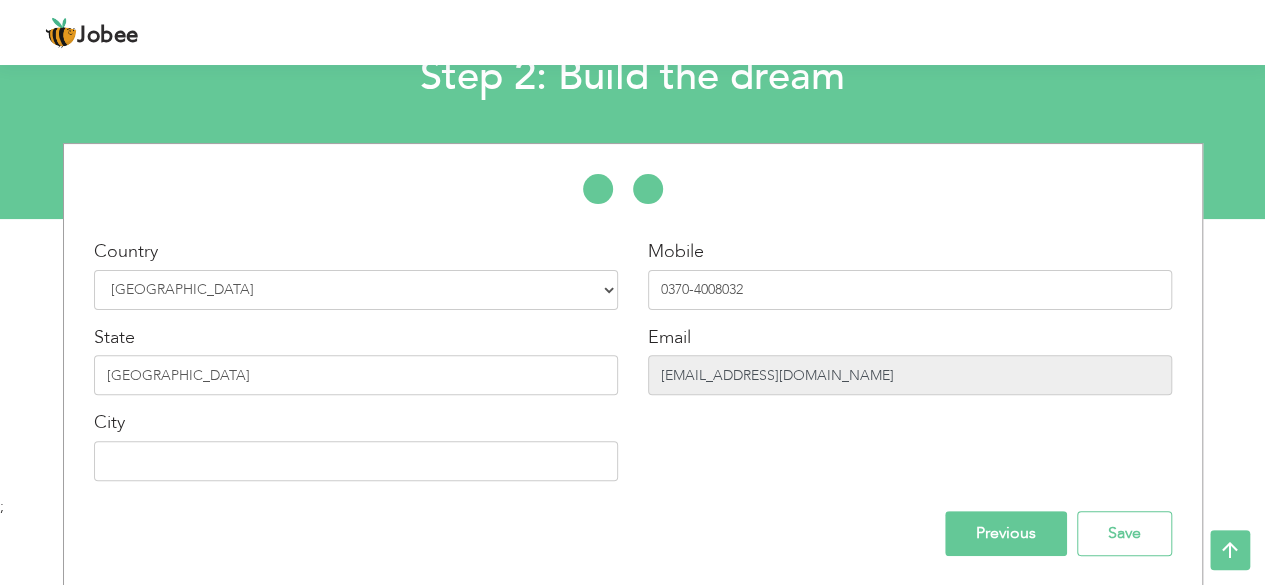 click on "[EMAIL_ADDRESS][DOMAIN_NAME]" at bounding box center (910, 375) 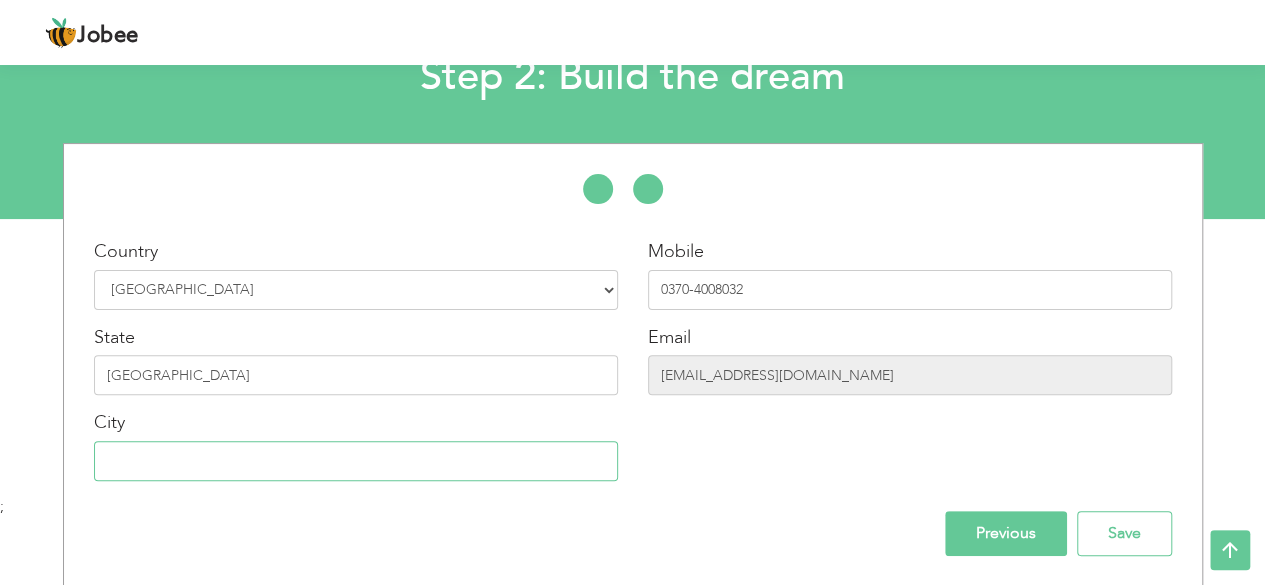 click at bounding box center [356, 461] 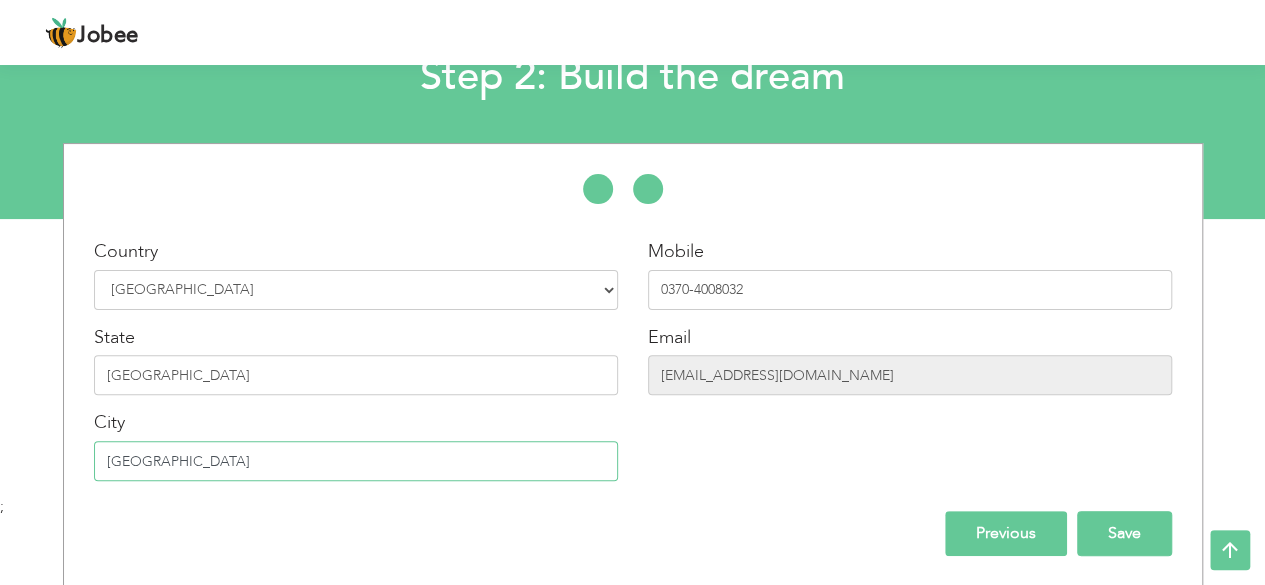 type on "[GEOGRAPHIC_DATA]" 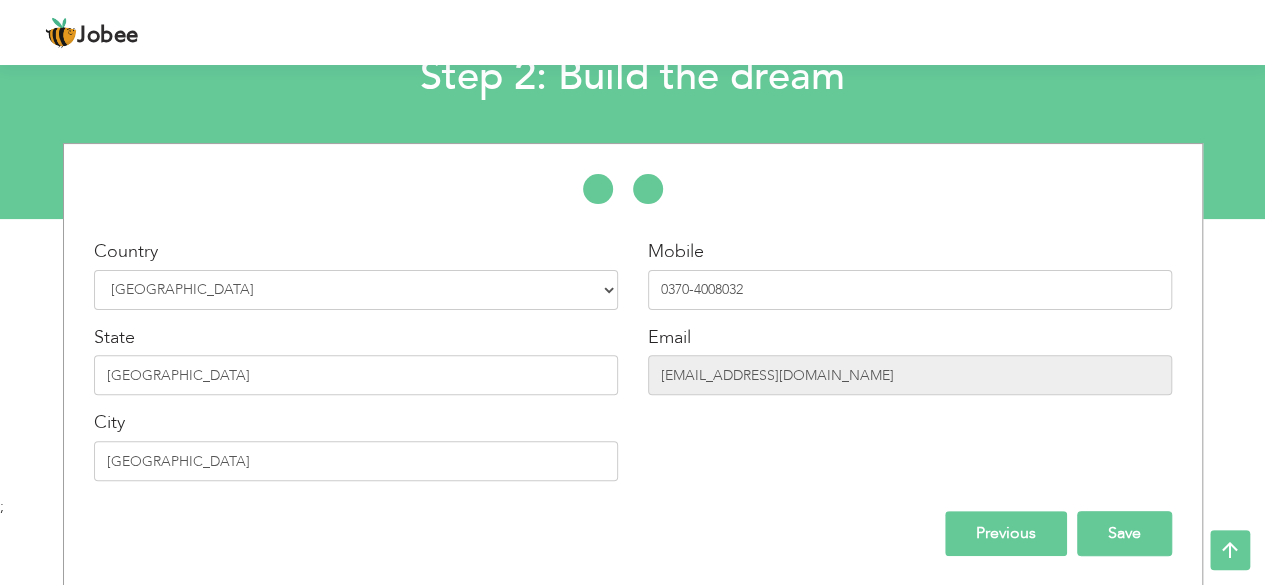 click on "Save" at bounding box center (1124, 533) 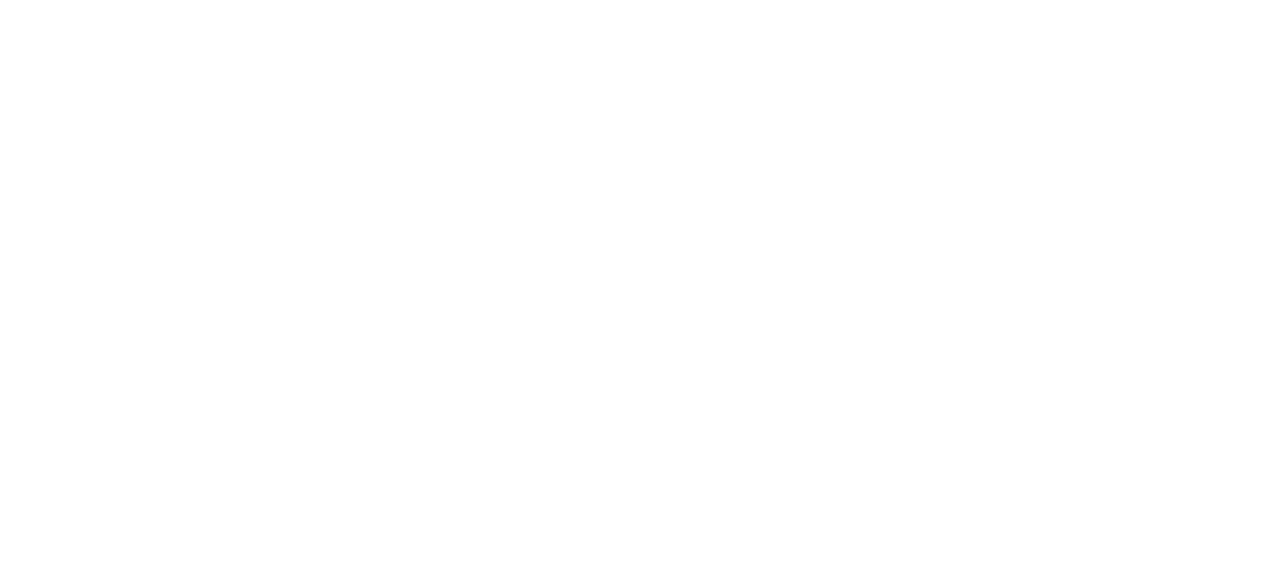 scroll, scrollTop: 0, scrollLeft: 0, axis: both 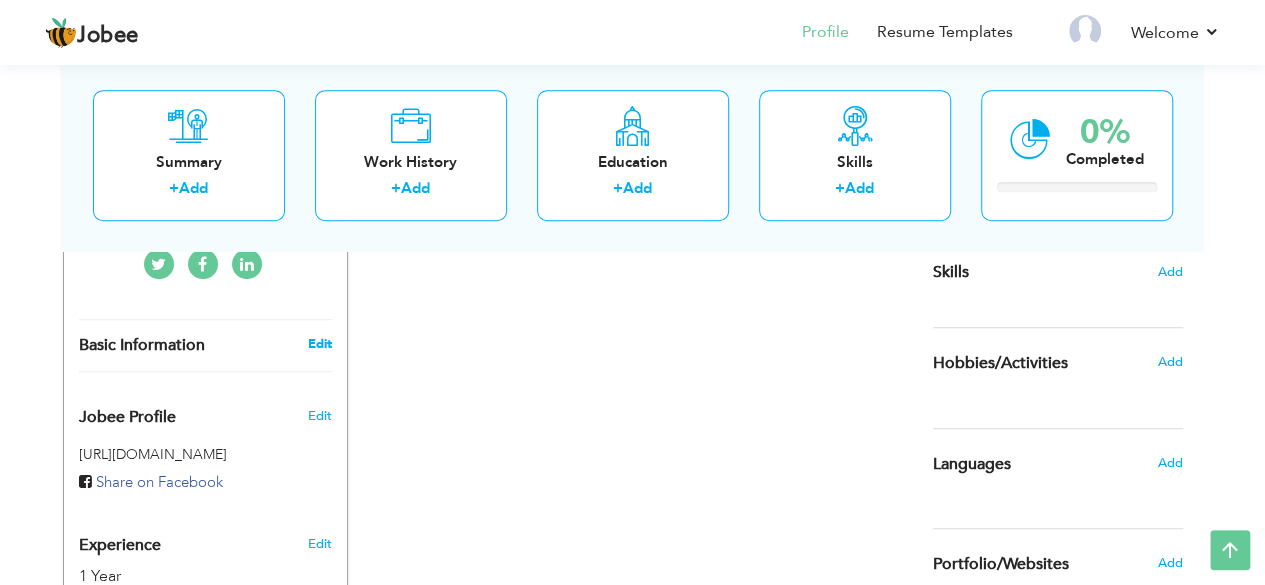 click on "Edit" at bounding box center [319, 344] 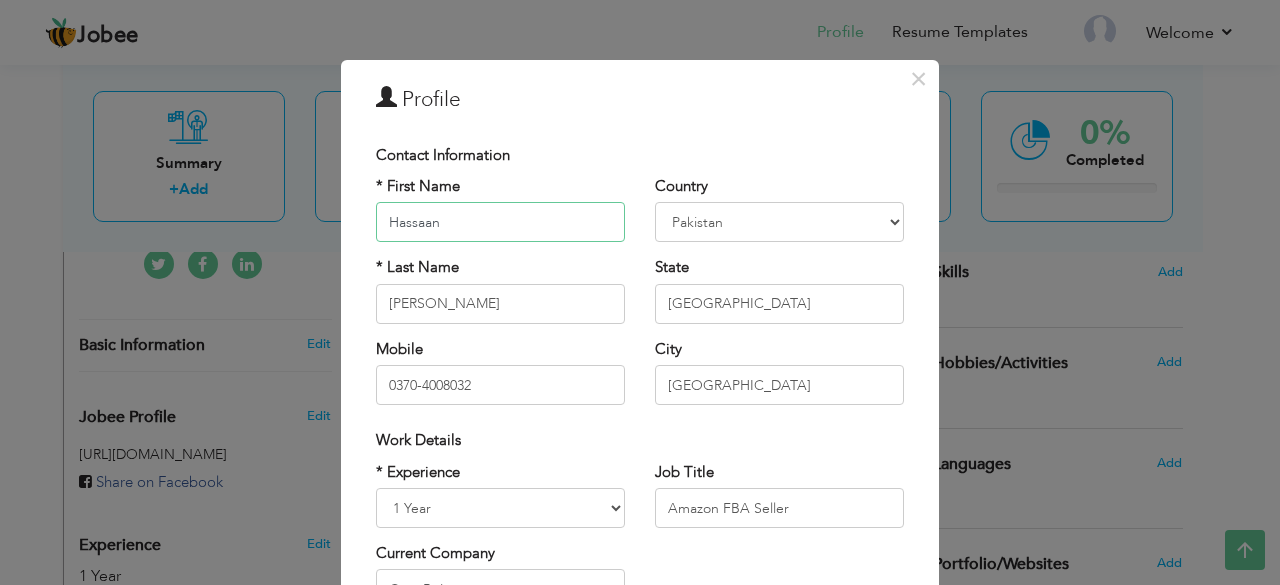 click on "Hassaan" at bounding box center [500, 222] 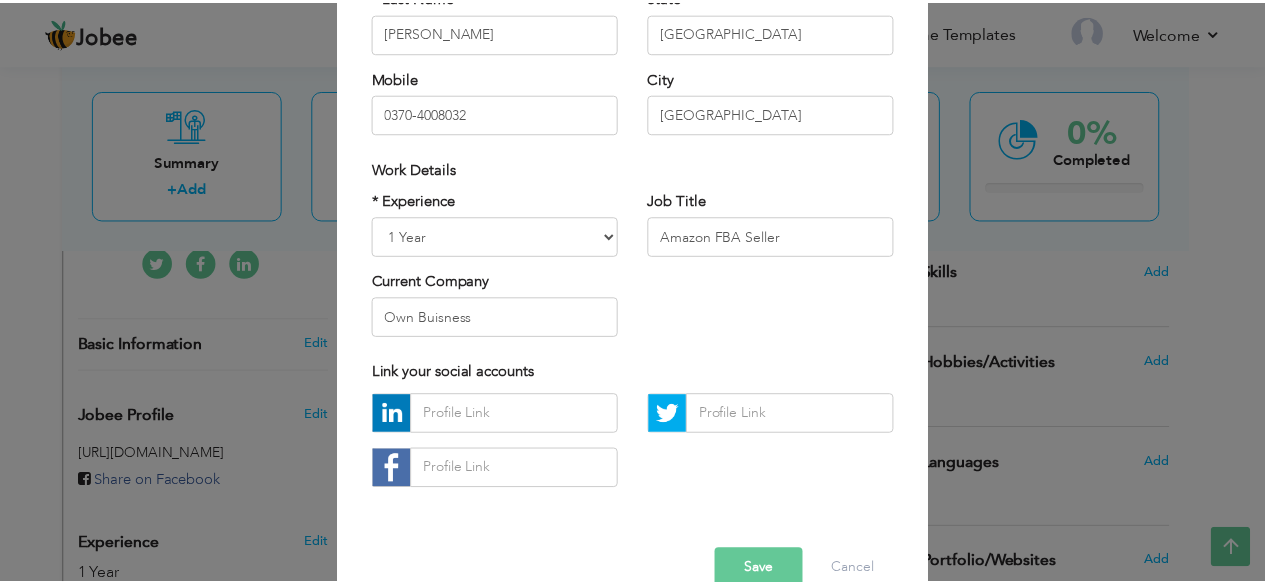scroll, scrollTop: 311, scrollLeft: 0, axis: vertical 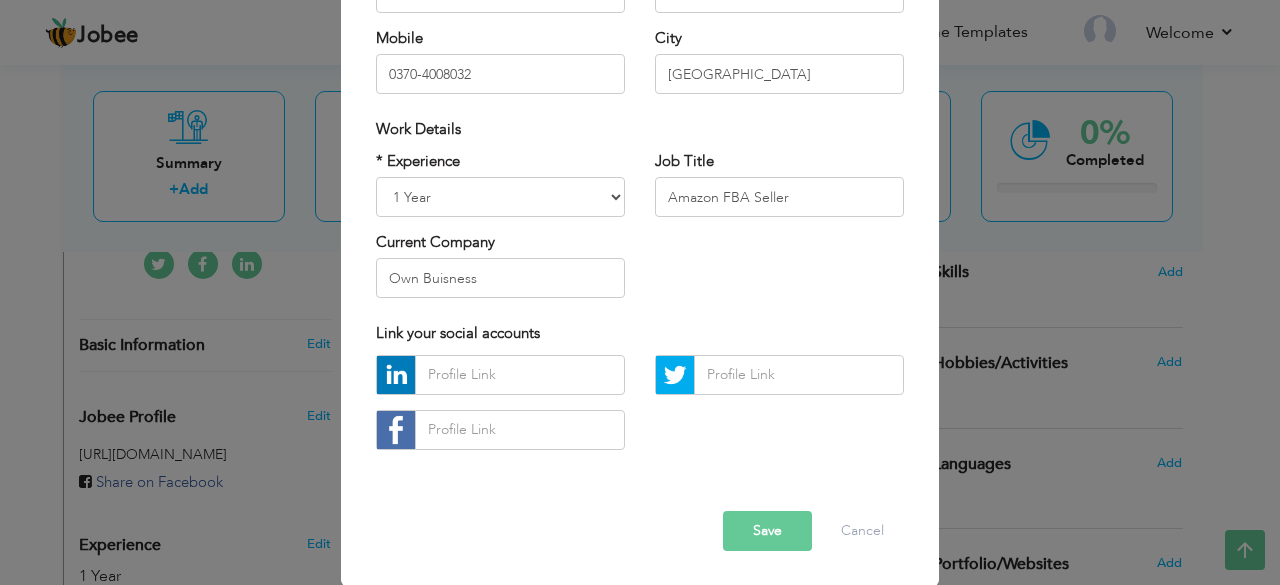 click on "Save" at bounding box center [767, 531] 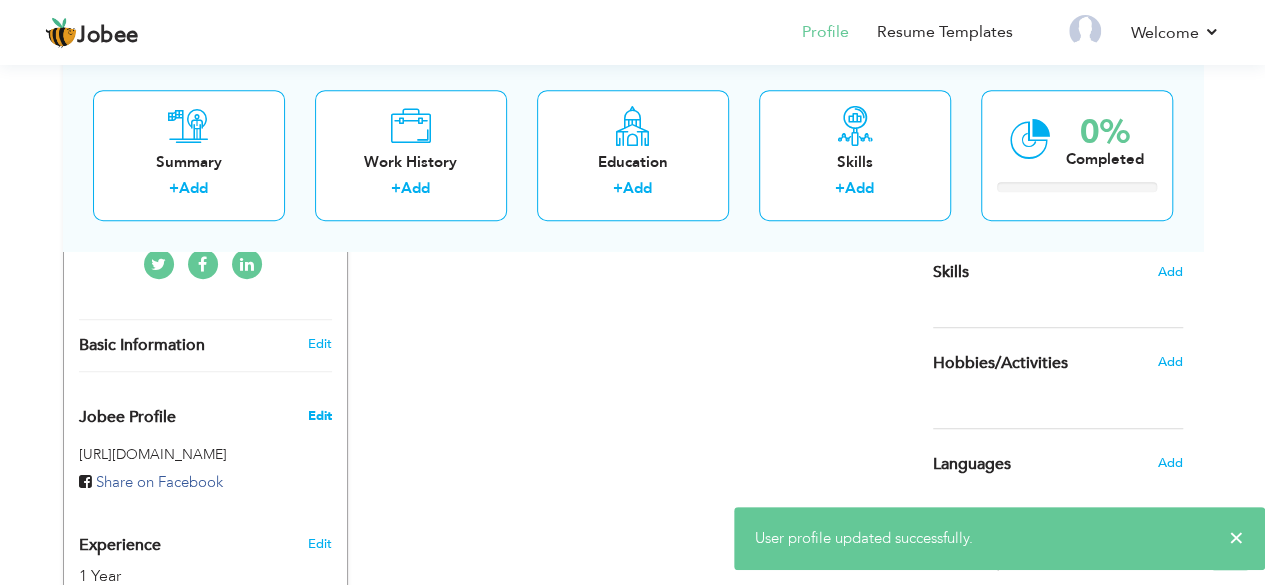 click on "Edit" at bounding box center (319, 416) 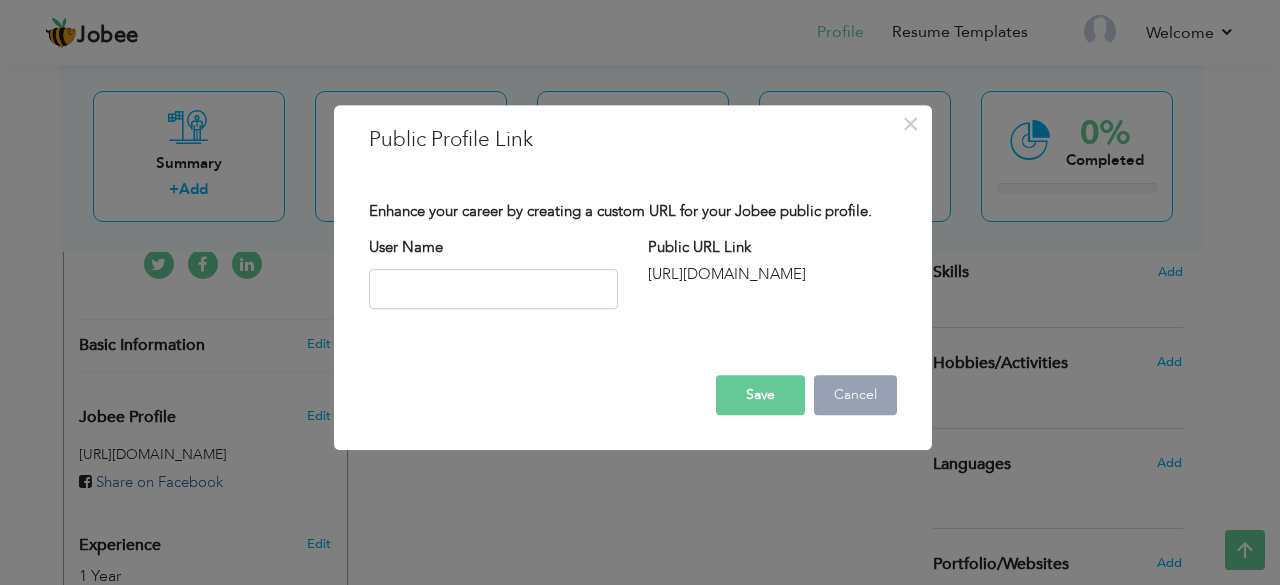 click on "Cancel" at bounding box center [855, 395] 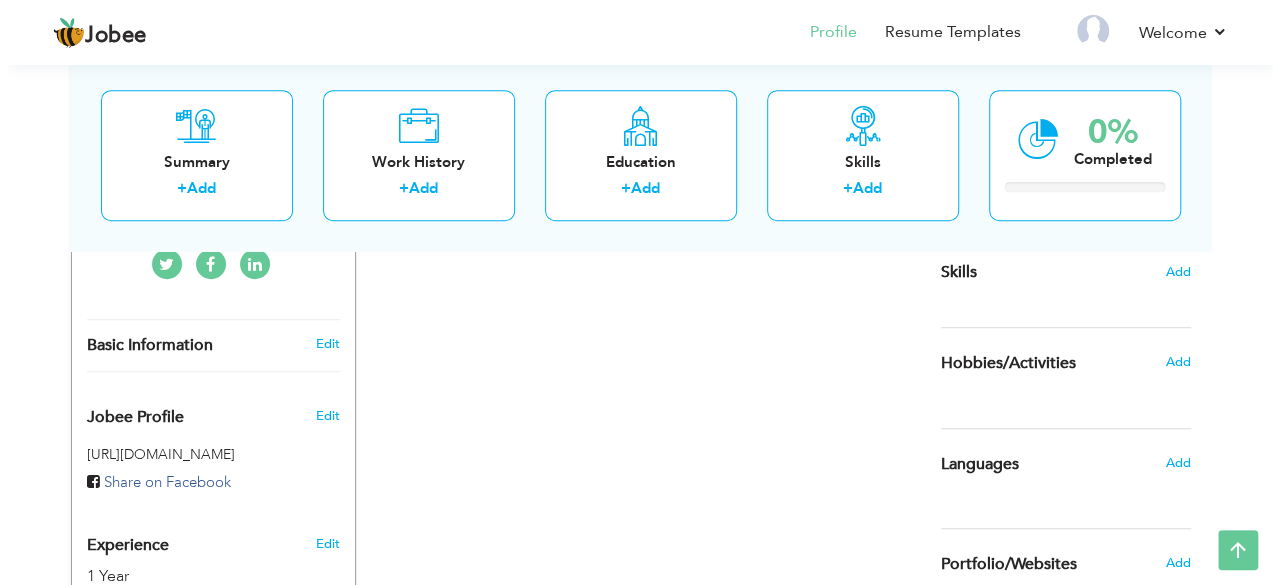 scroll, scrollTop: 677, scrollLeft: 0, axis: vertical 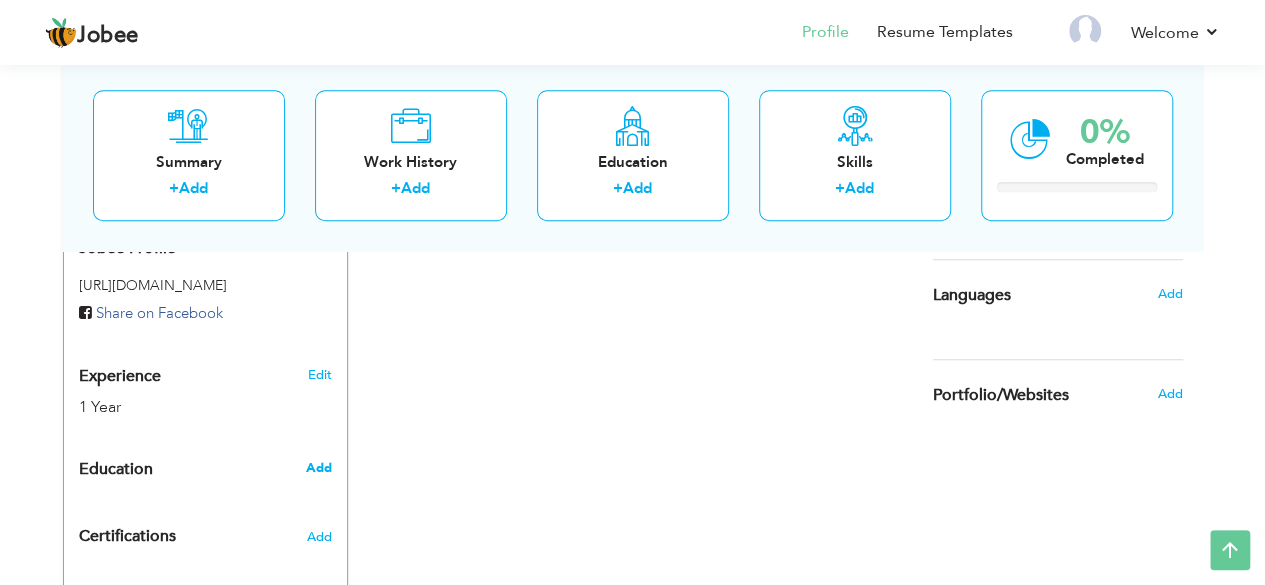 click on "Add" at bounding box center (318, 468) 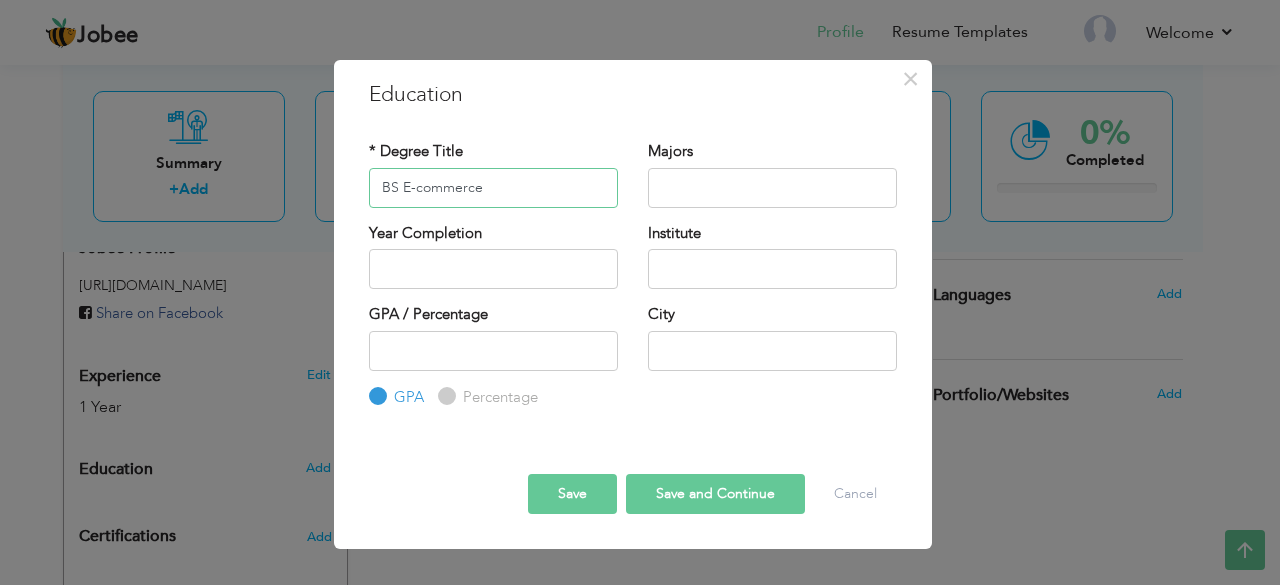 type on "BS E-commerce" 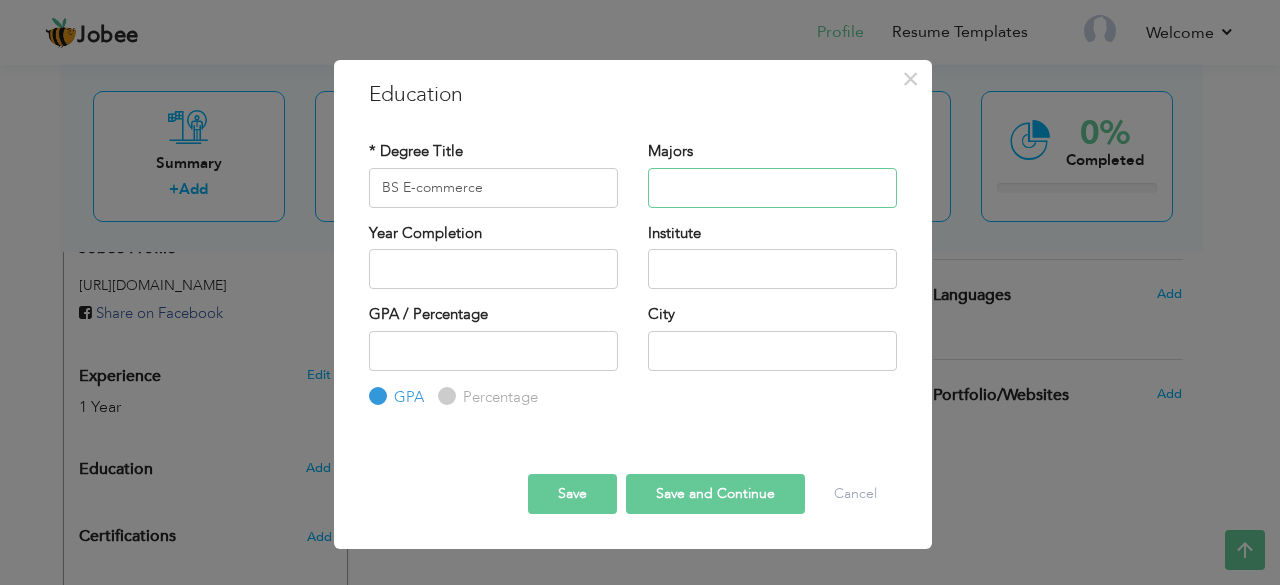 click at bounding box center (772, 188) 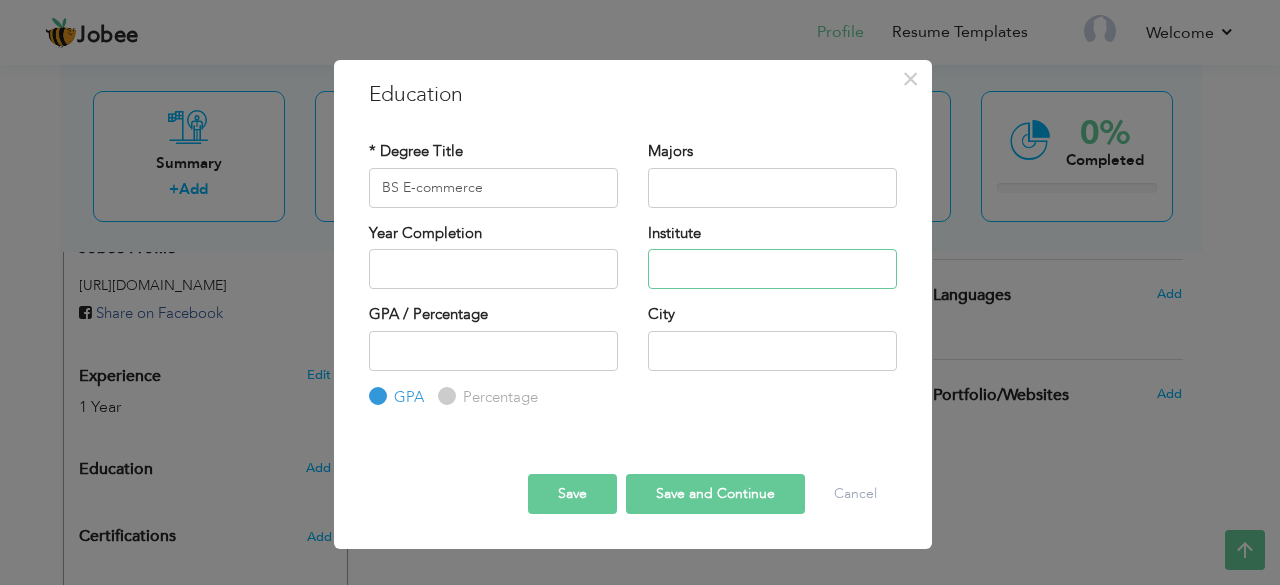 click at bounding box center [772, 269] 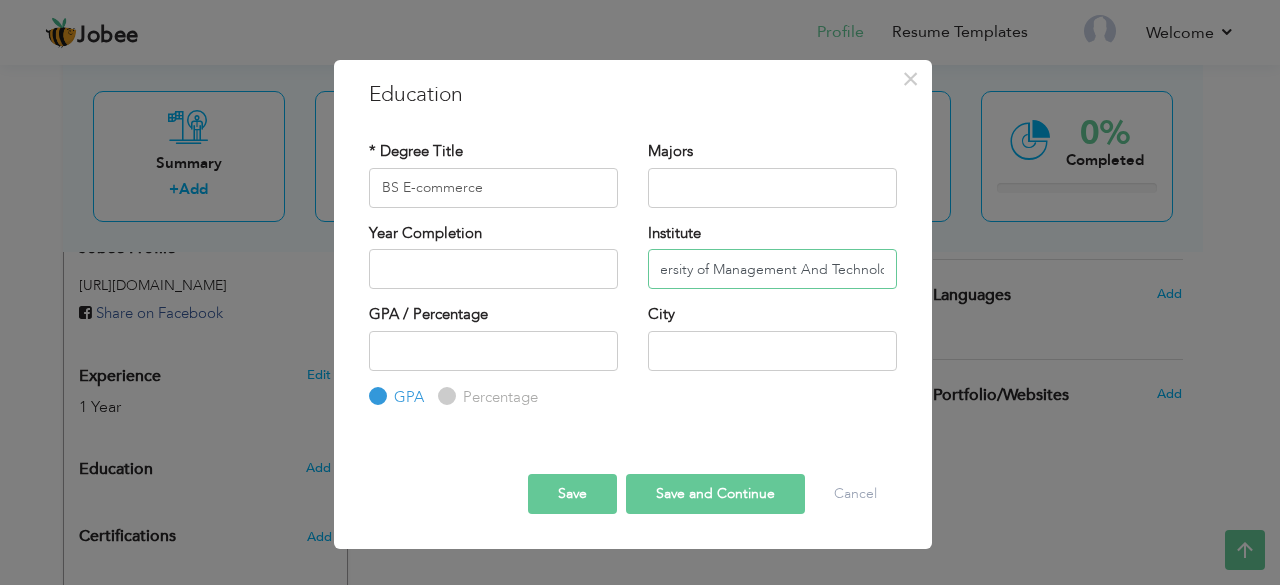 scroll, scrollTop: 0, scrollLeft: 44, axis: horizontal 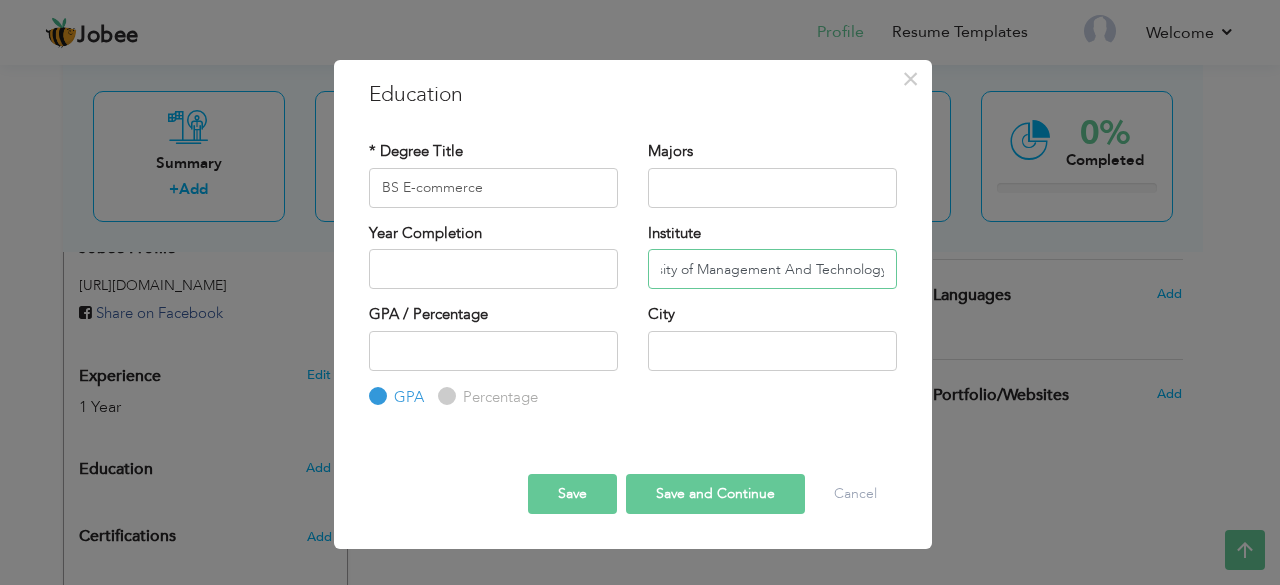 click on "University of Management And Technology" at bounding box center (772, 269) 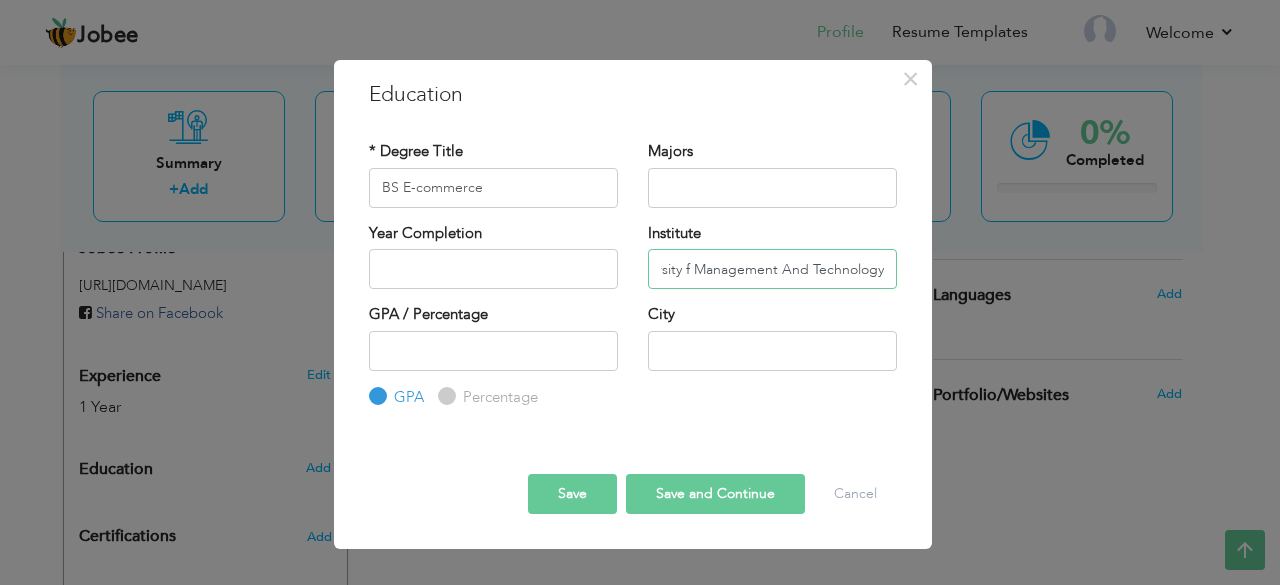 scroll, scrollTop: 0, scrollLeft: 35, axis: horizontal 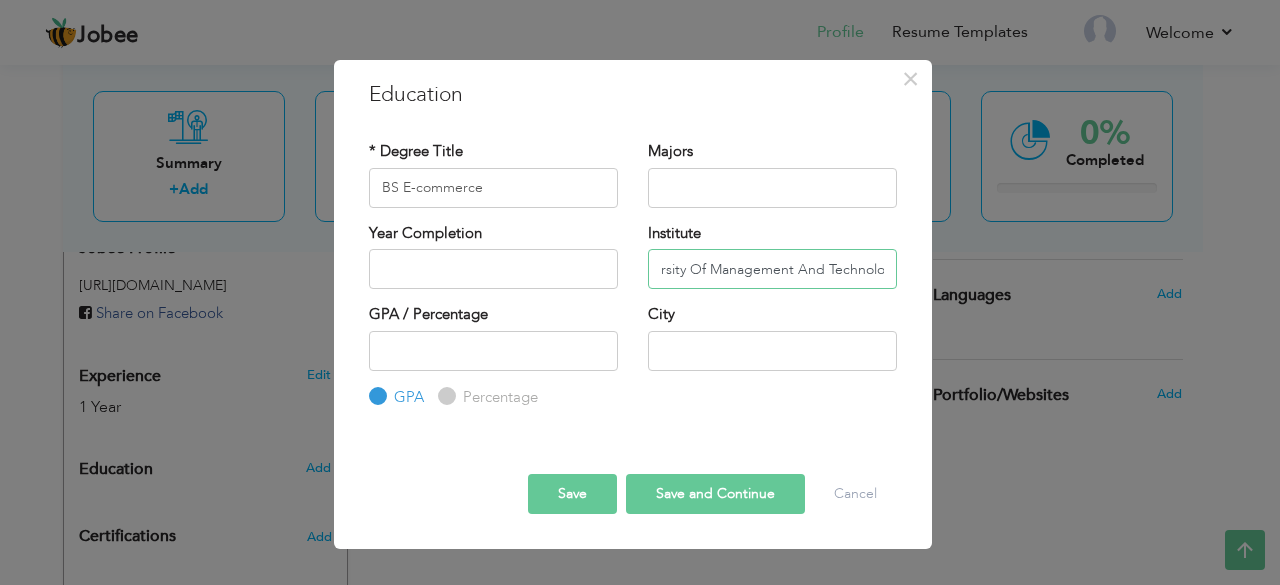 type on "University Of Management And Technology" 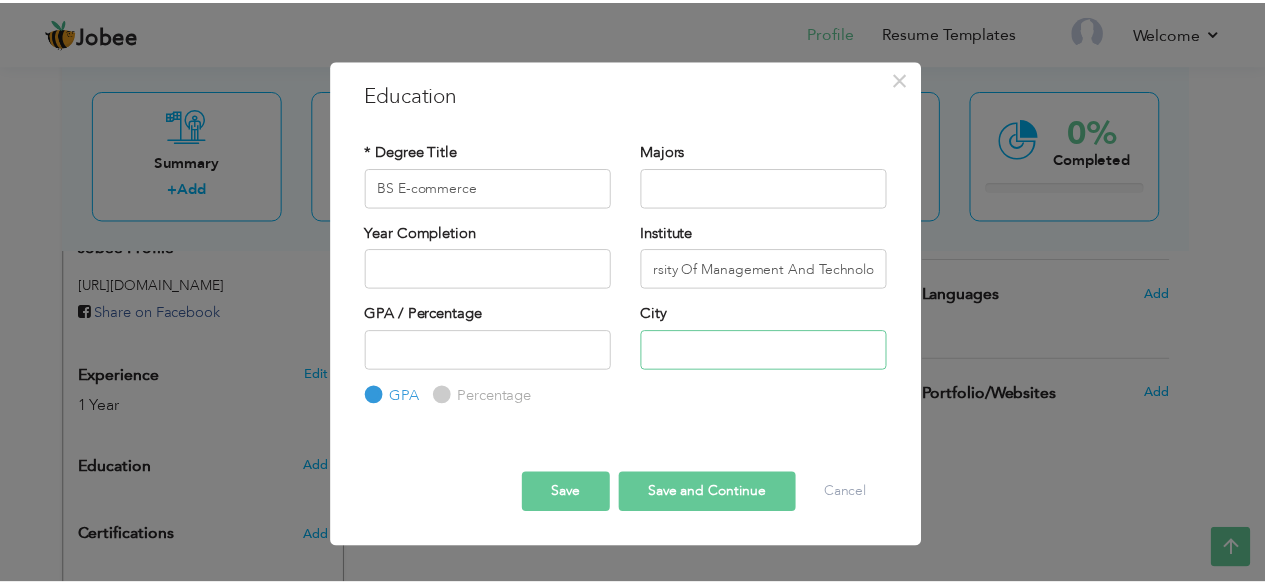scroll, scrollTop: 0, scrollLeft: 0, axis: both 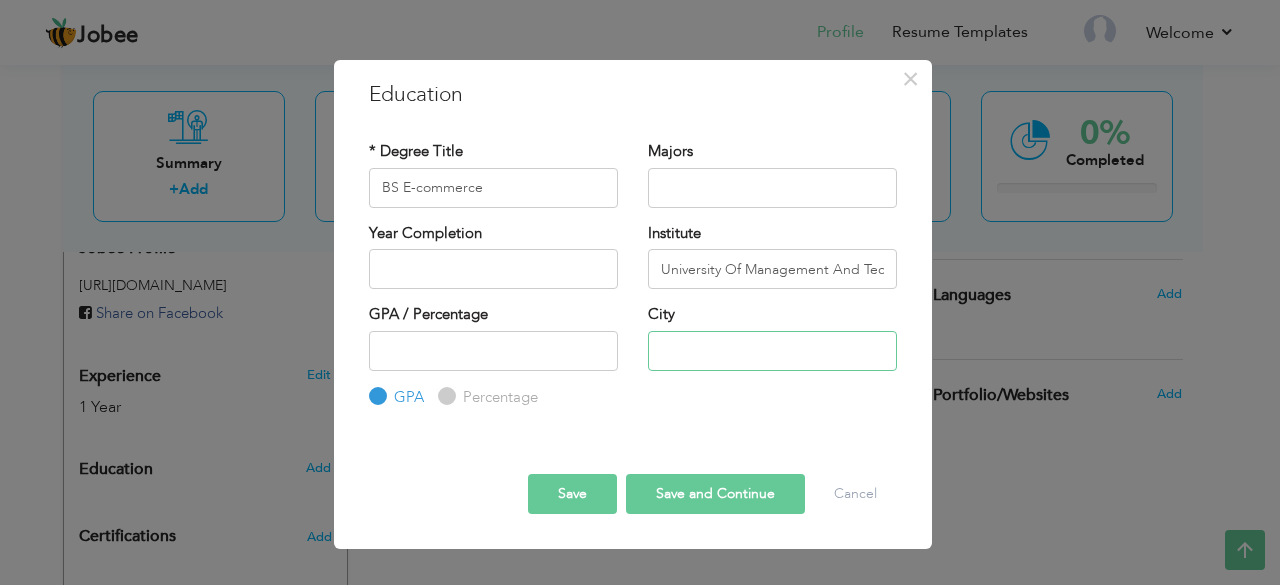 click at bounding box center [772, 351] 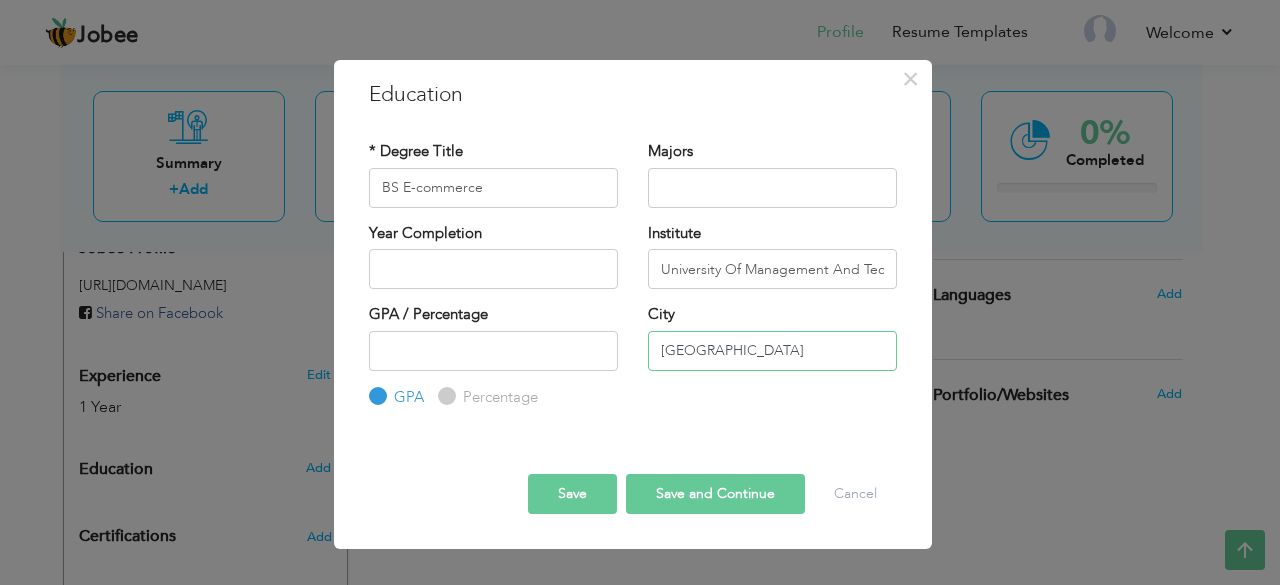 type on "[GEOGRAPHIC_DATA]" 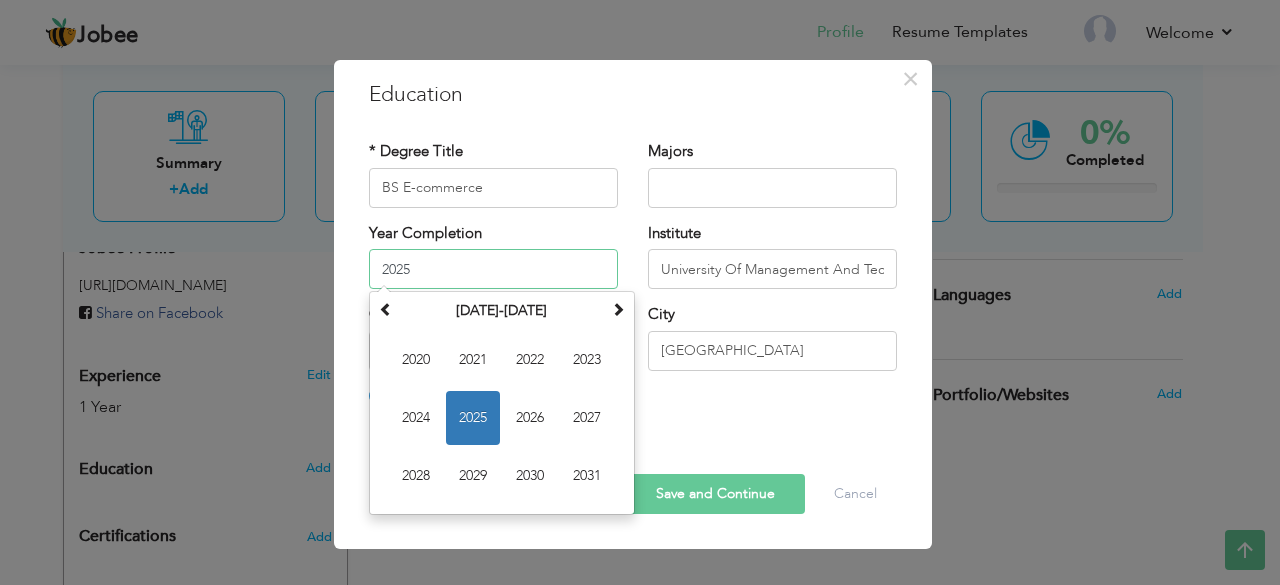 click on "2025" at bounding box center (493, 269) 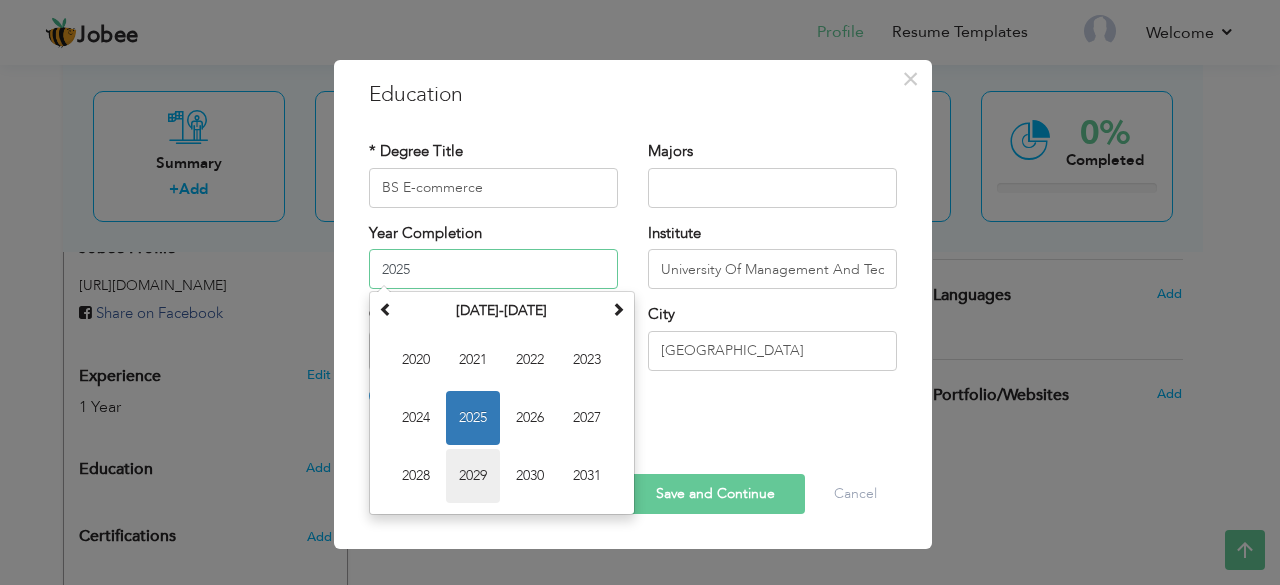 click on "2029" at bounding box center (473, 476) 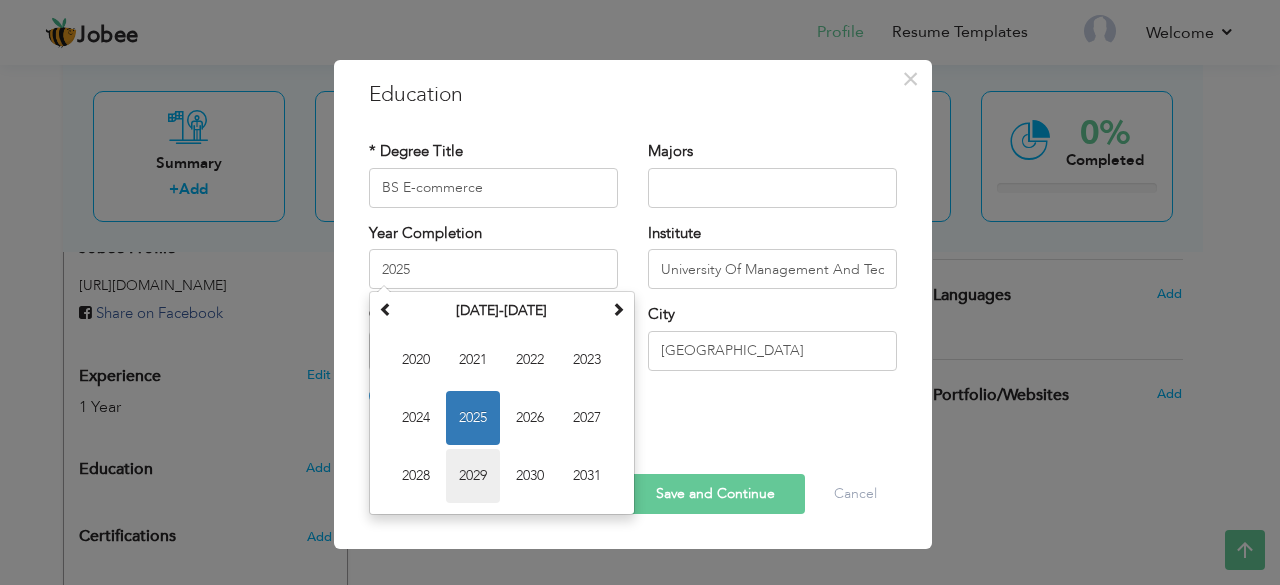 type on "2029" 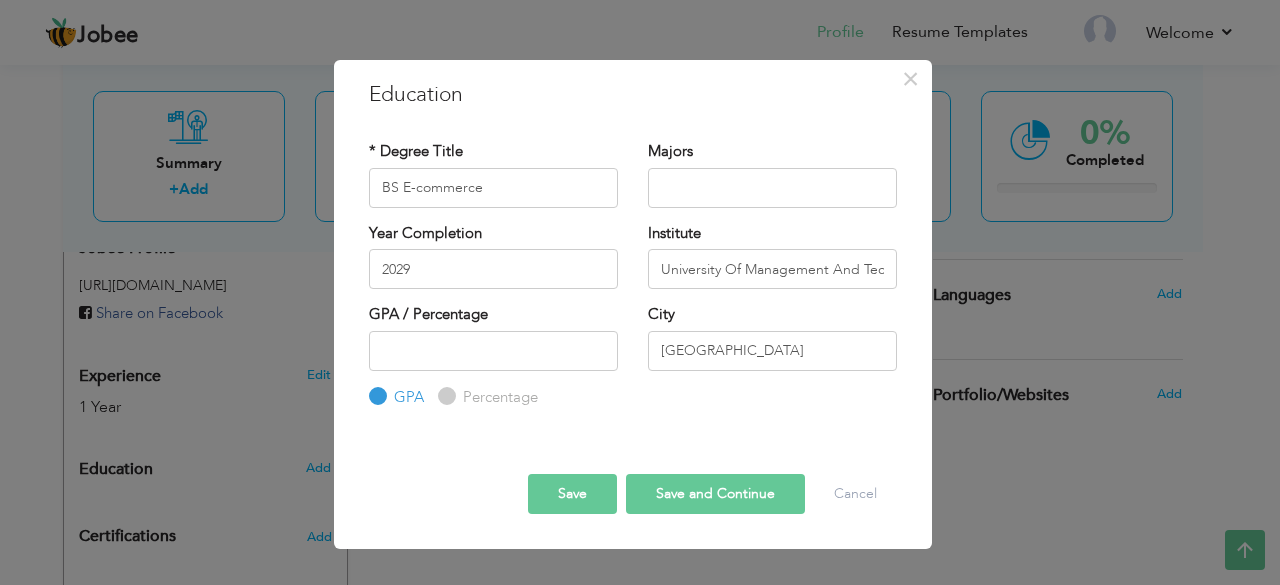 click on "Save and Continue" at bounding box center [715, 494] 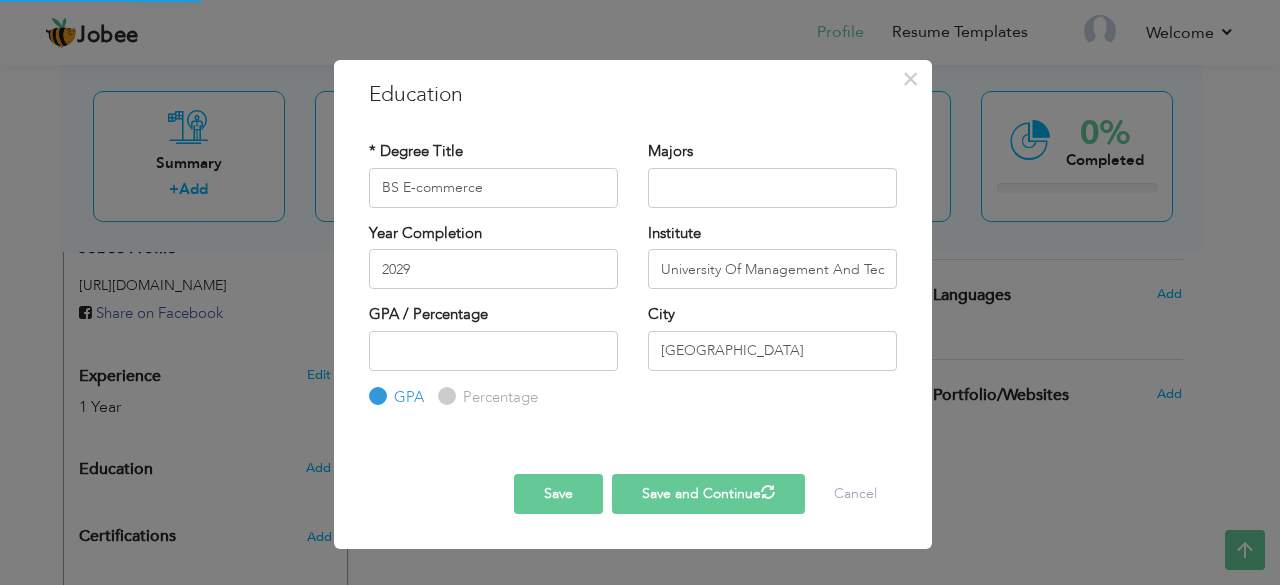 type 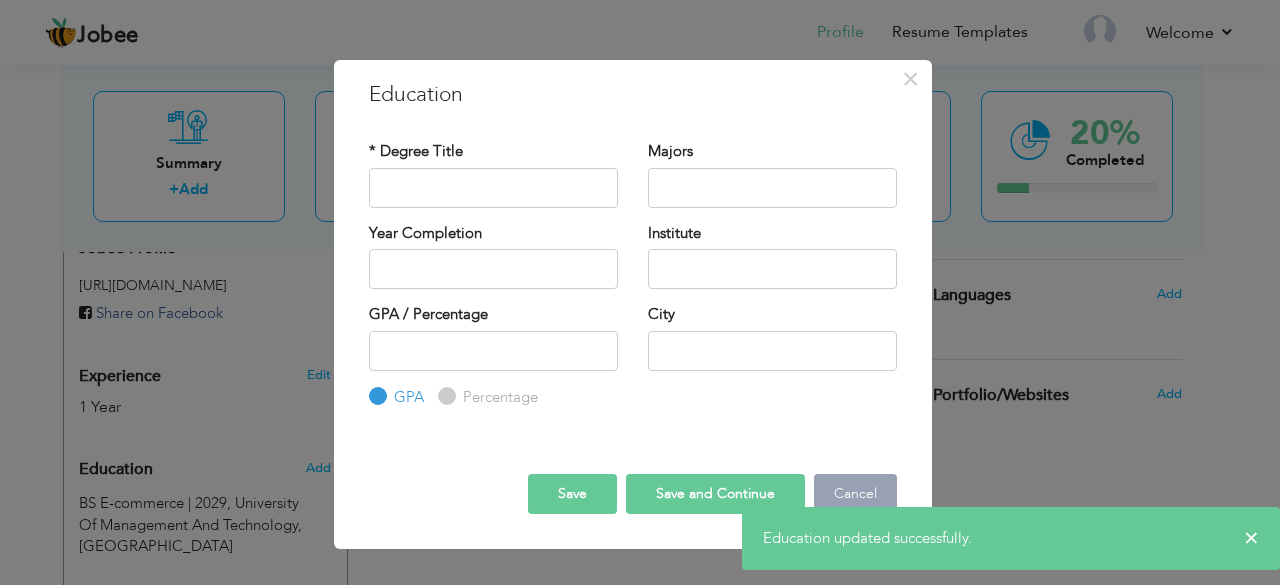 click on "Cancel" at bounding box center [855, 494] 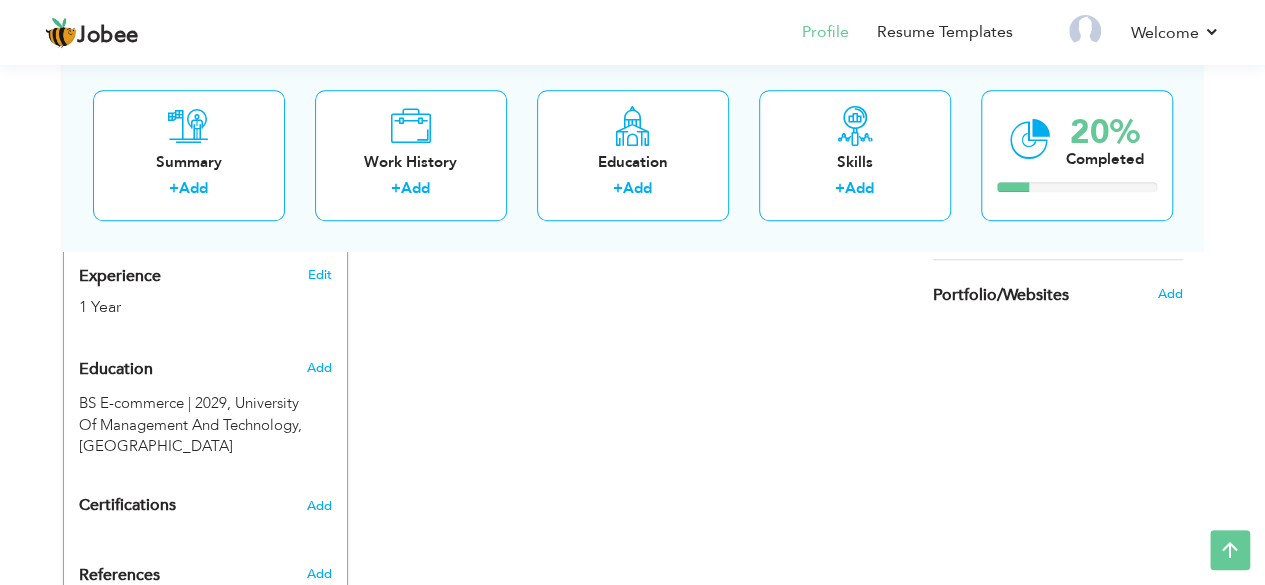 scroll, scrollTop: 786, scrollLeft: 0, axis: vertical 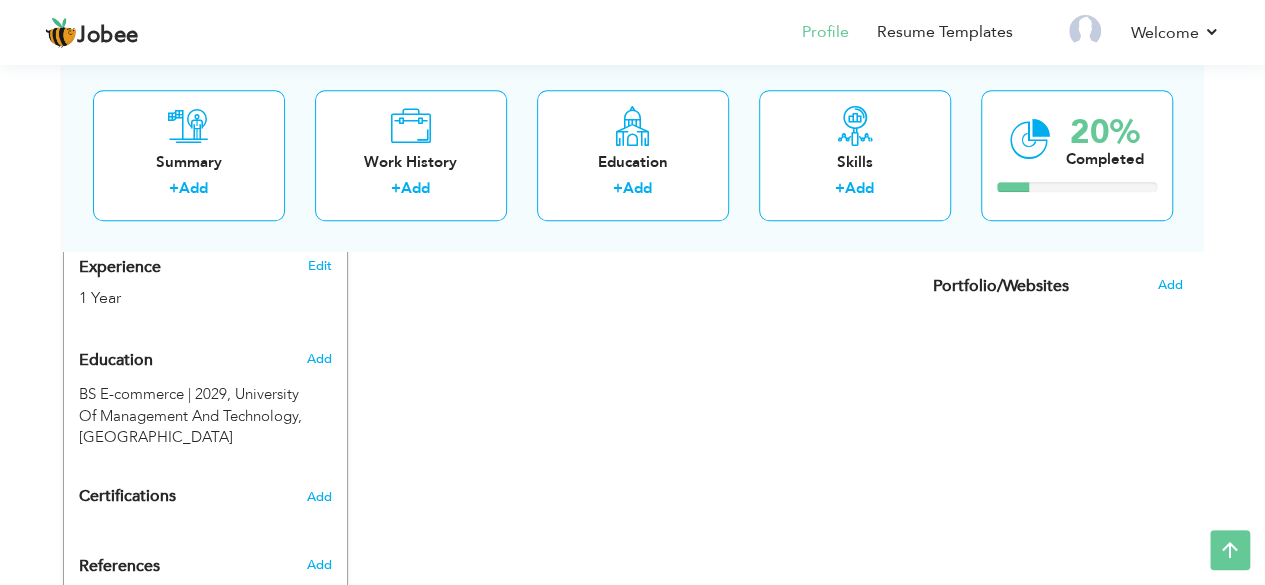click on "Certifications
Add" at bounding box center (205, 497) 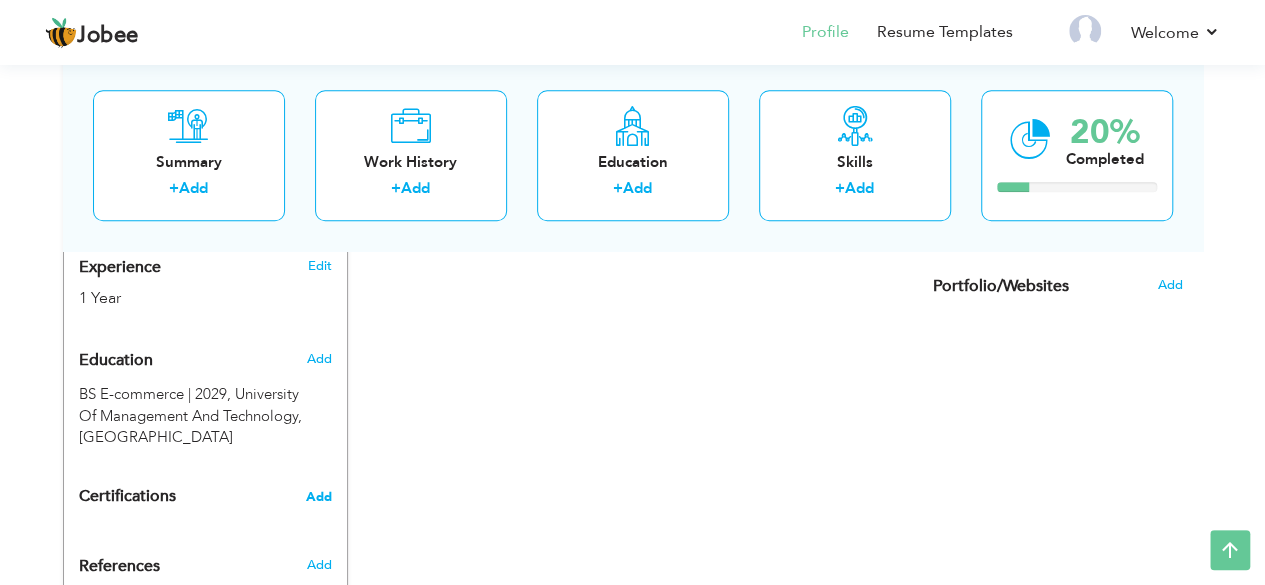 click on "Add" at bounding box center [319, 497] 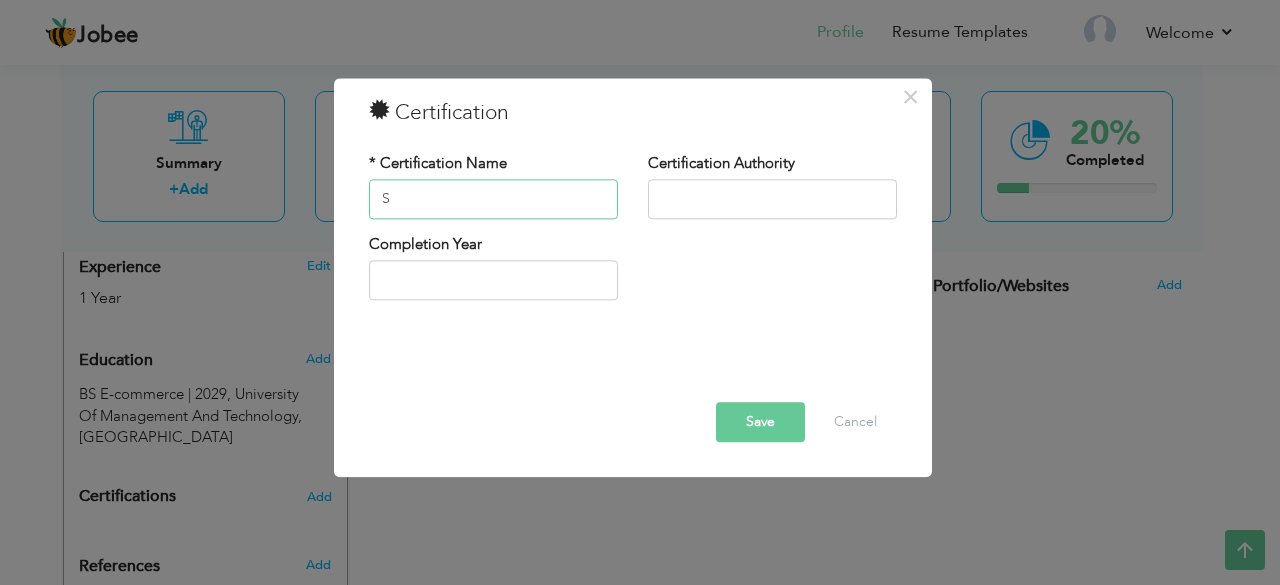 type on "S" 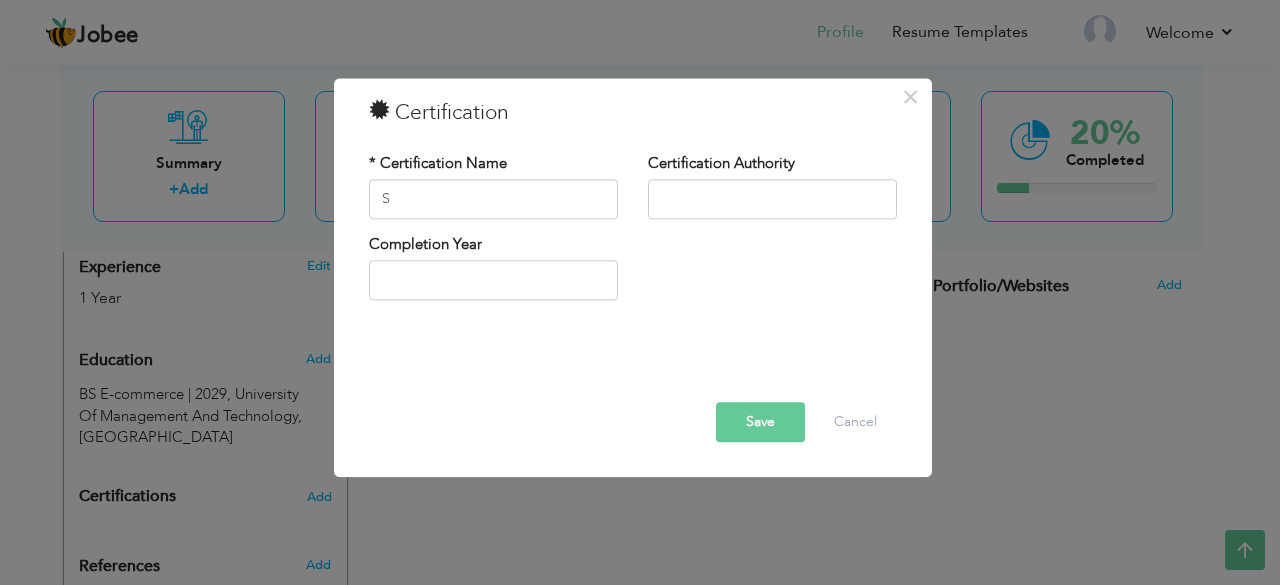click on "×
Certification
* Certification Name
S
Certification Authority" at bounding box center (633, 292) 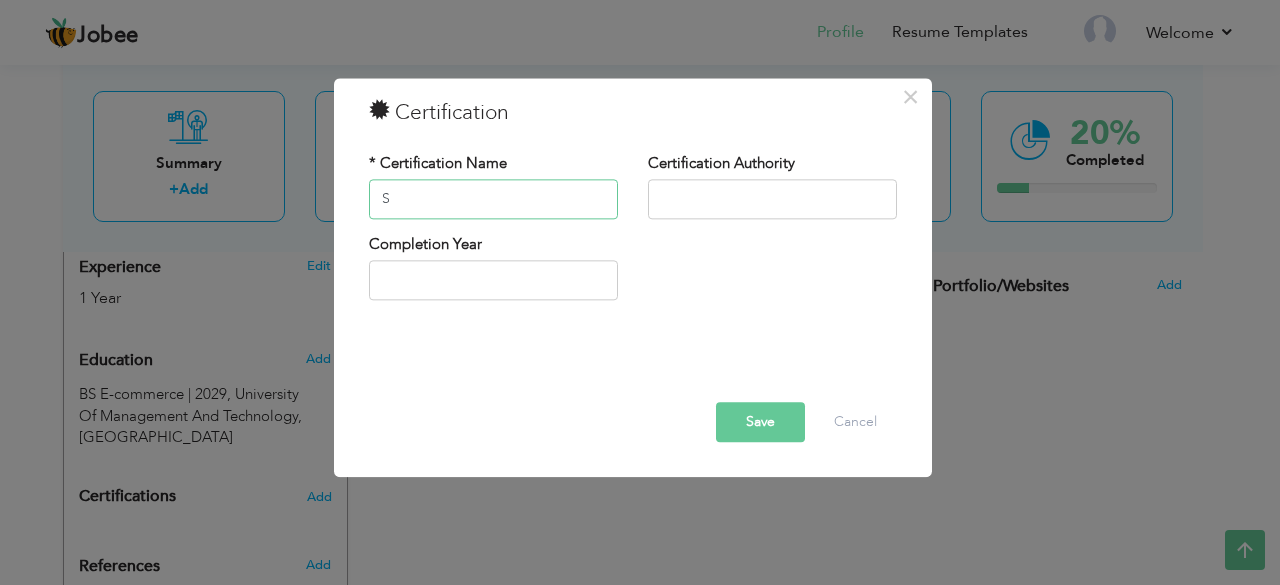 click on "S" at bounding box center (493, 199) 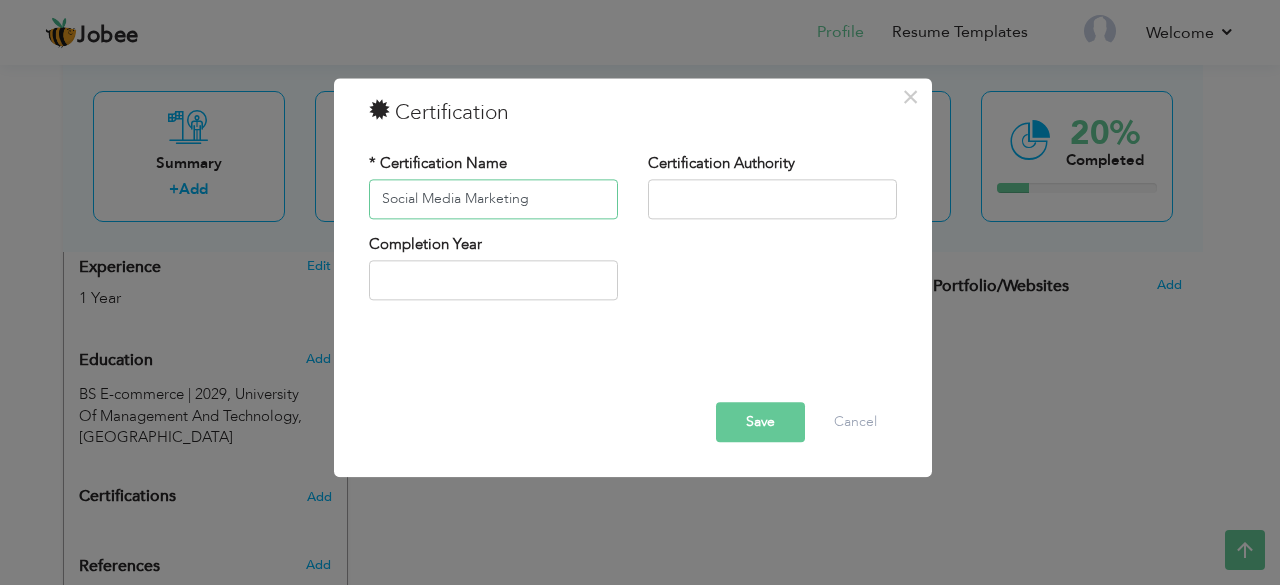 type on "Social Media Marketing" 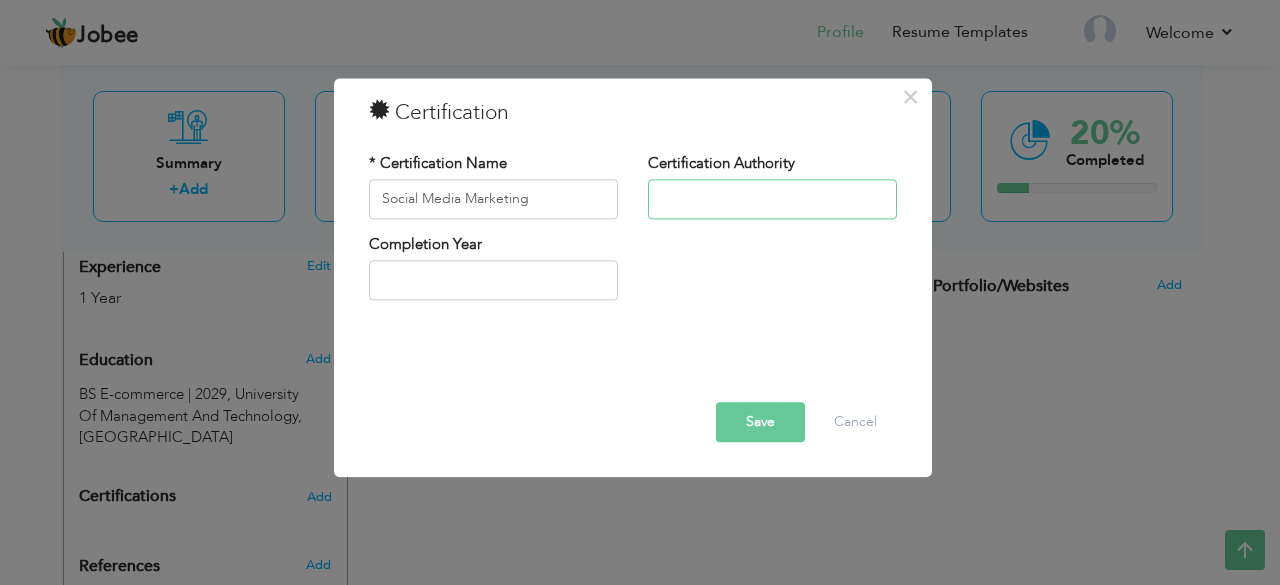 click at bounding box center [772, 199] 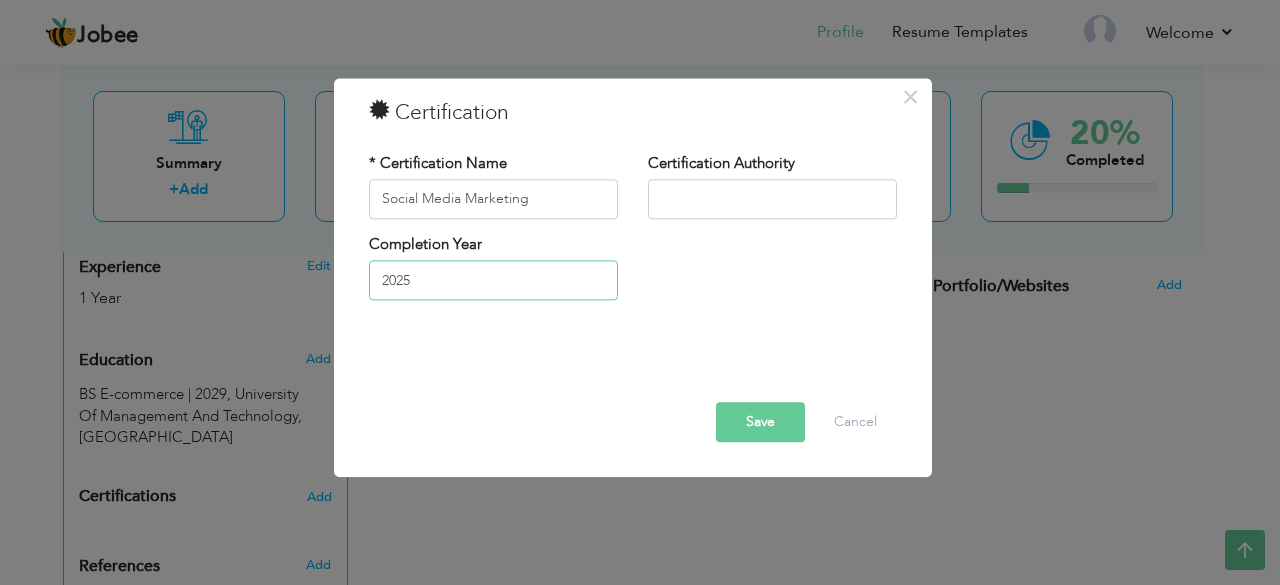 click on "2025" at bounding box center (493, 281) 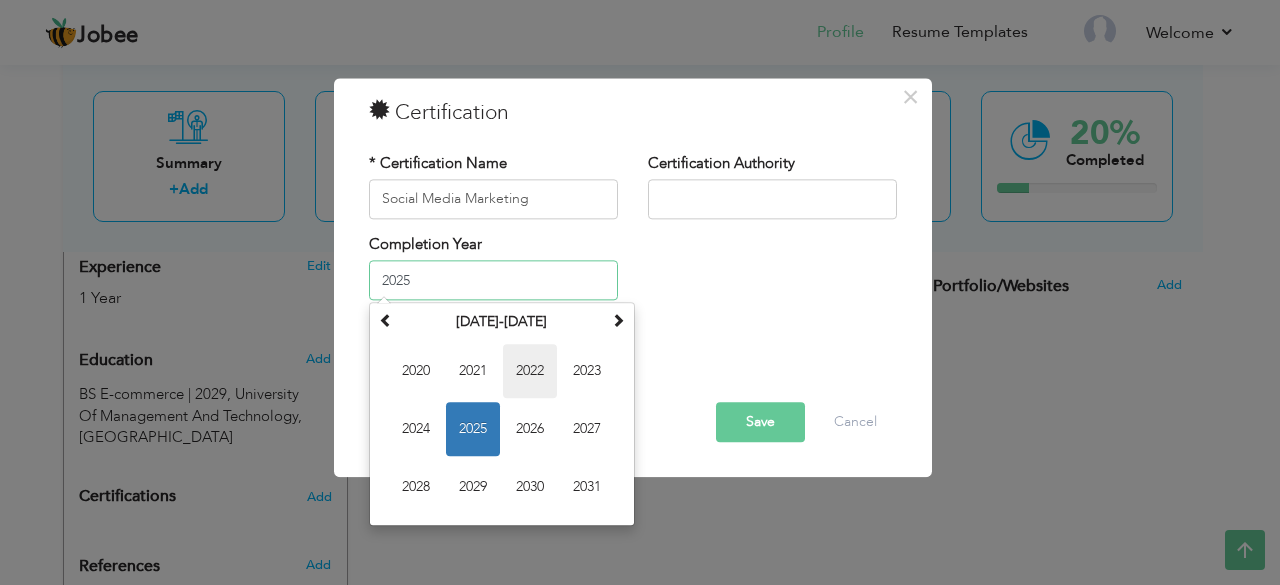 click on "2022" at bounding box center (530, 372) 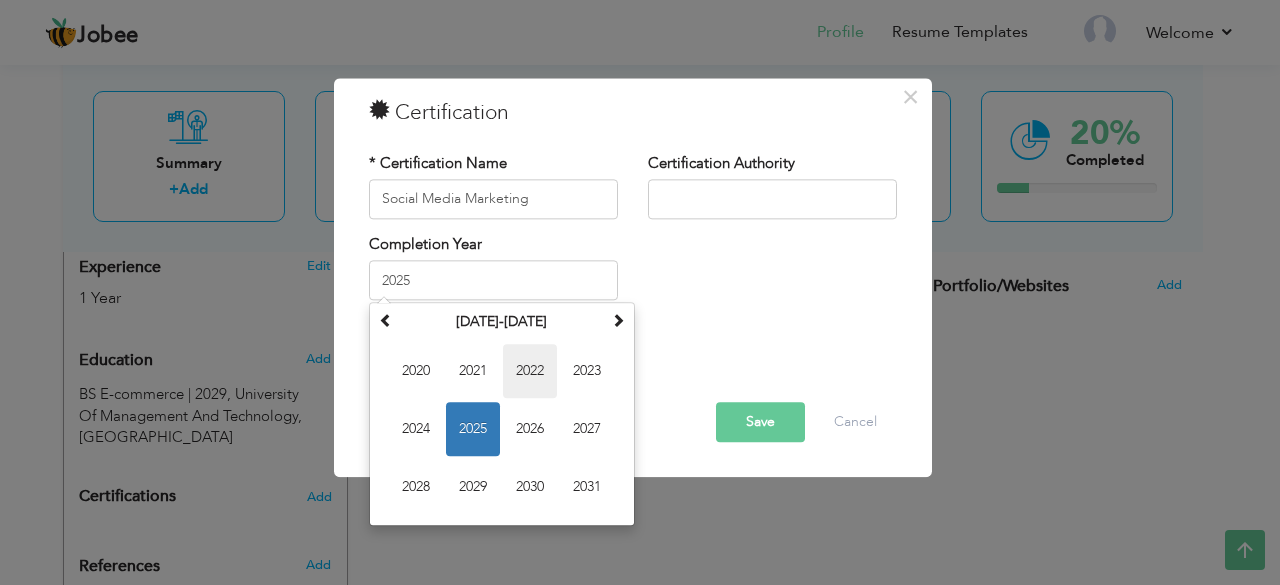 type on "2022" 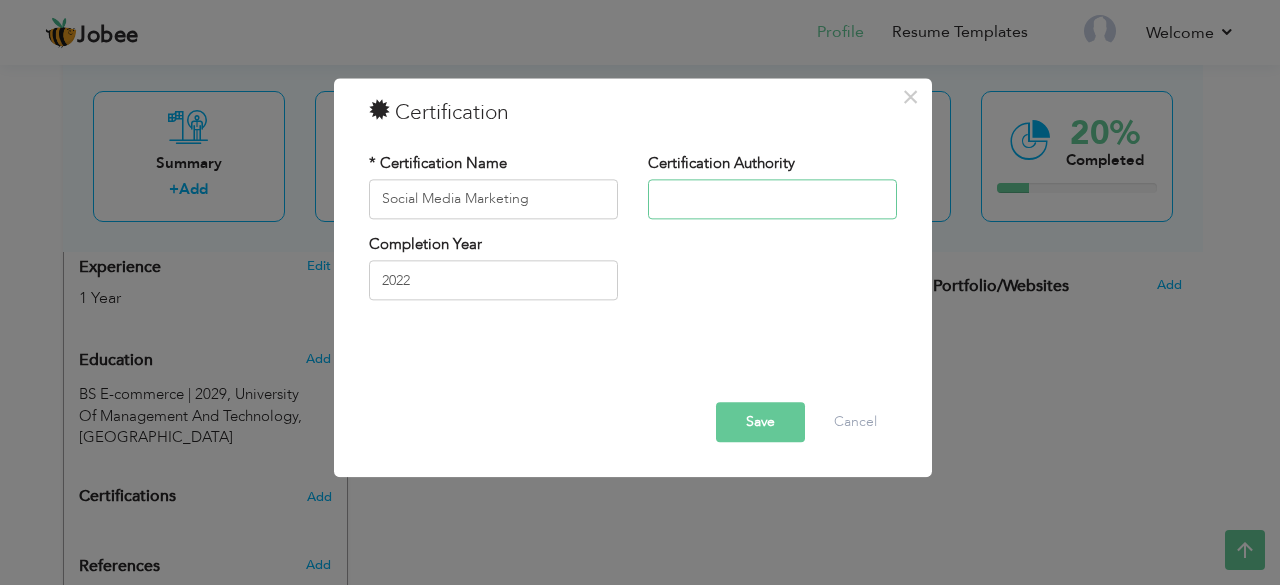 click at bounding box center (772, 199) 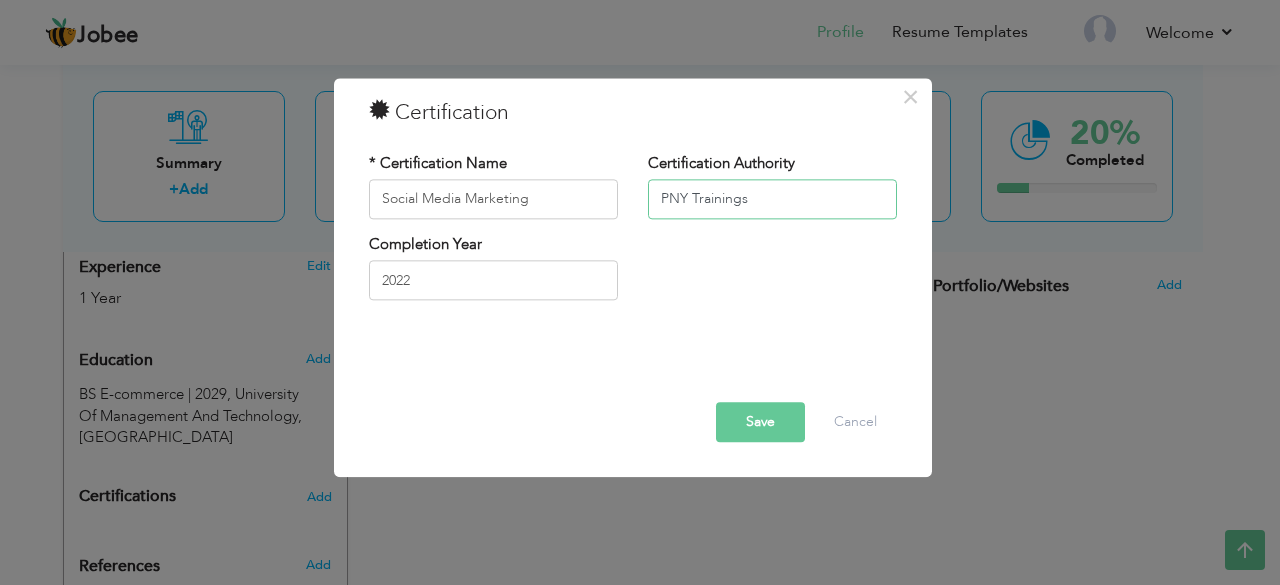 type on "PNY Trainings" 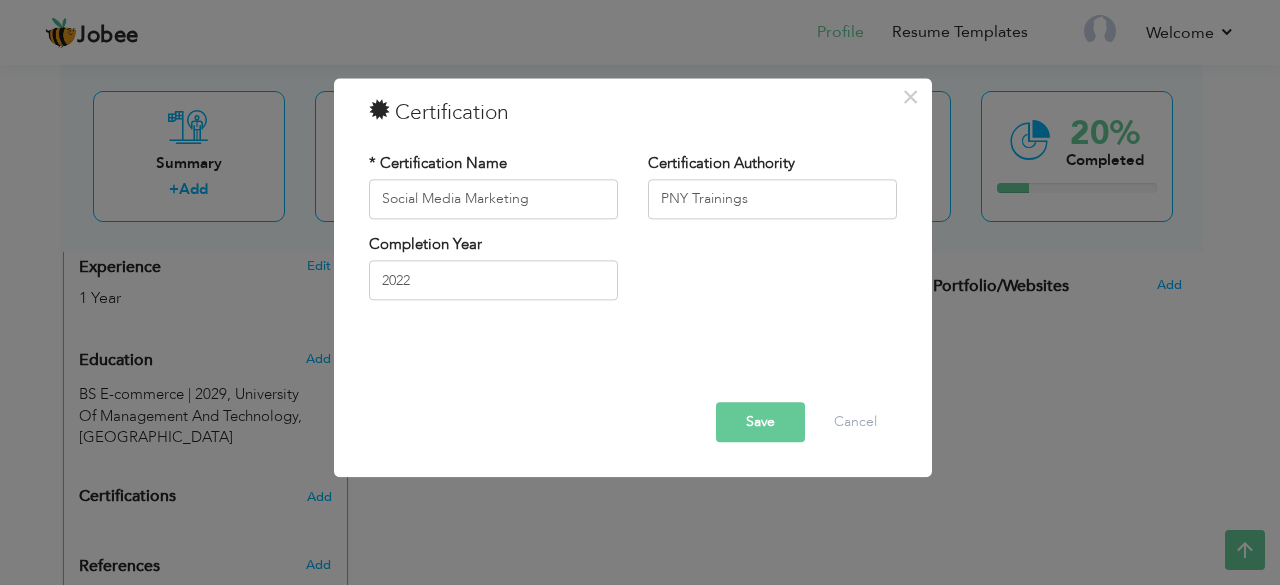 click on "Save" at bounding box center (760, 422) 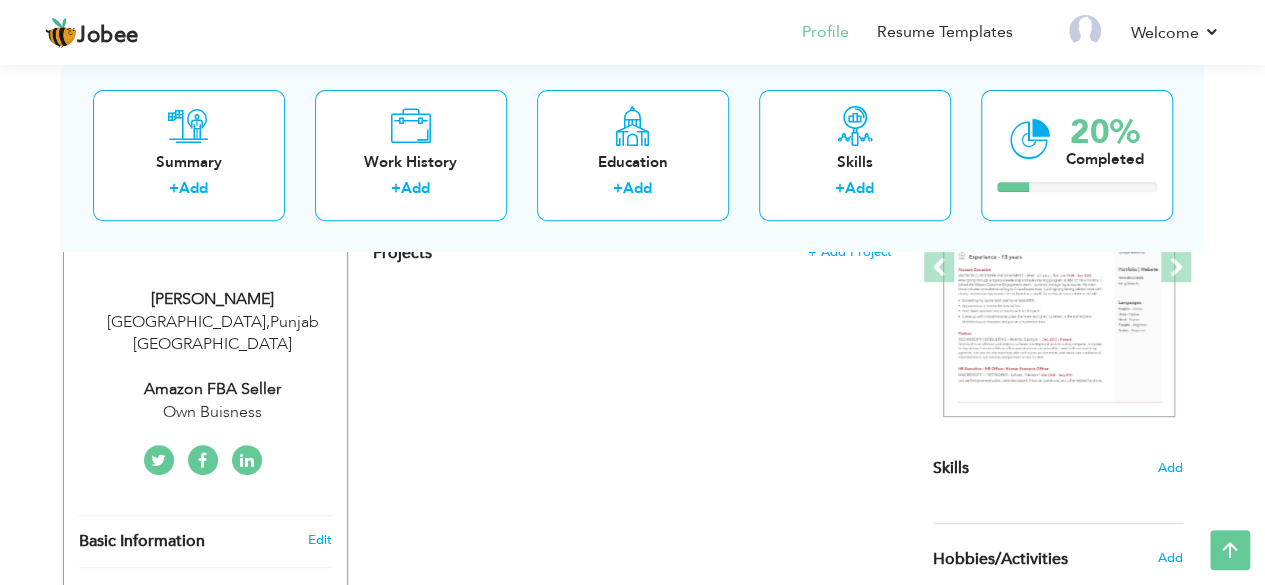 scroll, scrollTop: 312, scrollLeft: 0, axis: vertical 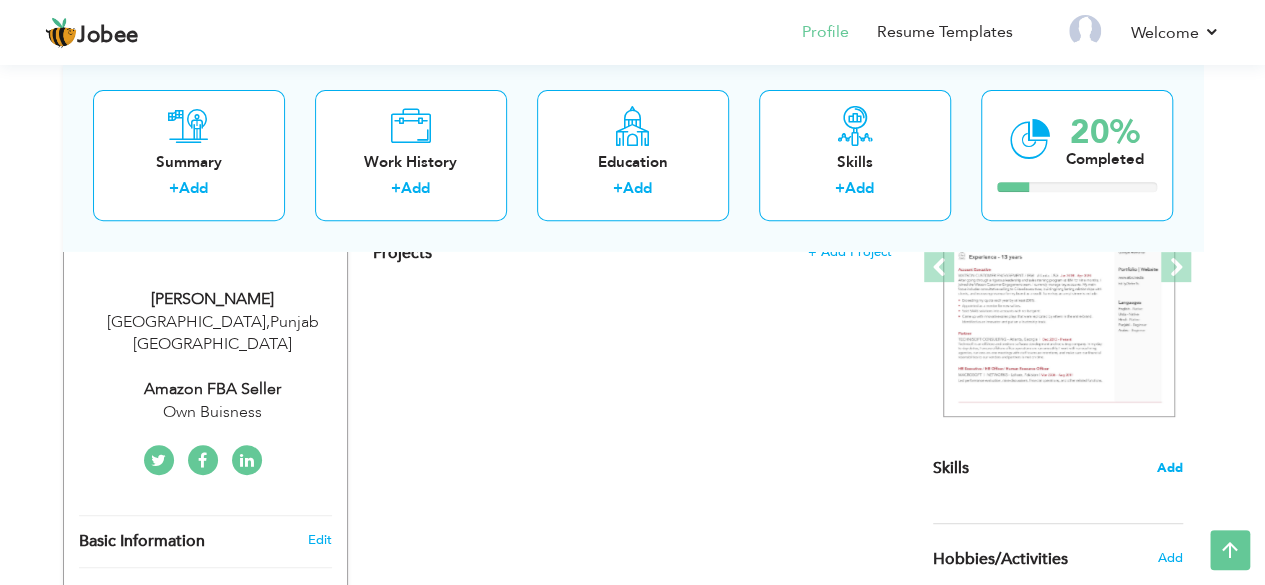 click on "Add" at bounding box center (1170, 468) 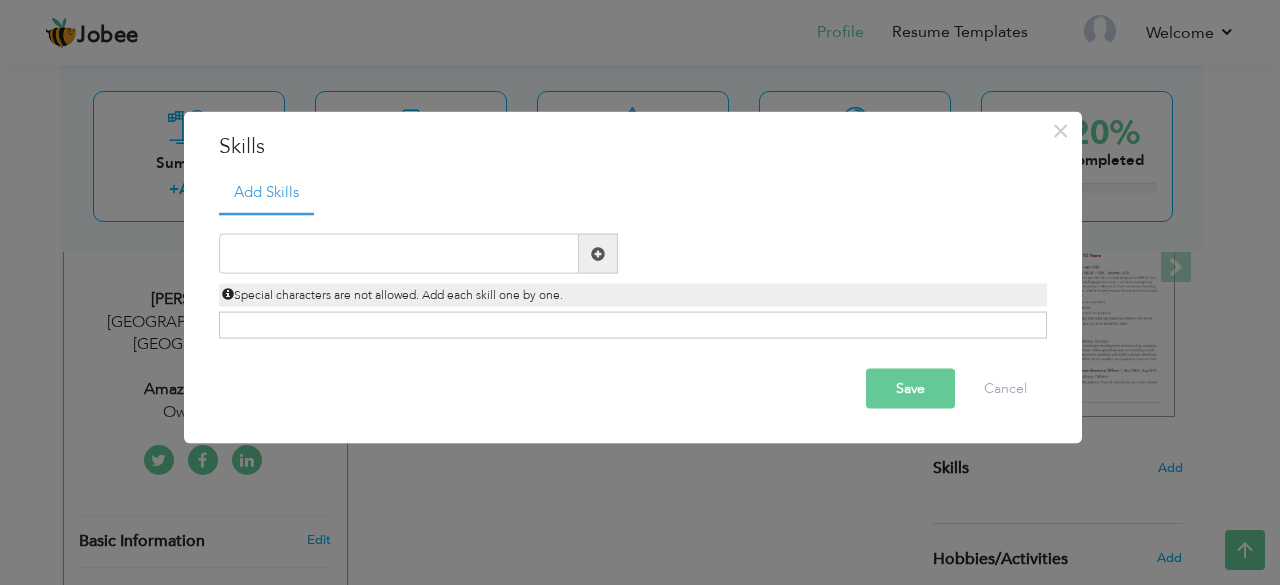 click on "Click on  , to mark skill as primary." at bounding box center [633, 325] 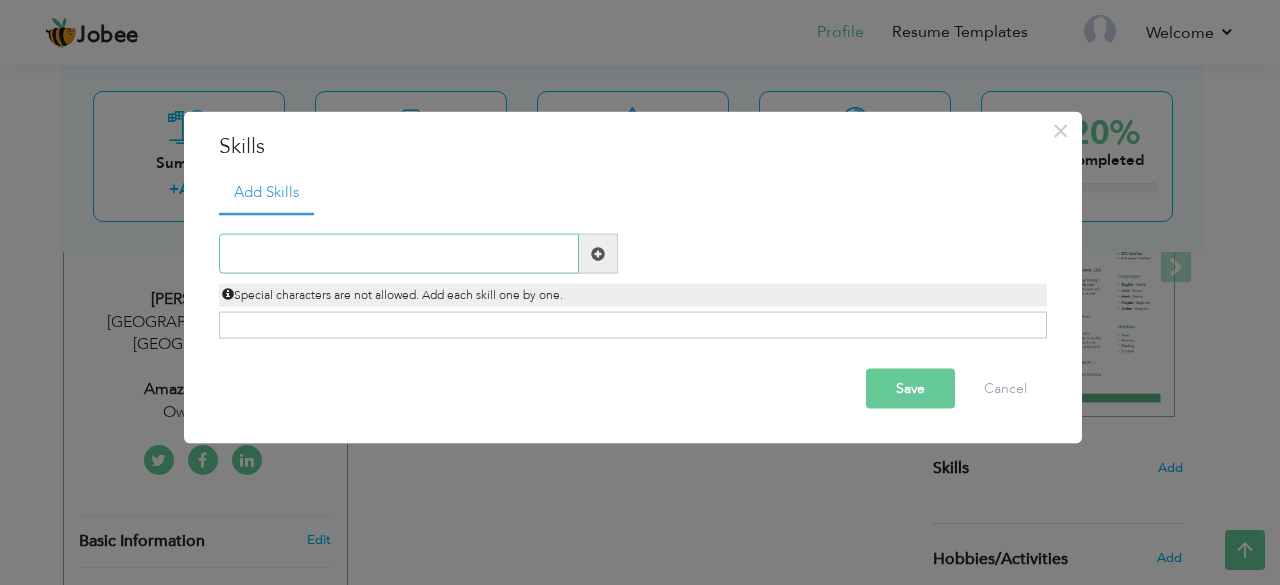 click at bounding box center (399, 254) 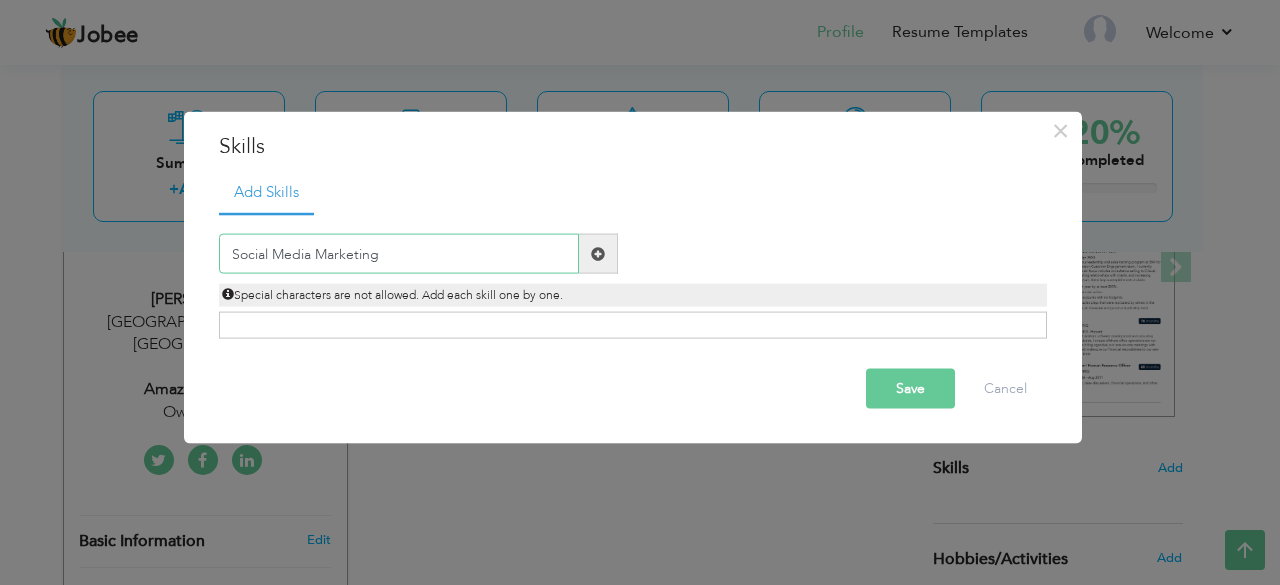 type on "Social Media Marketing" 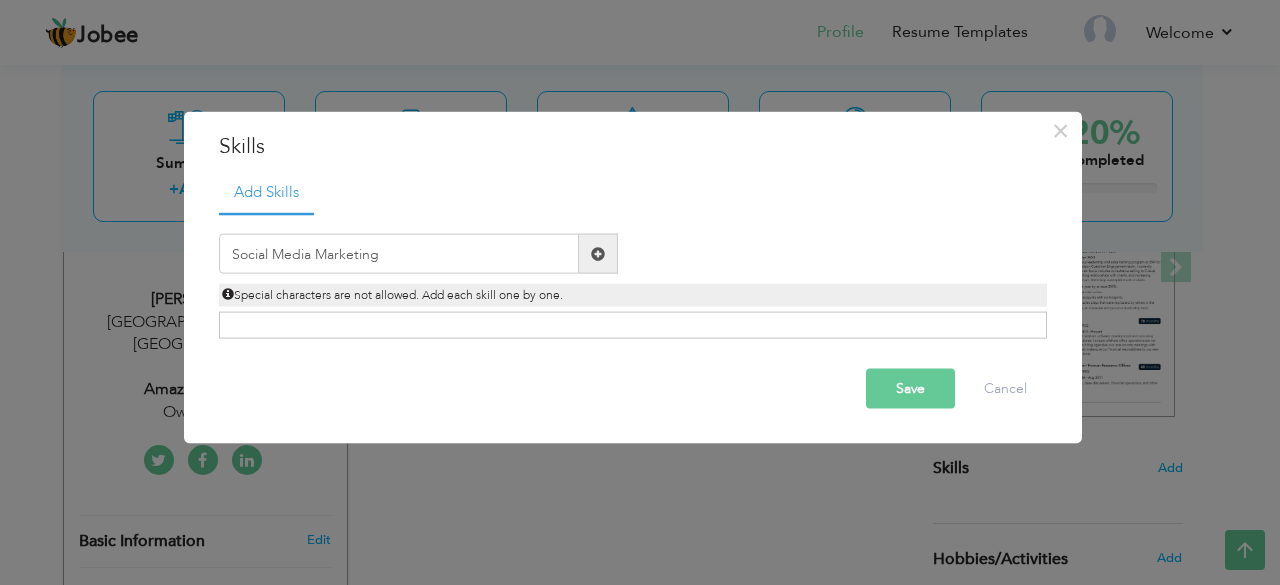 click at bounding box center [598, 253] 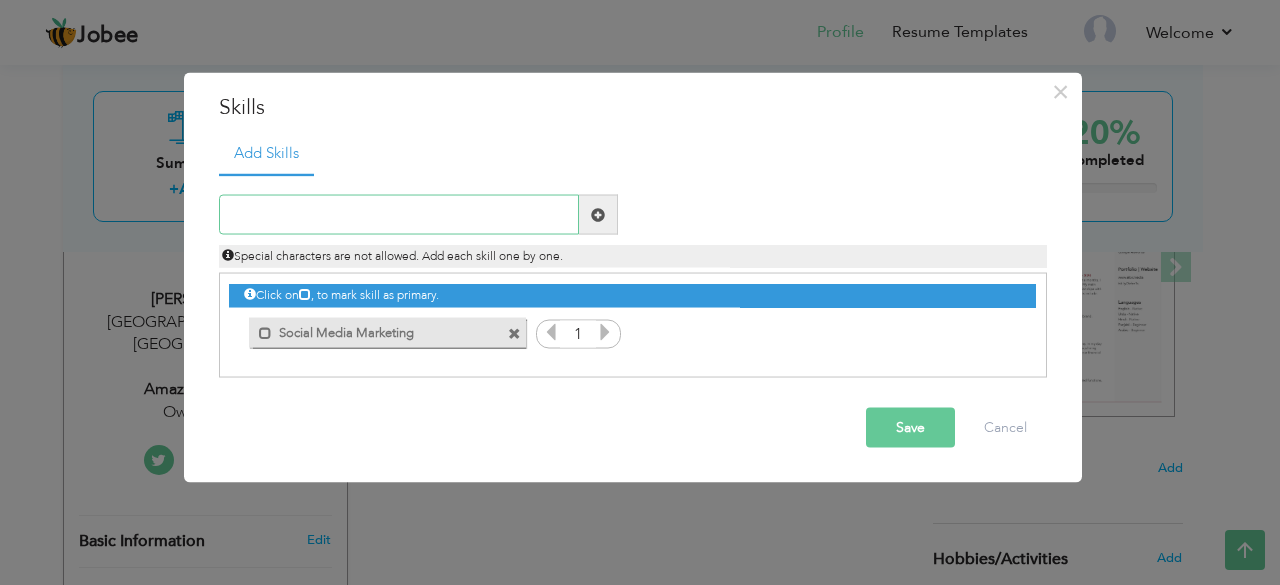 click at bounding box center (399, 215) 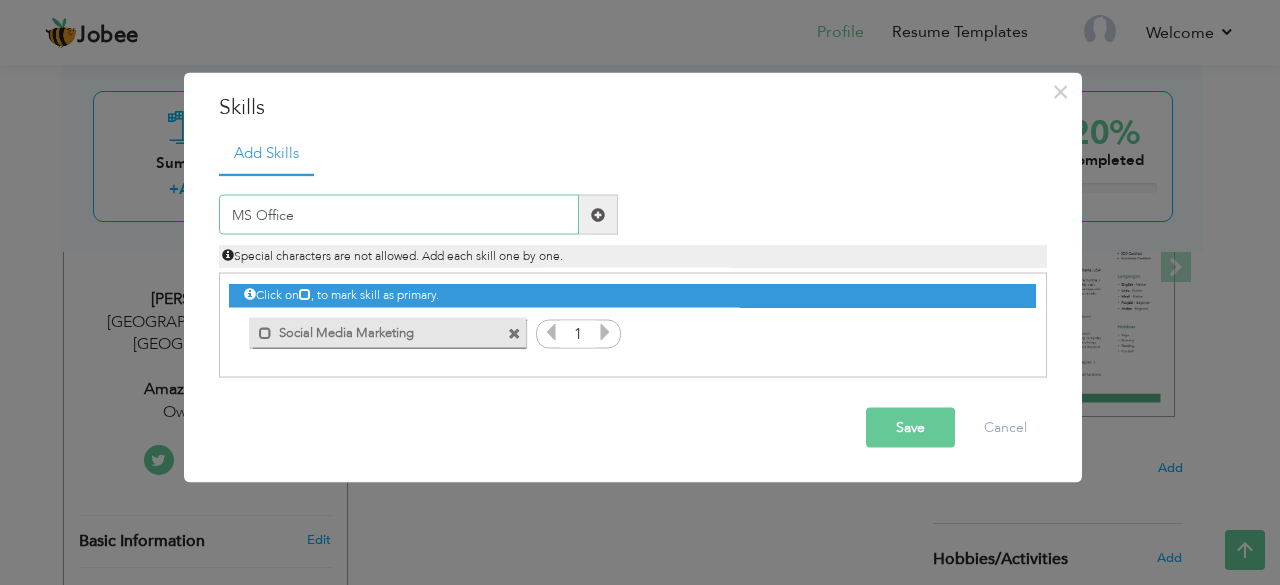 type on "MS Office" 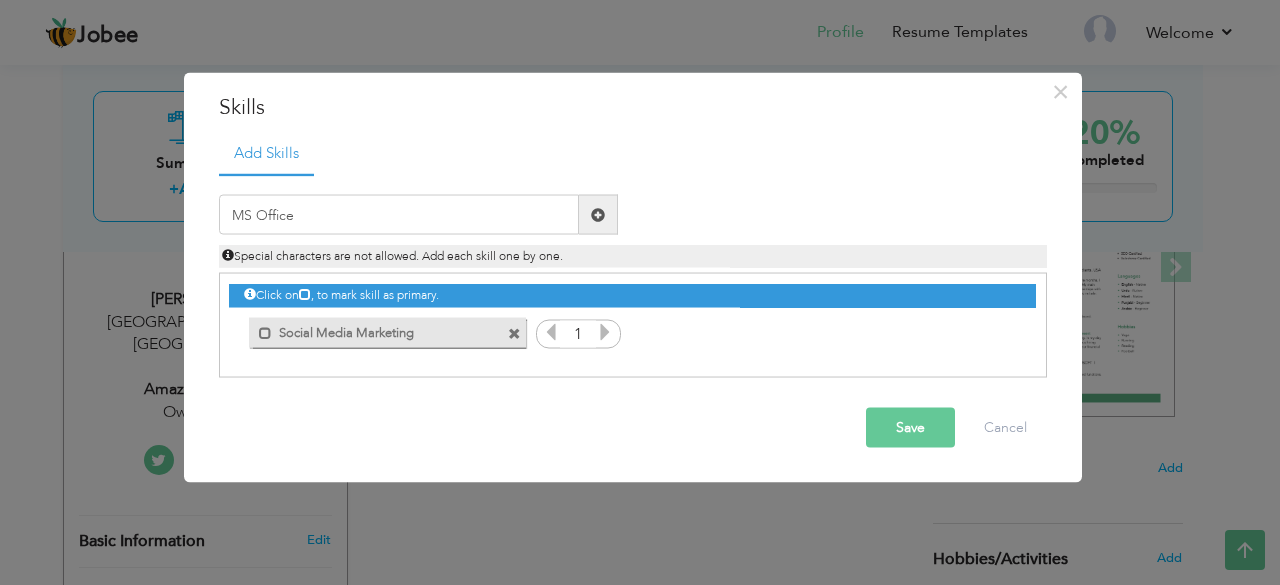 click at bounding box center (598, 214) 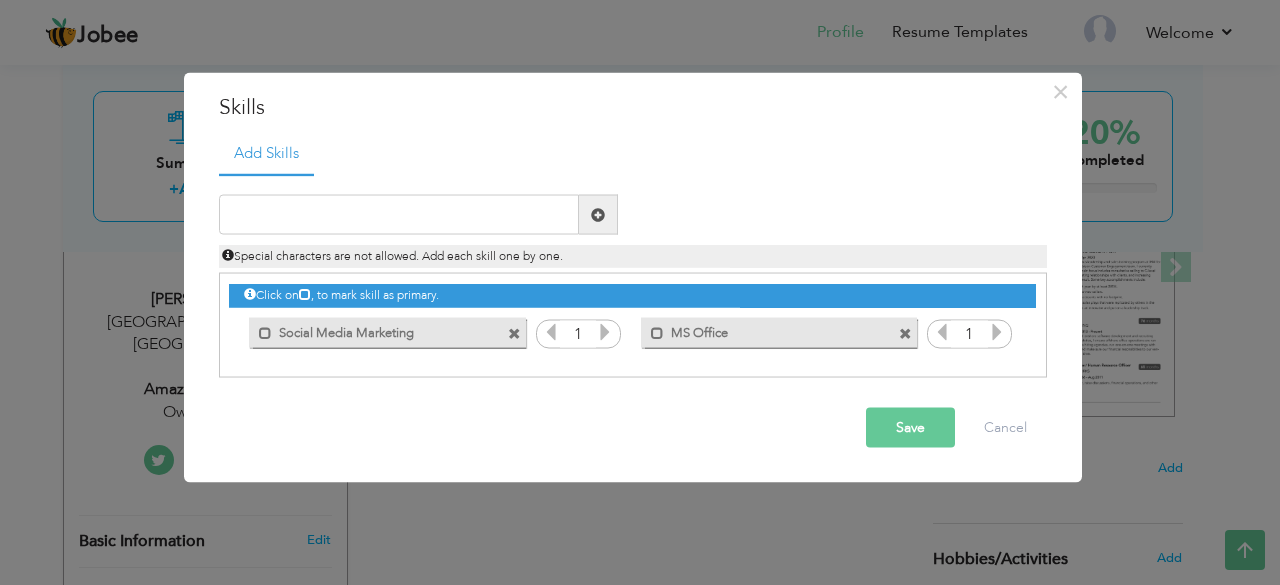 click on "Save" at bounding box center [910, 428] 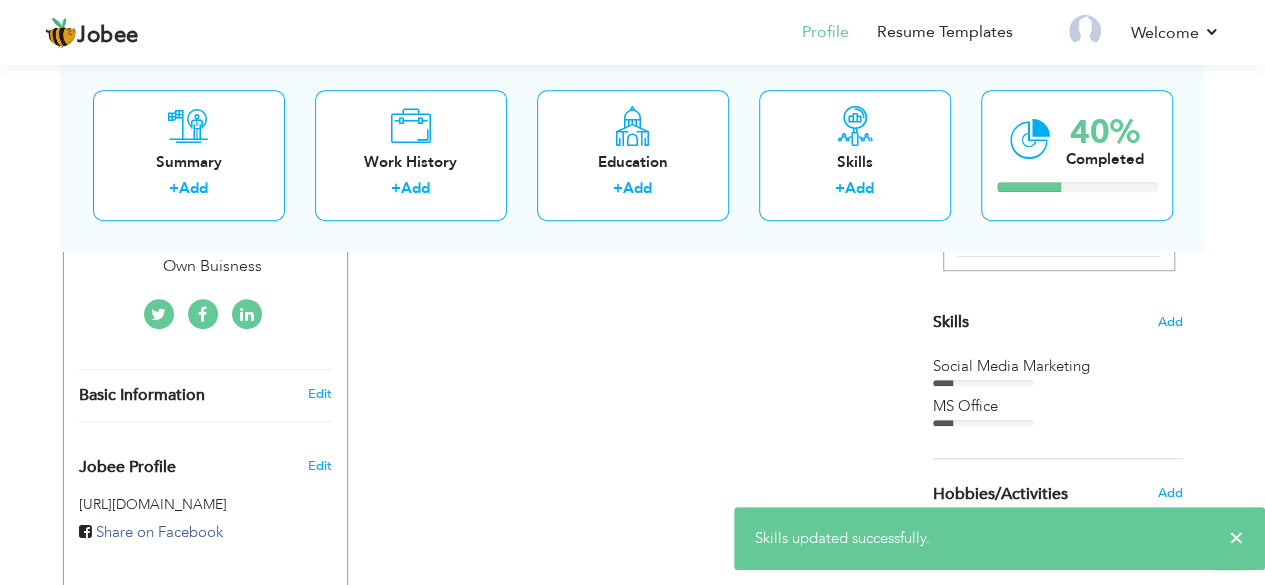 scroll, scrollTop: 460, scrollLeft: 0, axis: vertical 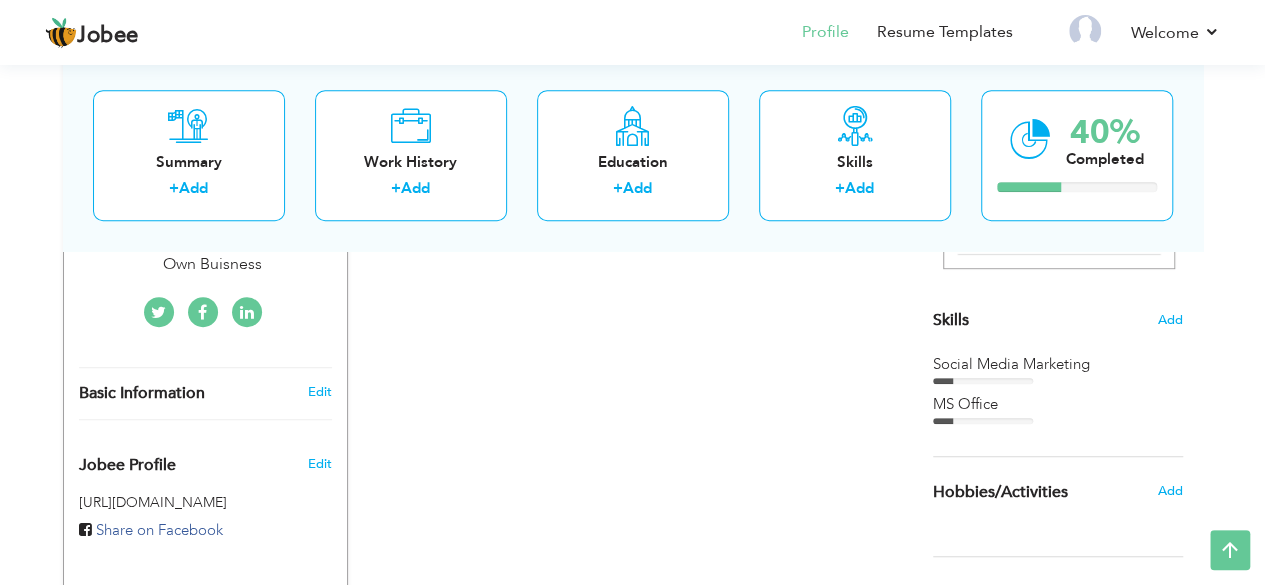 click on "Social Media Marketing" at bounding box center [1058, 364] 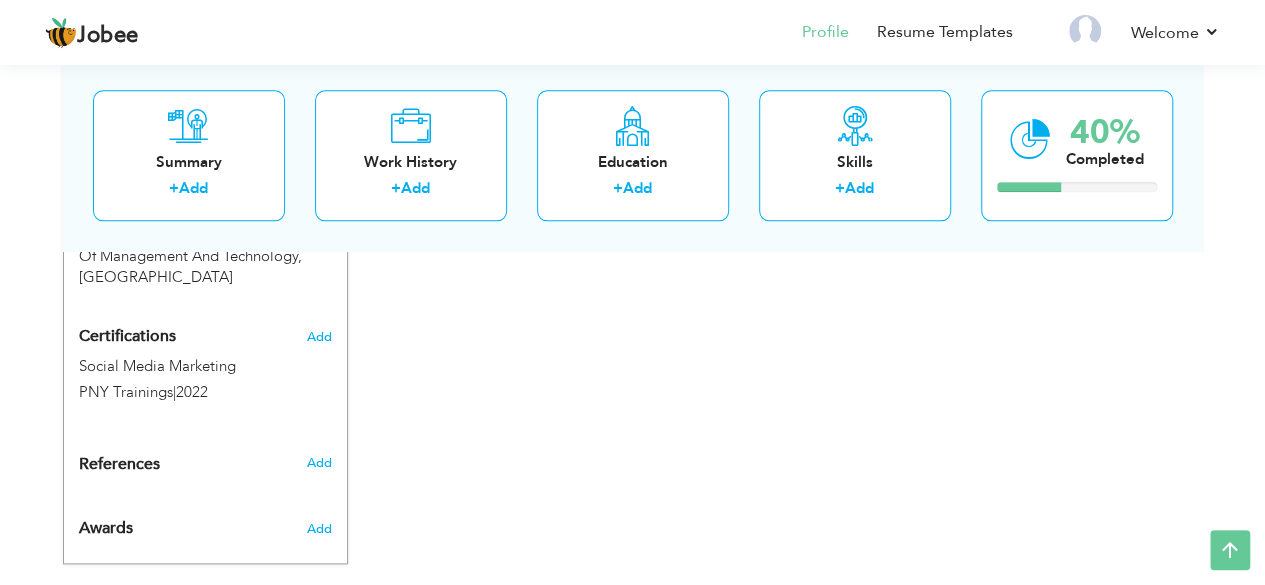 scroll, scrollTop: 952, scrollLeft: 0, axis: vertical 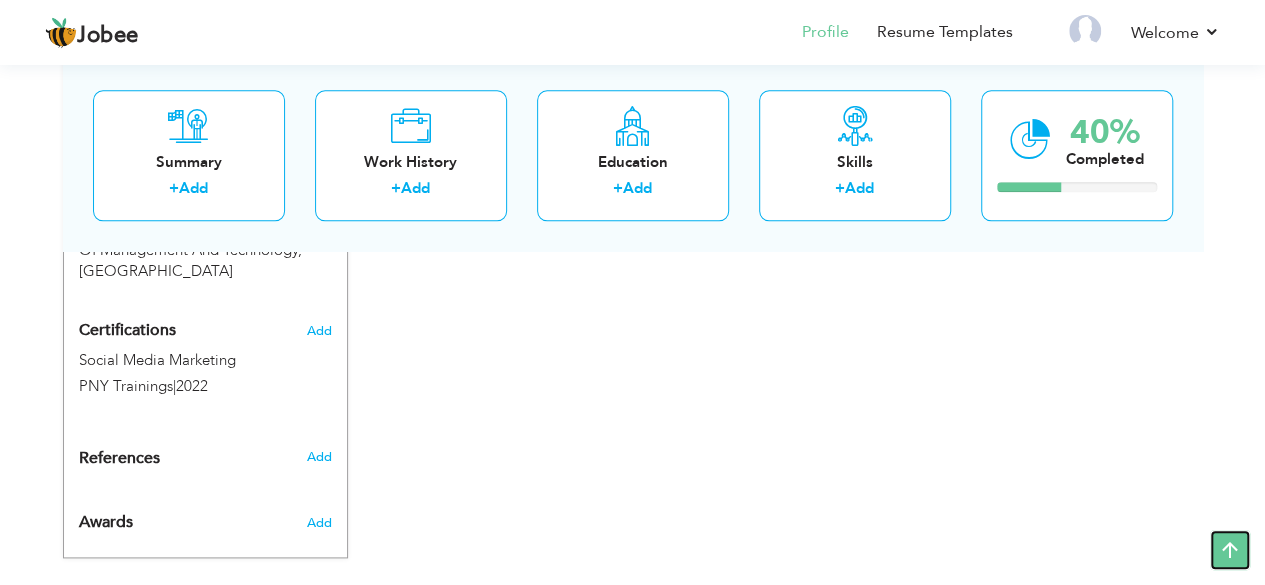 click at bounding box center (1230, 550) 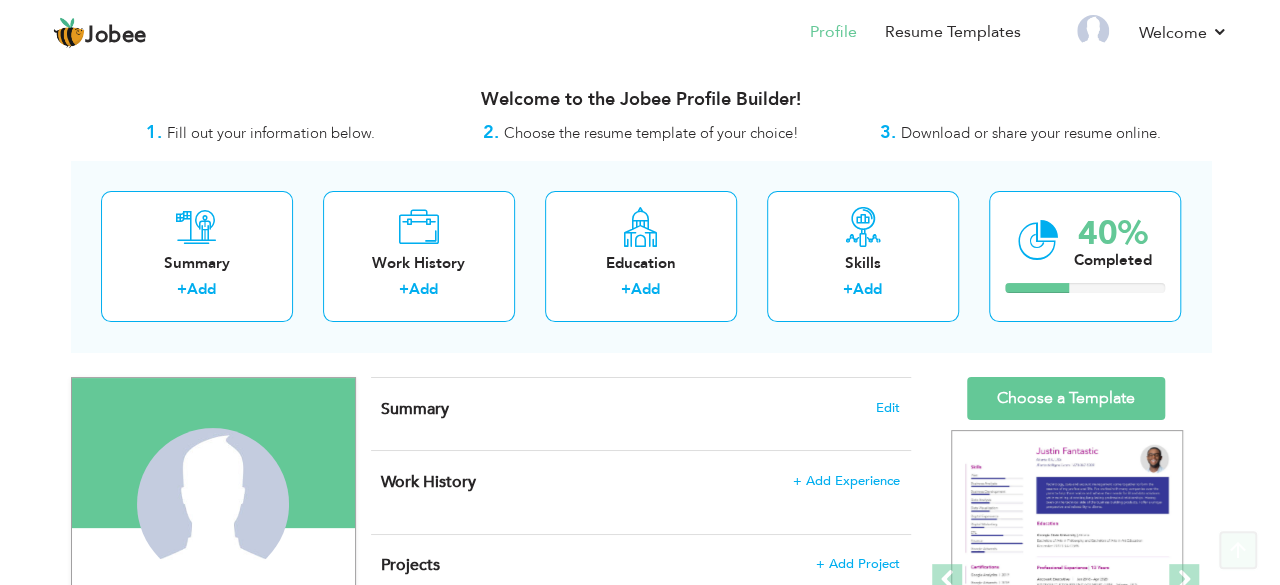 scroll, scrollTop: 0, scrollLeft: 0, axis: both 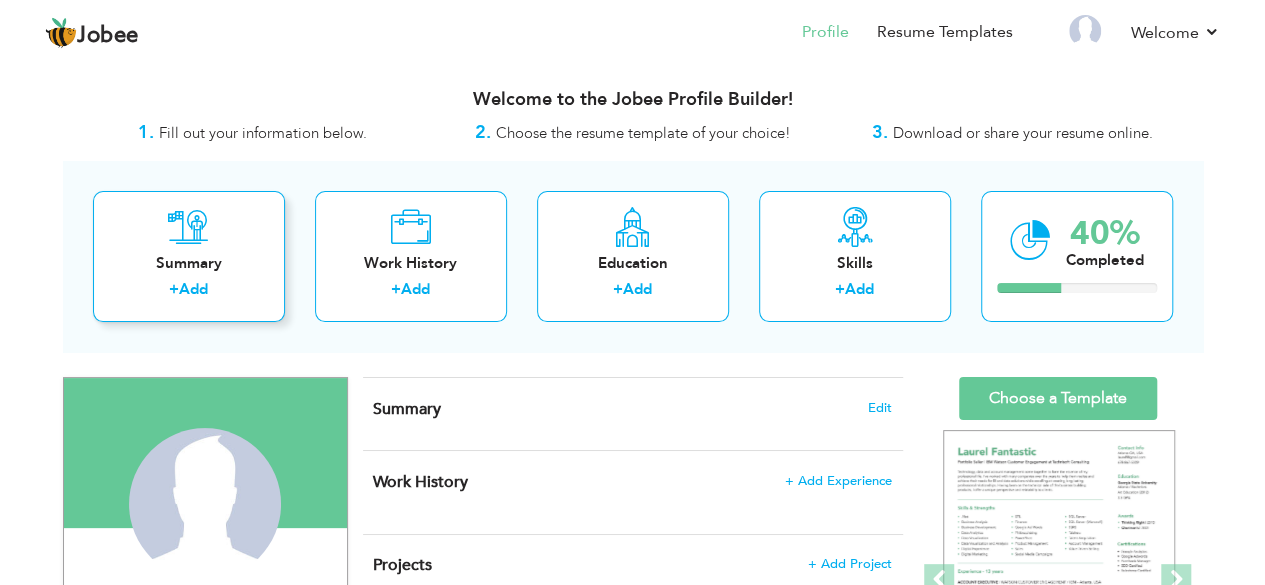 click on "Add" at bounding box center [193, 289] 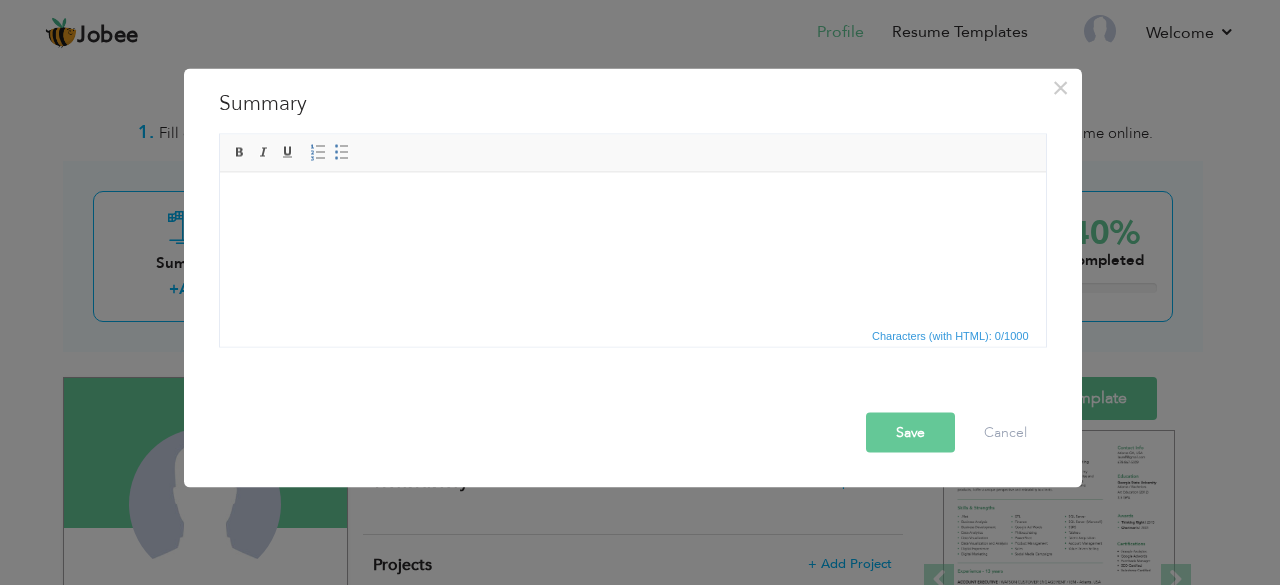drag, startPoint x: 386, startPoint y: 228, endPoint x: 262, endPoint y: 203, distance: 126.495056 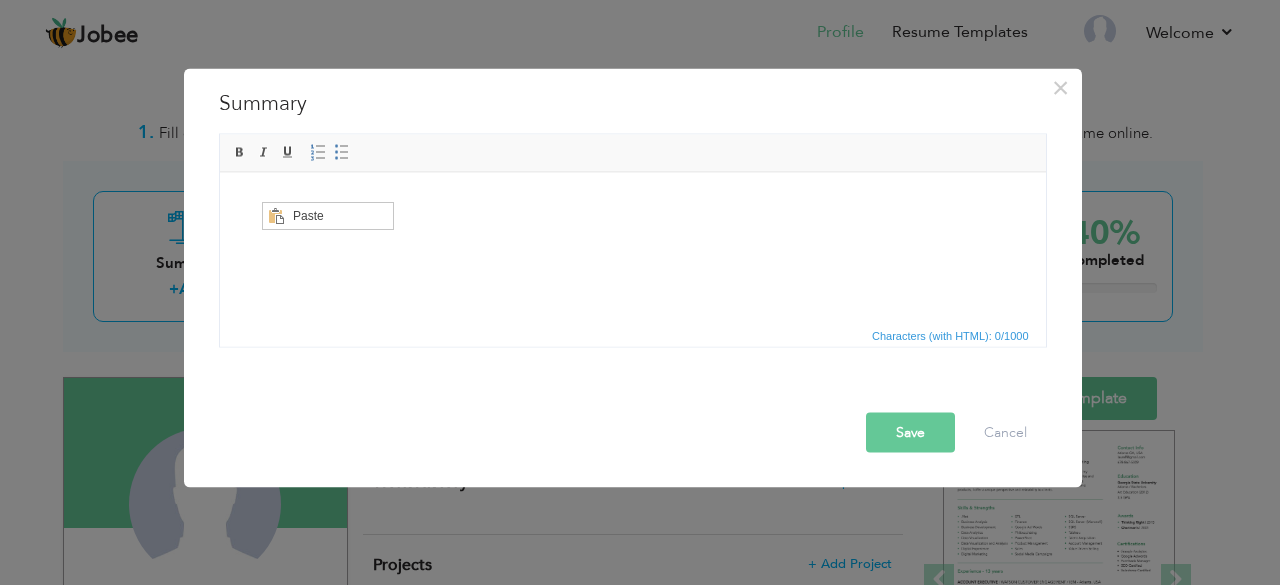 scroll, scrollTop: 0, scrollLeft: 0, axis: both 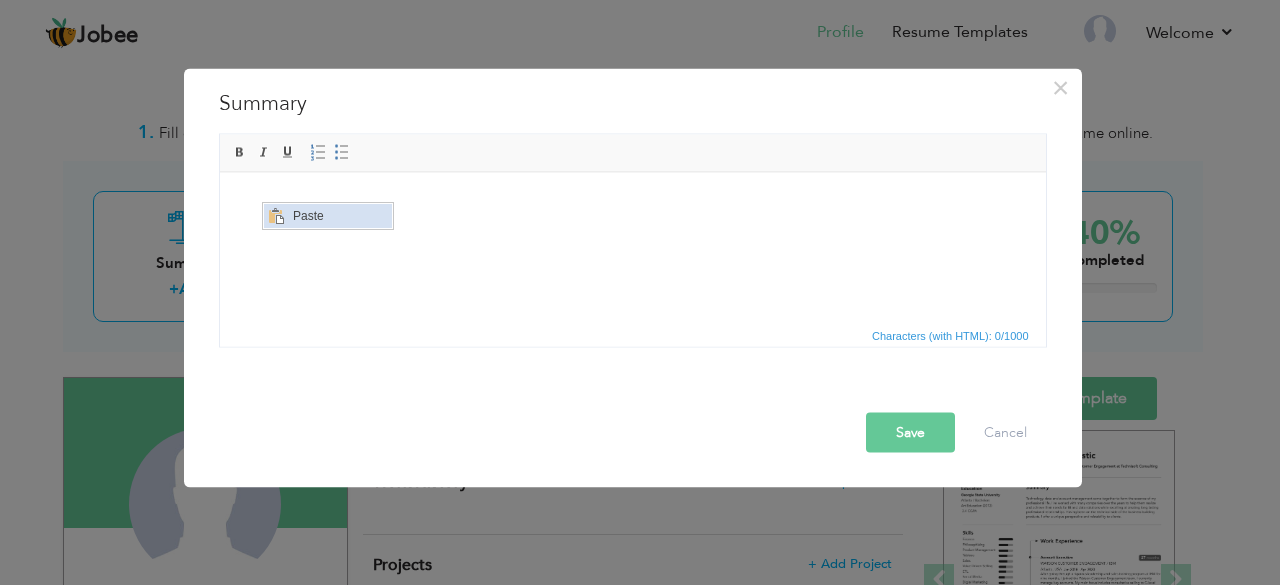 click on "Paste" at bounding box center (339, 216) 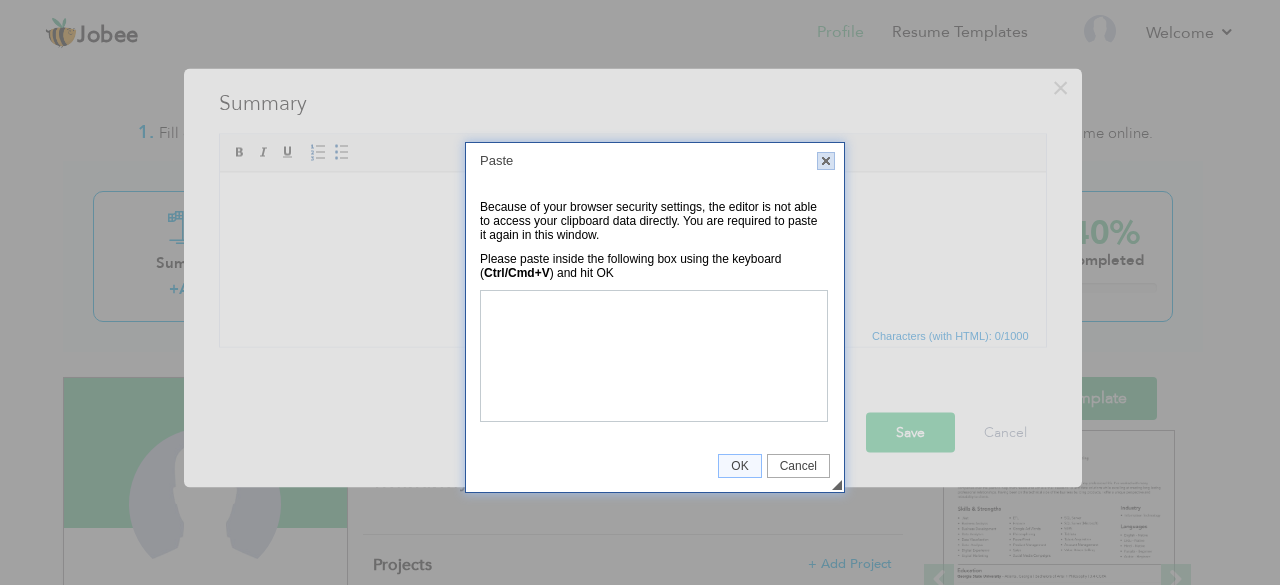 click on "X" at bounding box center [826, 161] 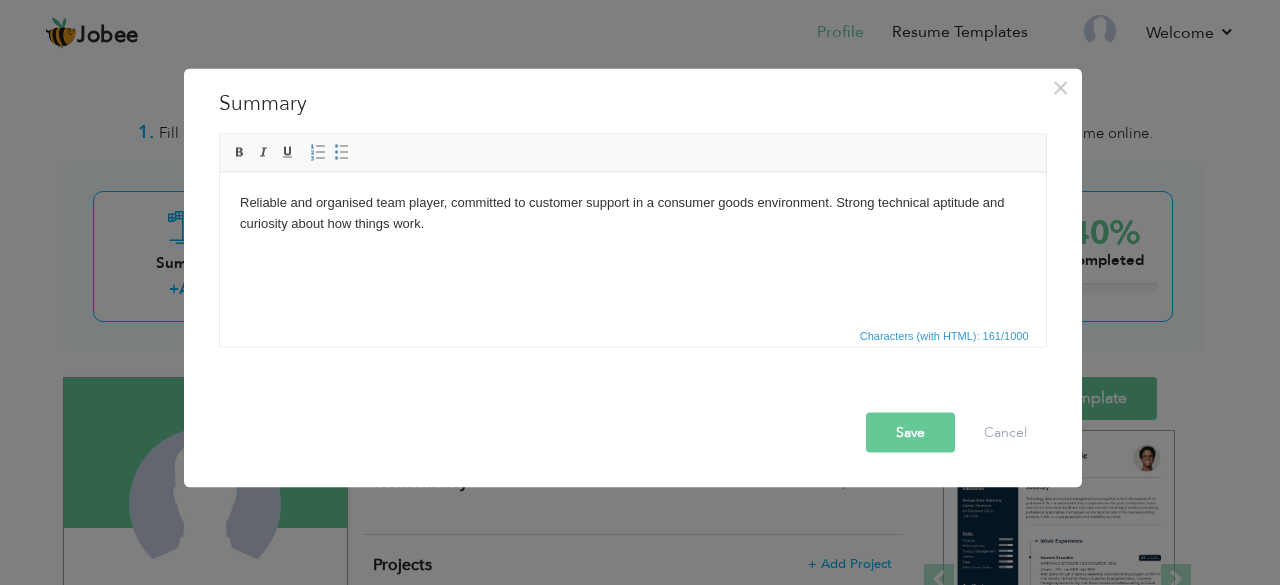 click on "Save" at bounding box center (910, 432) 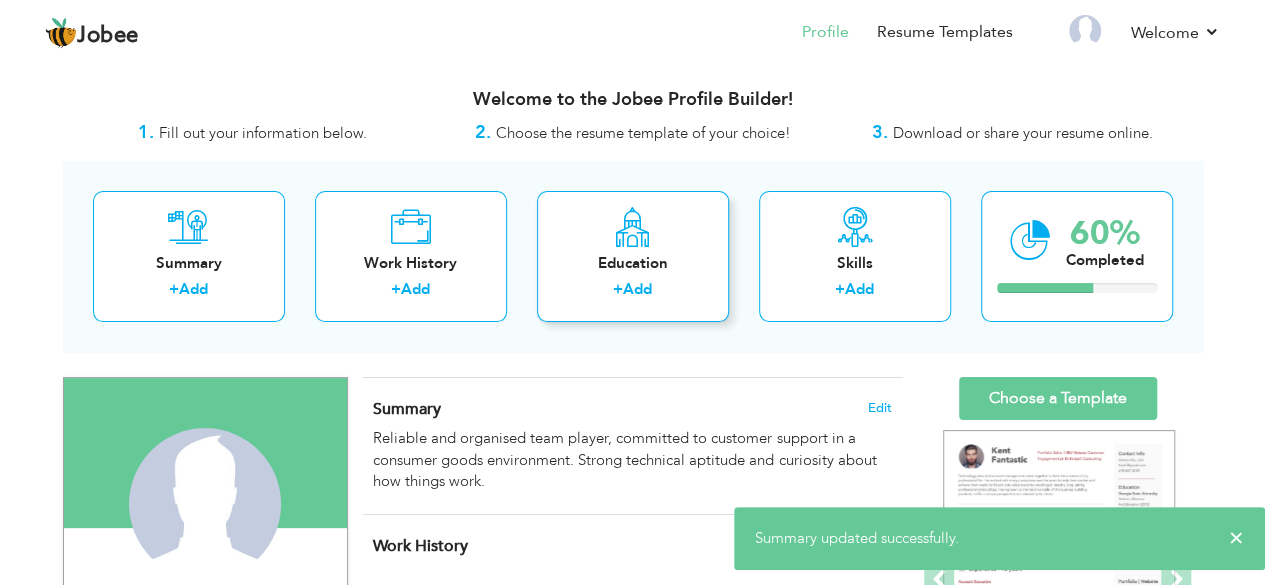 click on "Add" at bounding box center [637, 289] 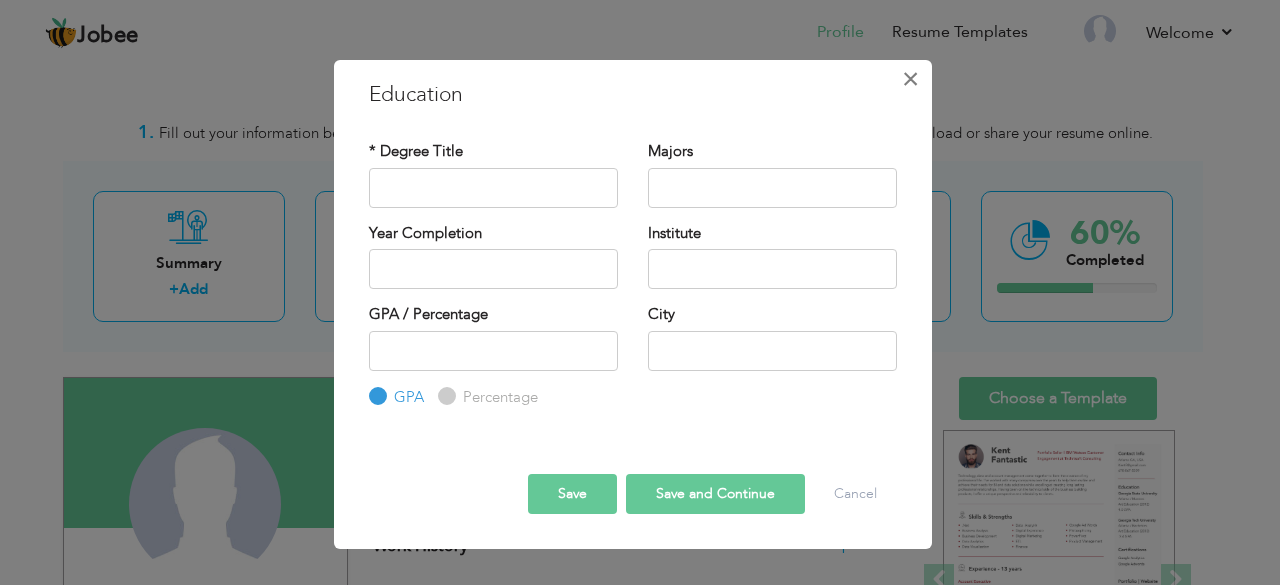 click on "×" at bounding box center [910, 79] 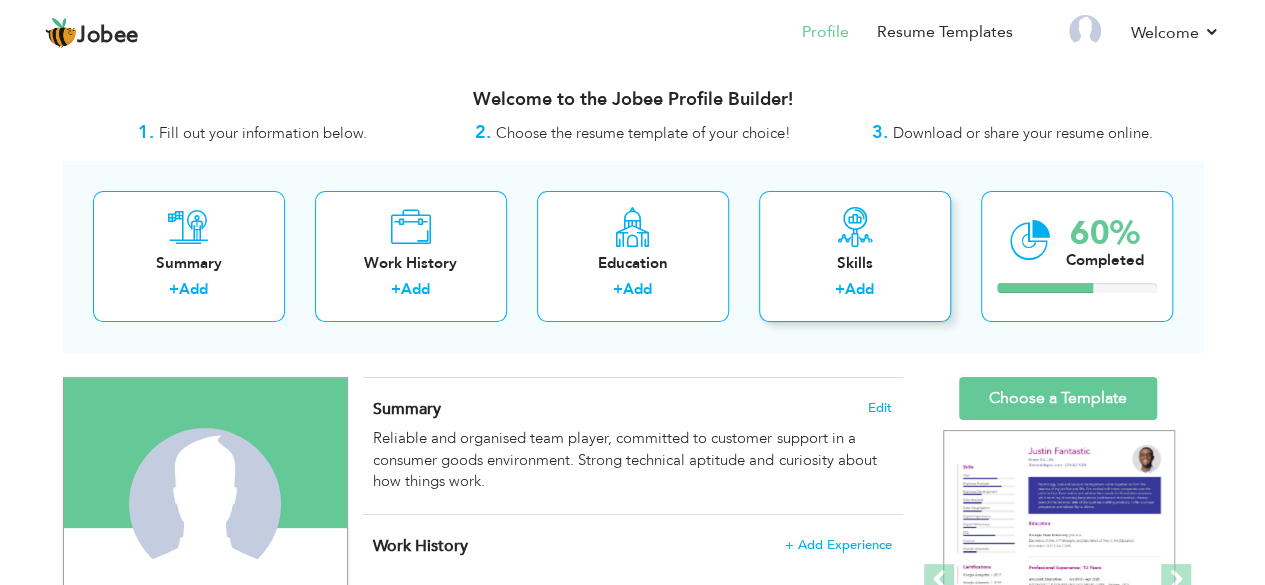 click on "Add" at bounding box center [859, 289] 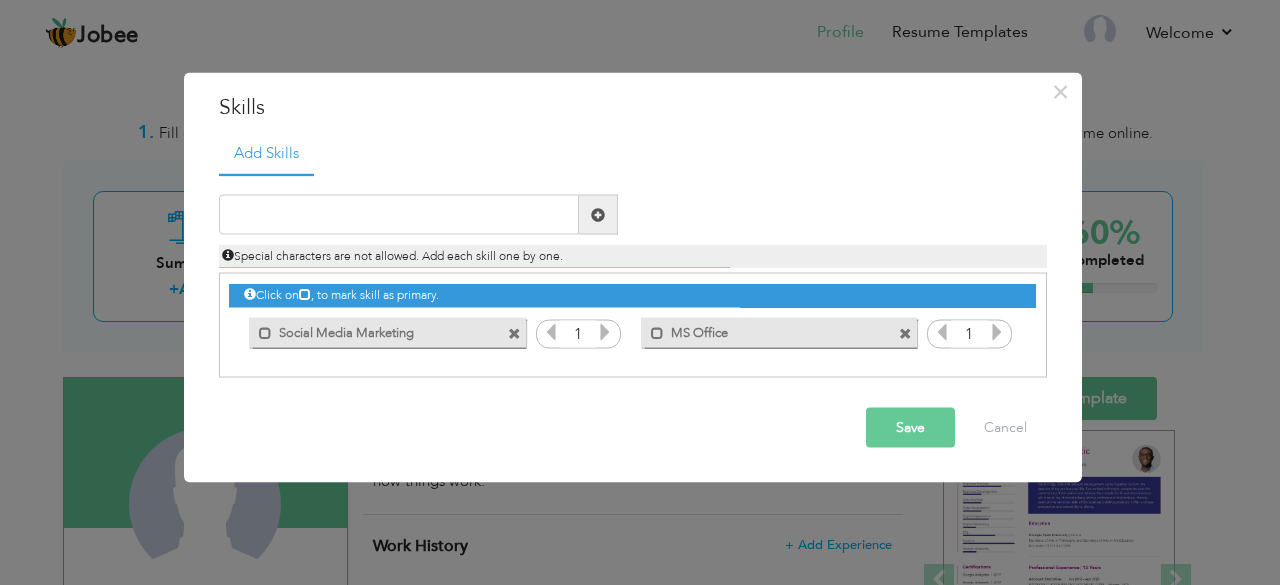 click on "Save" at bounding box center [910, 428] 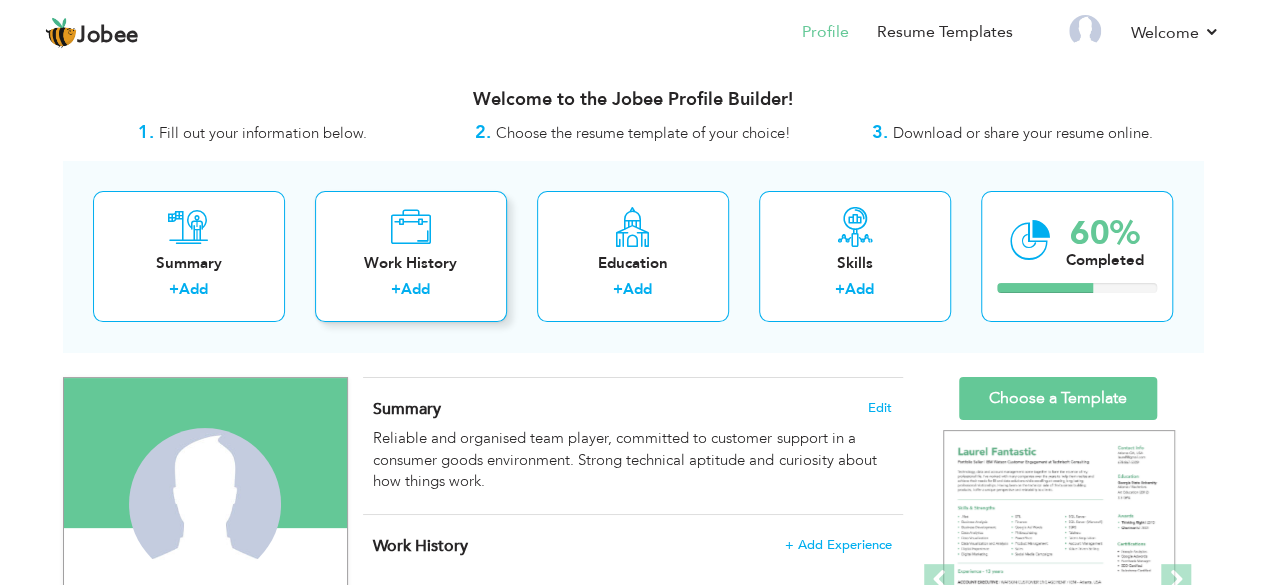 click on "+  Add" at bounding box center (411, 292) 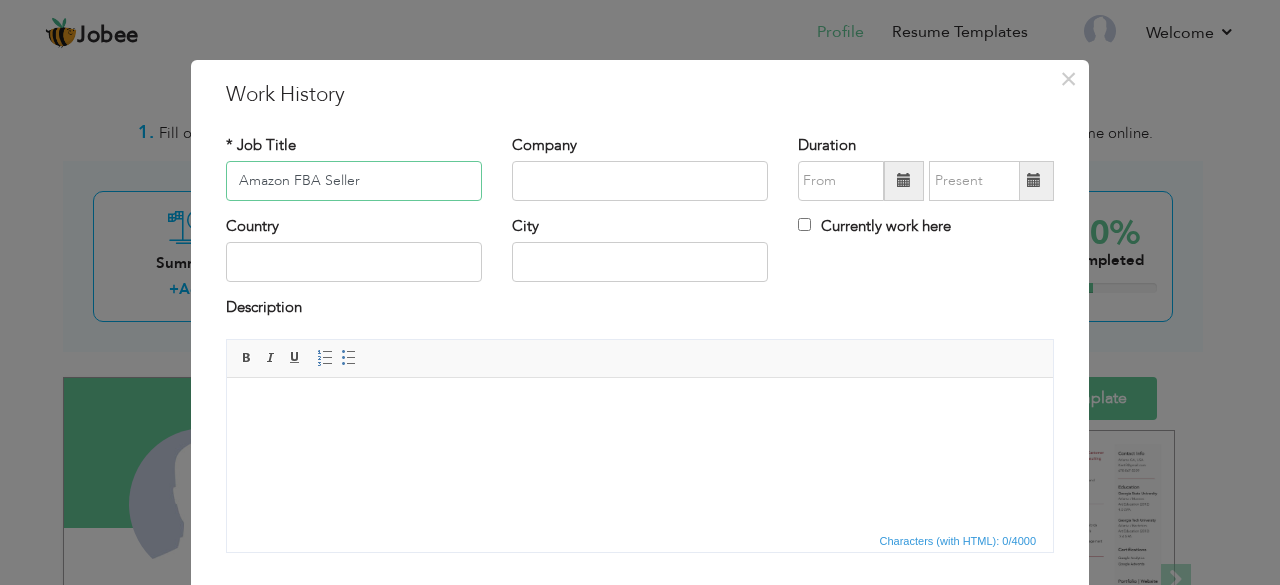 type on "Amazon FBA Seller" 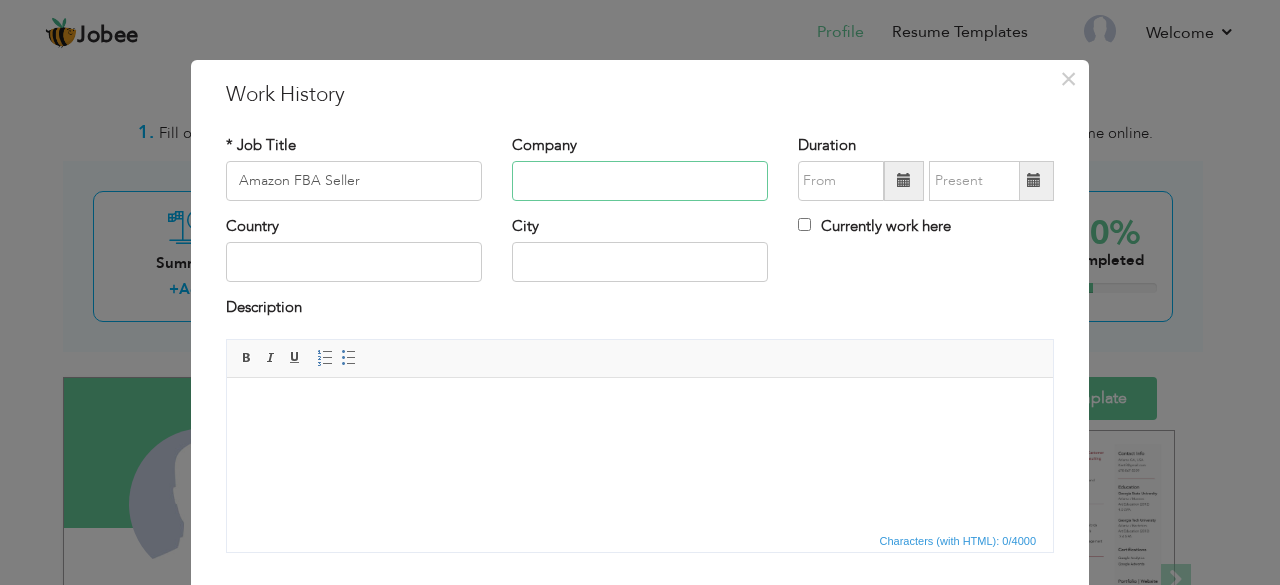 click at bounding box center [640, 181] 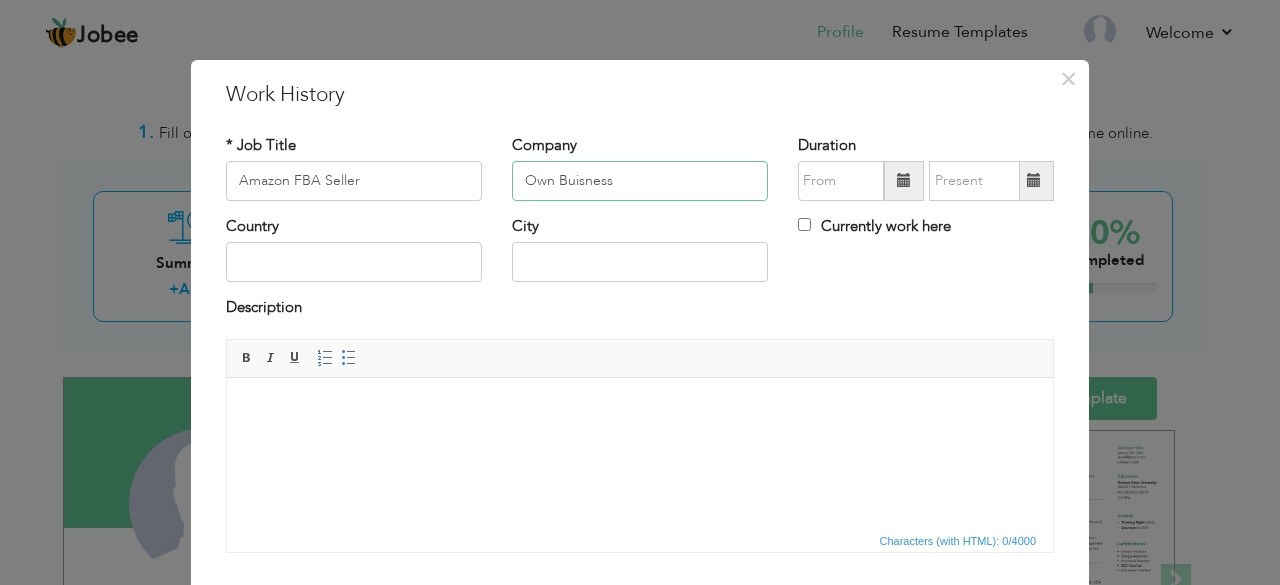 type on "Own Buisness" 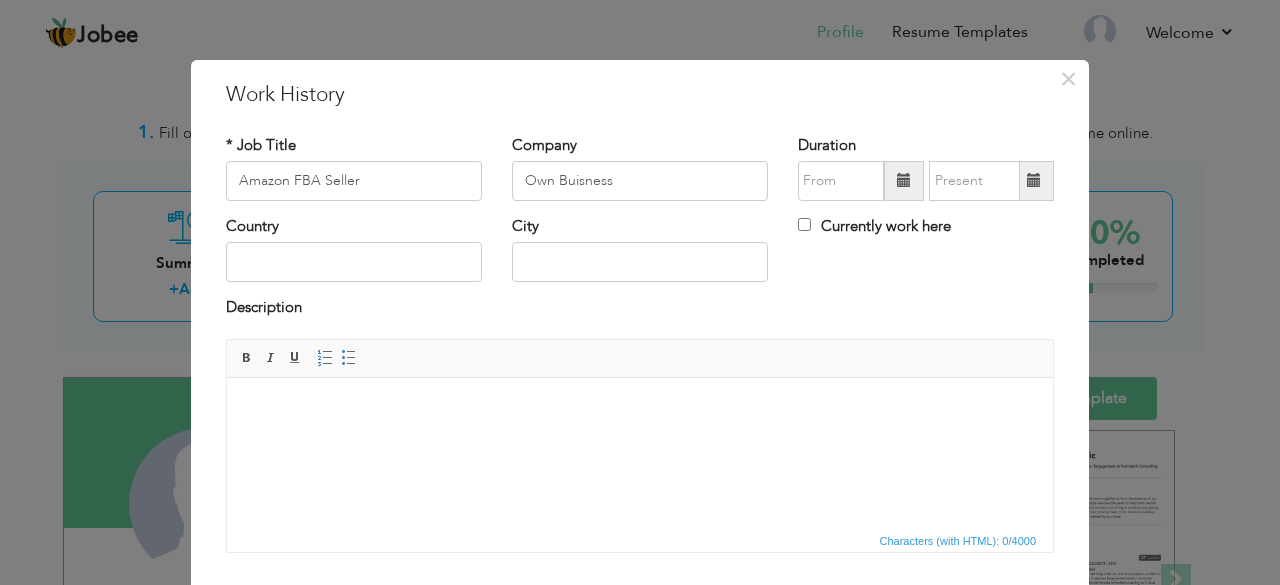 drag, startPoint x: 385, startPoint y: 287, endPoint x: 412, endPoint y: 269, distance: 32.449963 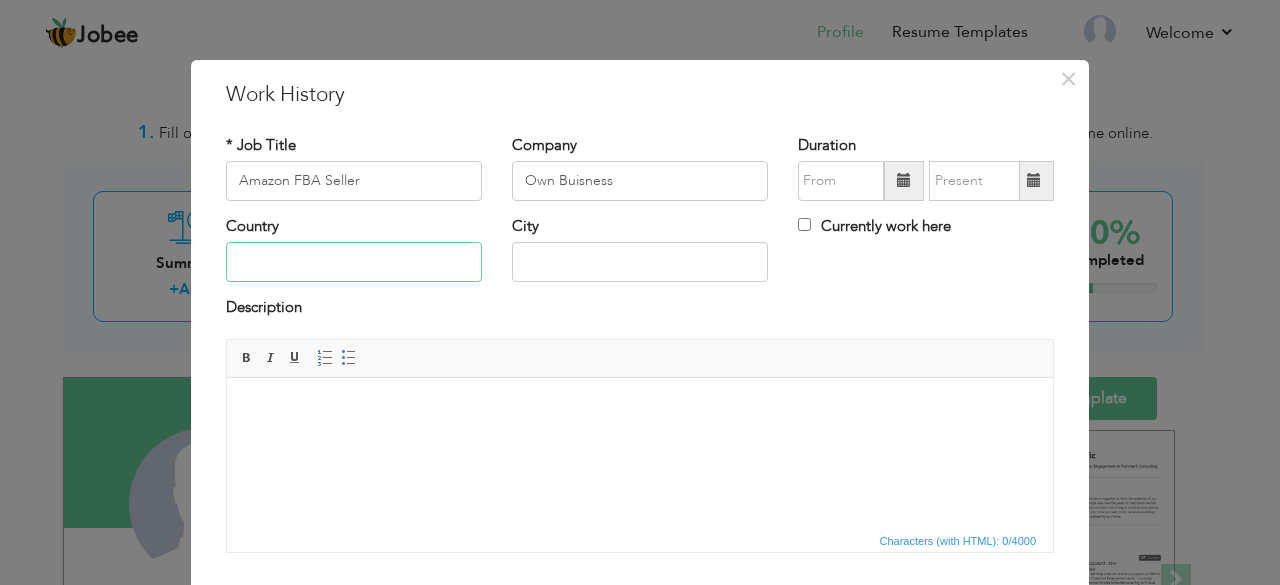 click at bounding box center (354, 262) 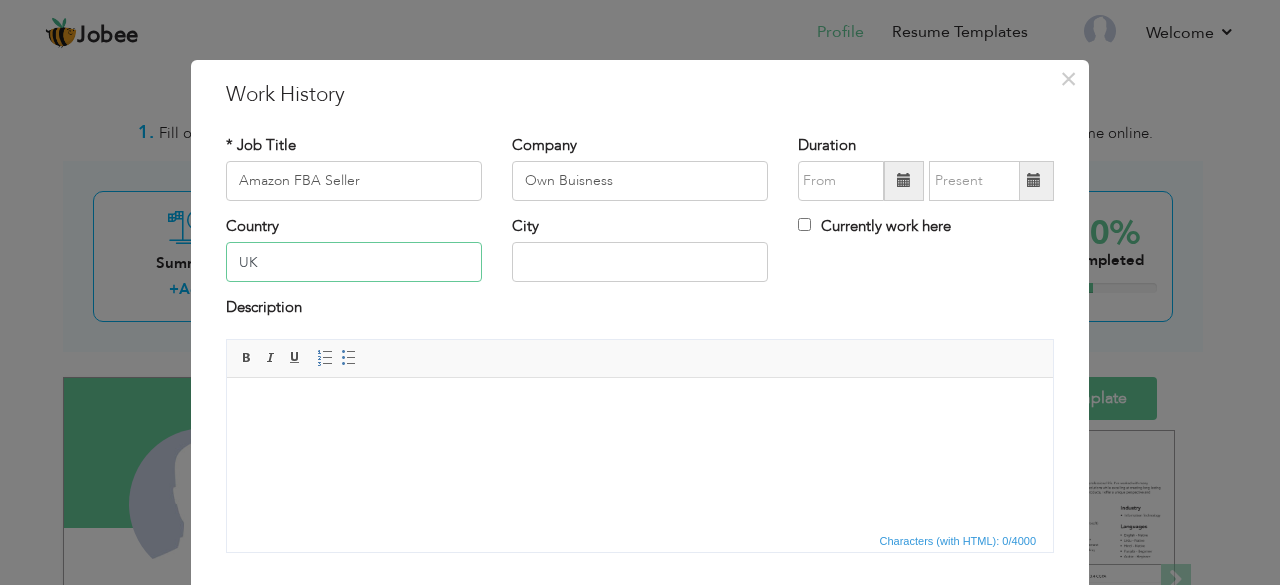 type on "UK" 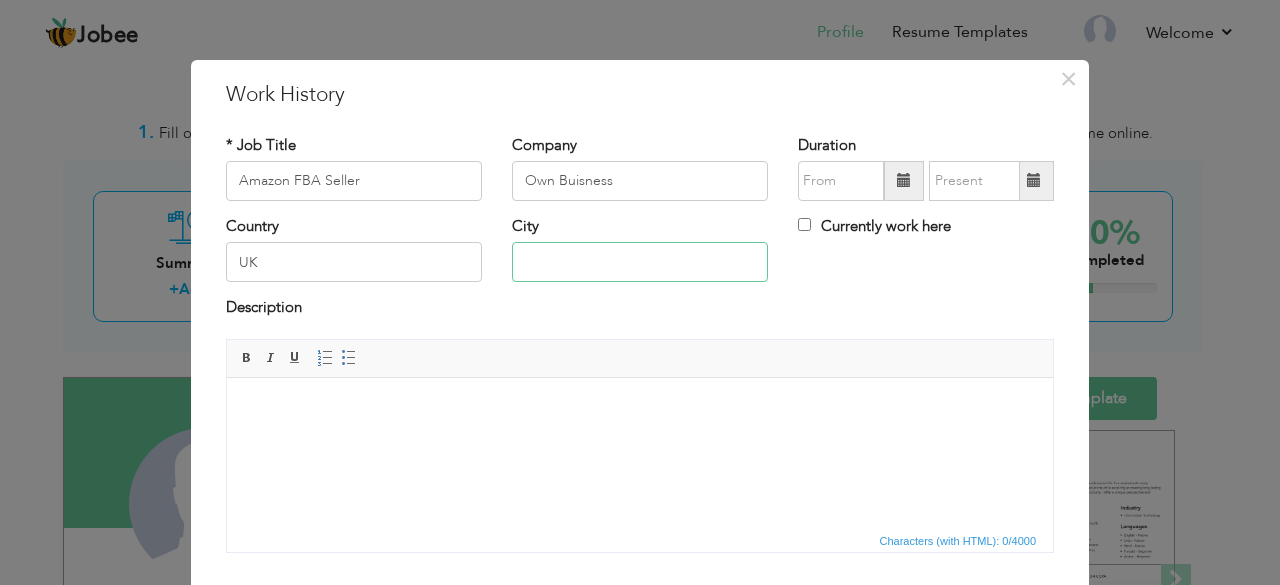 click at bounding box center [640, 262] 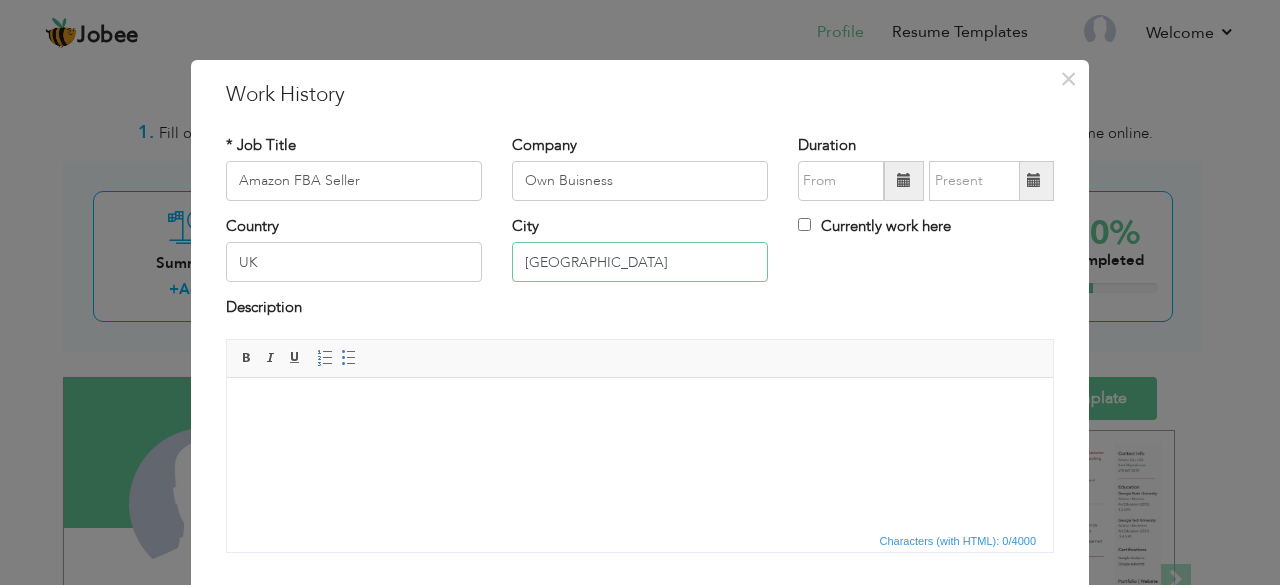 type on "London" 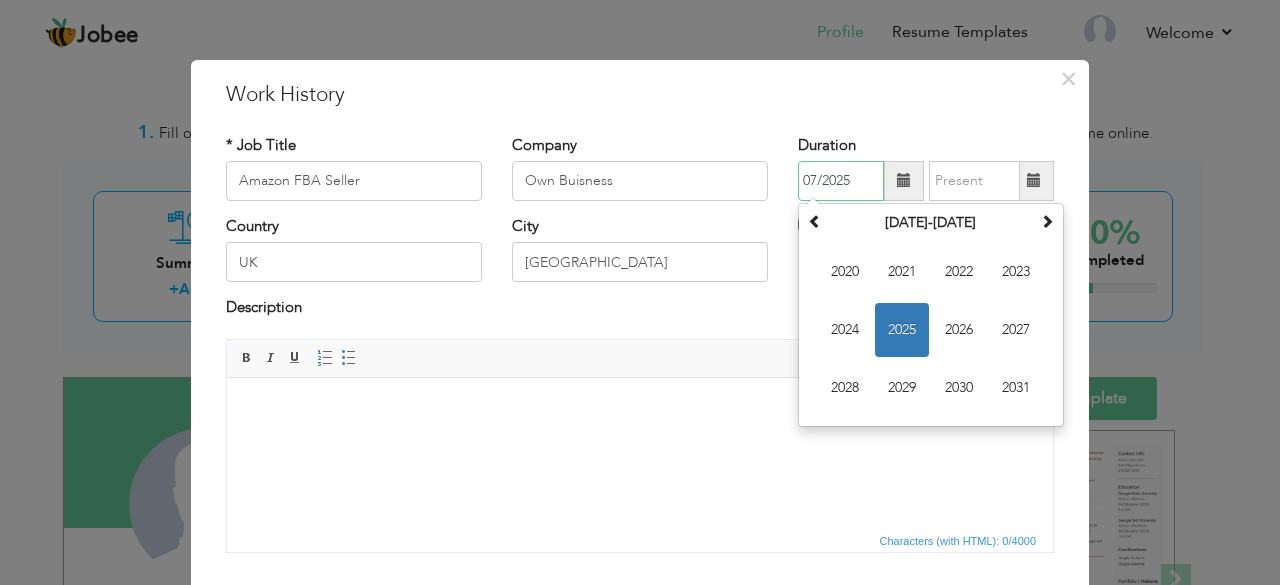 click on "07/2025" at bounding box center (841, 181) 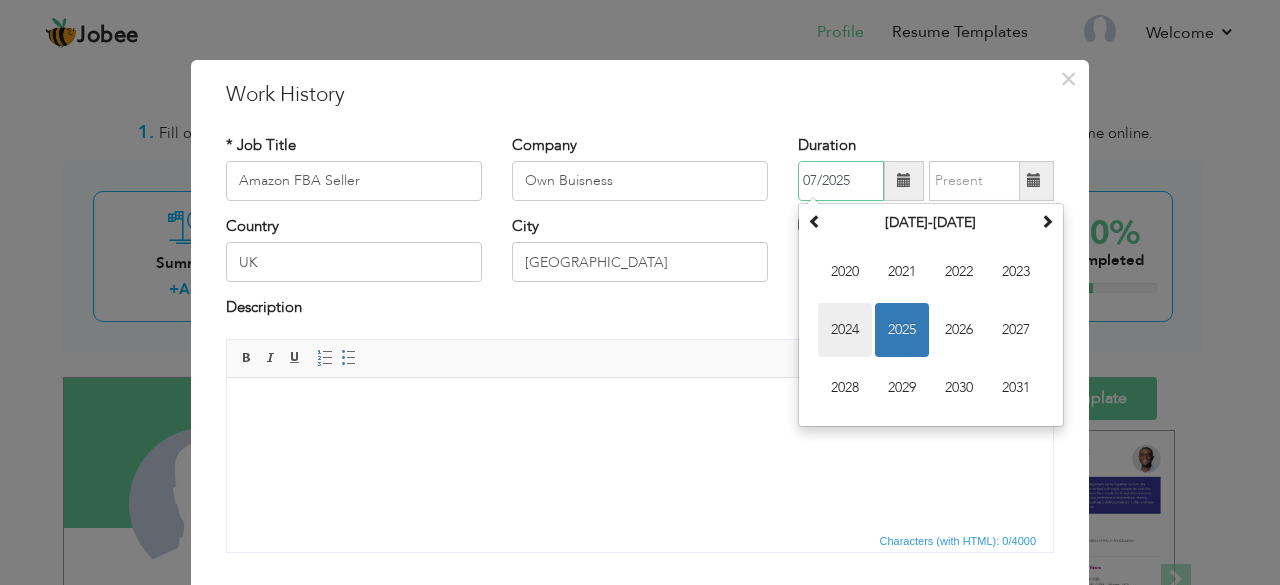 click on "2024" at bounding box center (845, 330) 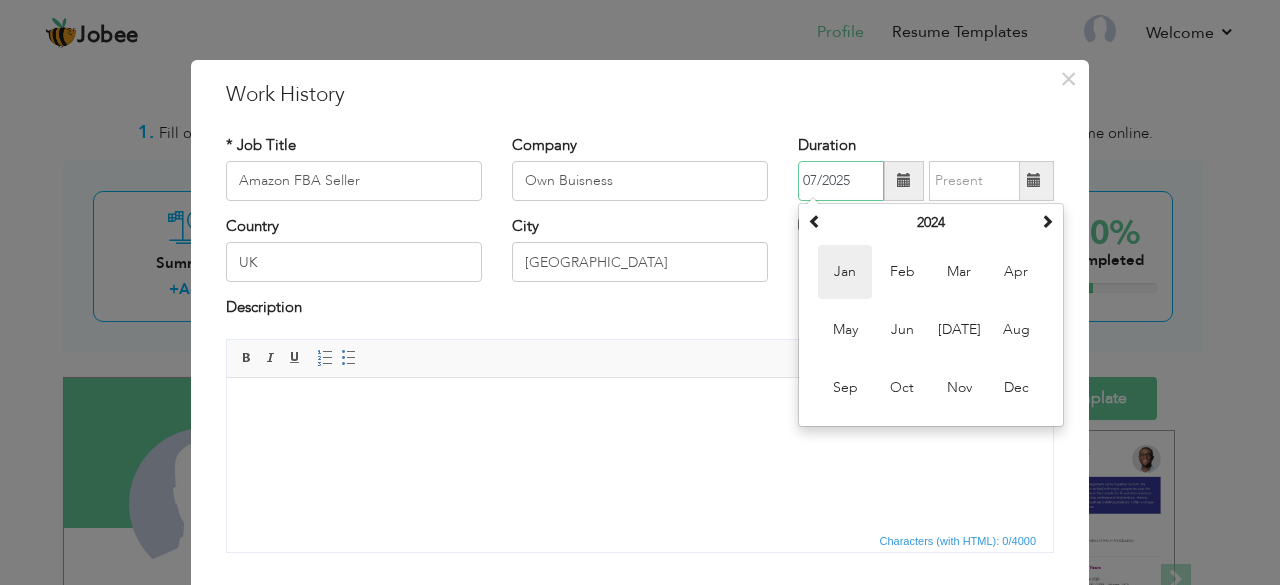 click on "Jan" at bounding box center [845, 272] 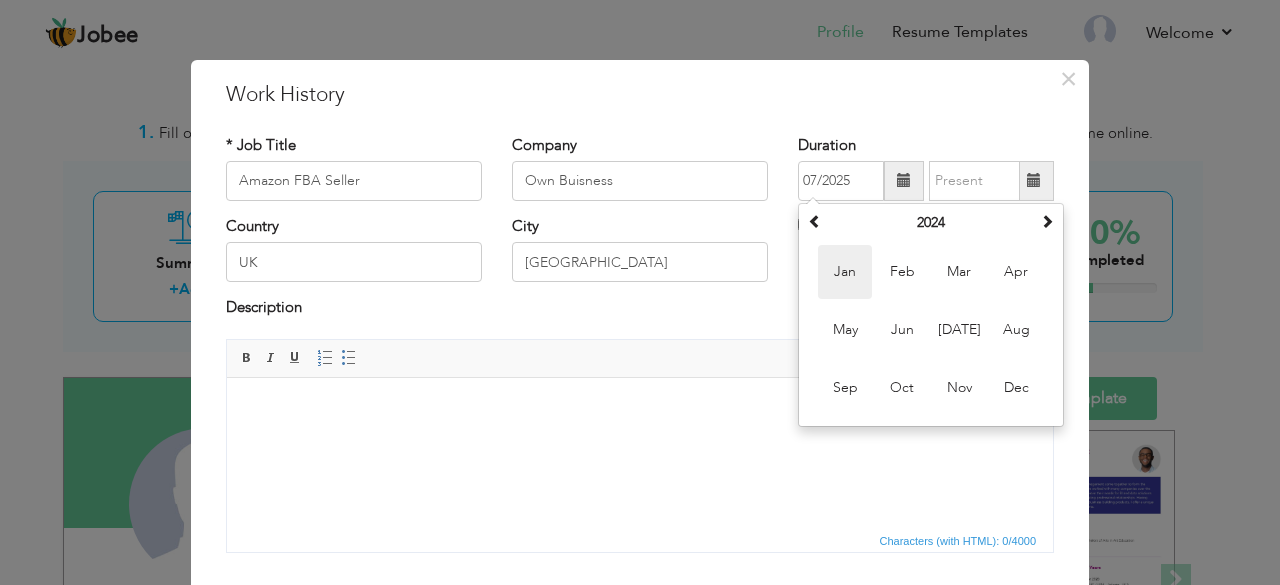 type on "01/2024" 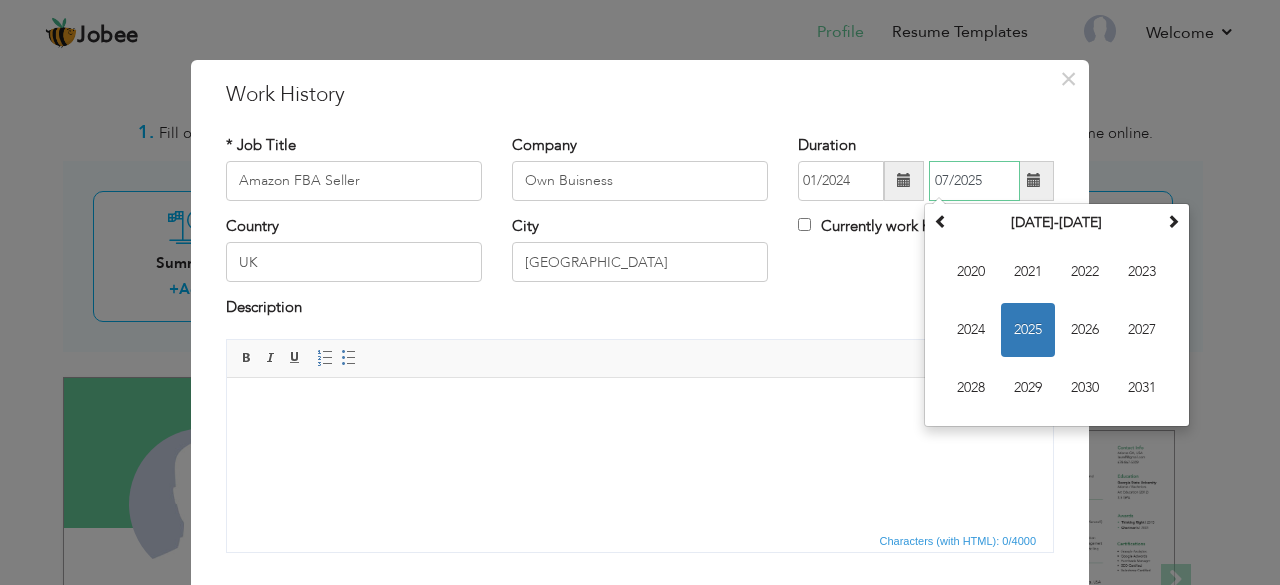 click on "07/2025" at bounding box center (974, 181) 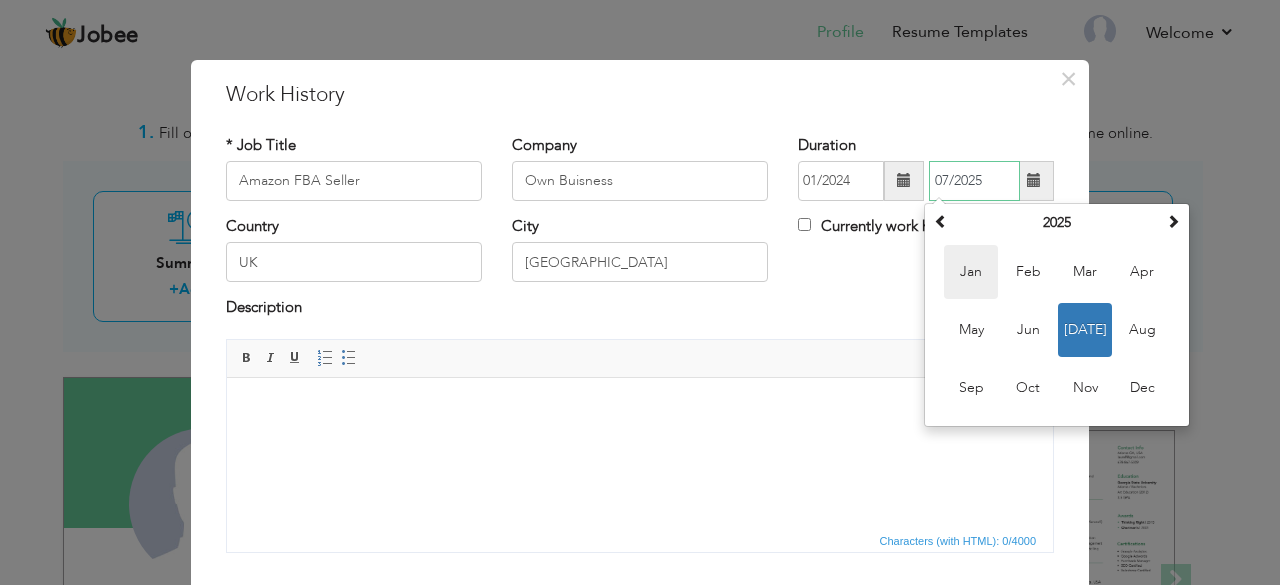 click on "Jan" at bounding box center (971, 272) 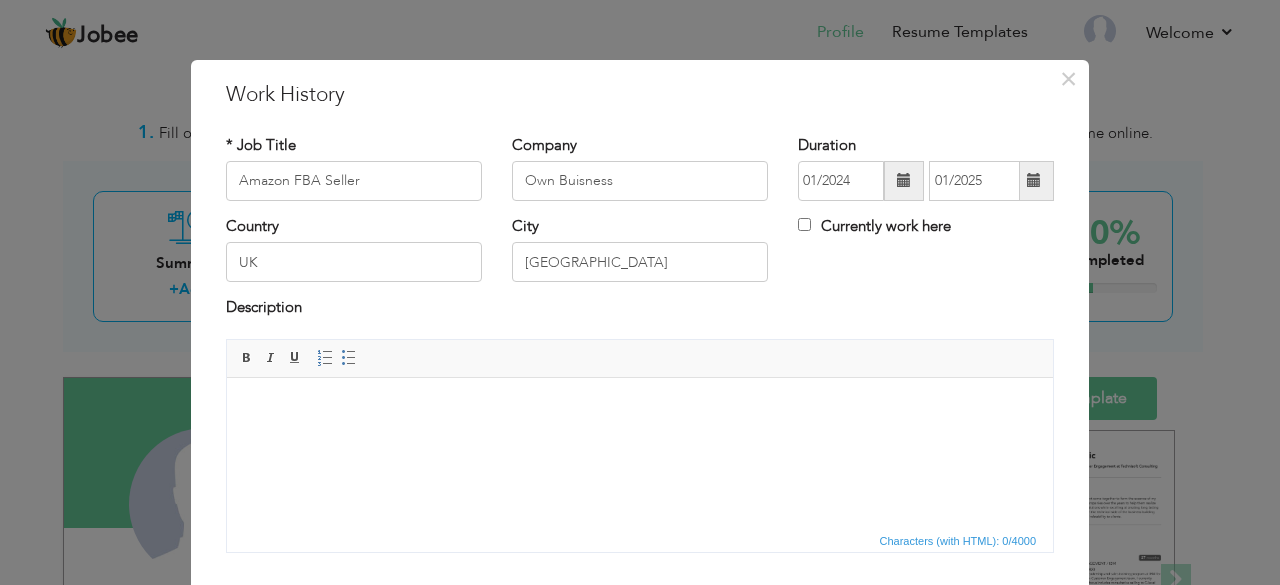 click at bounding box center [640, 407] 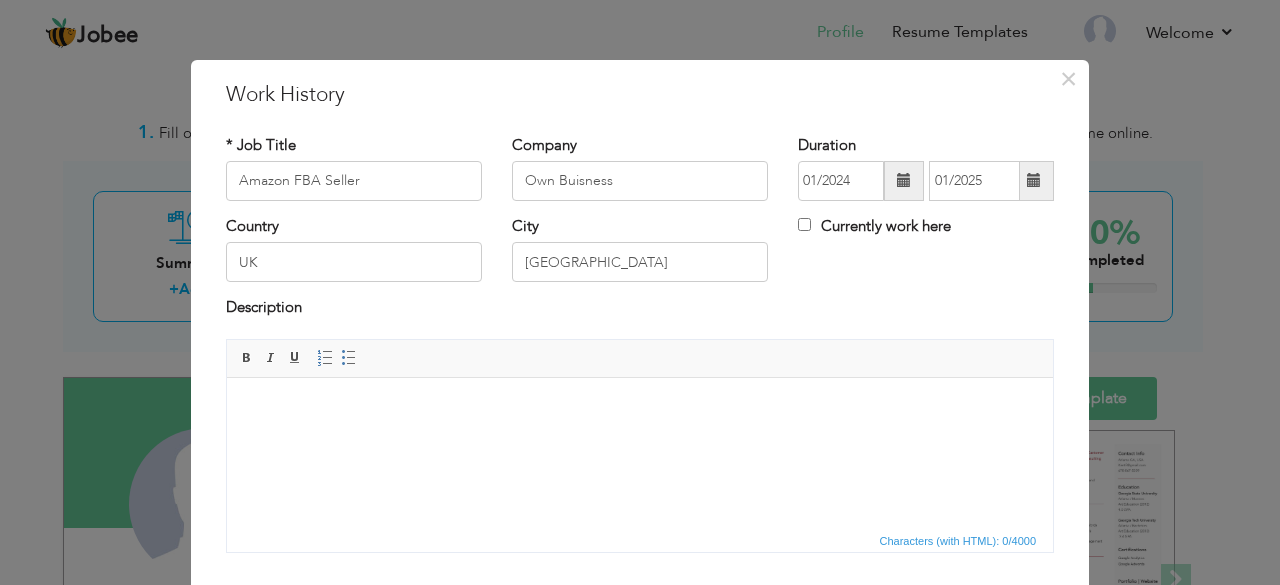 type 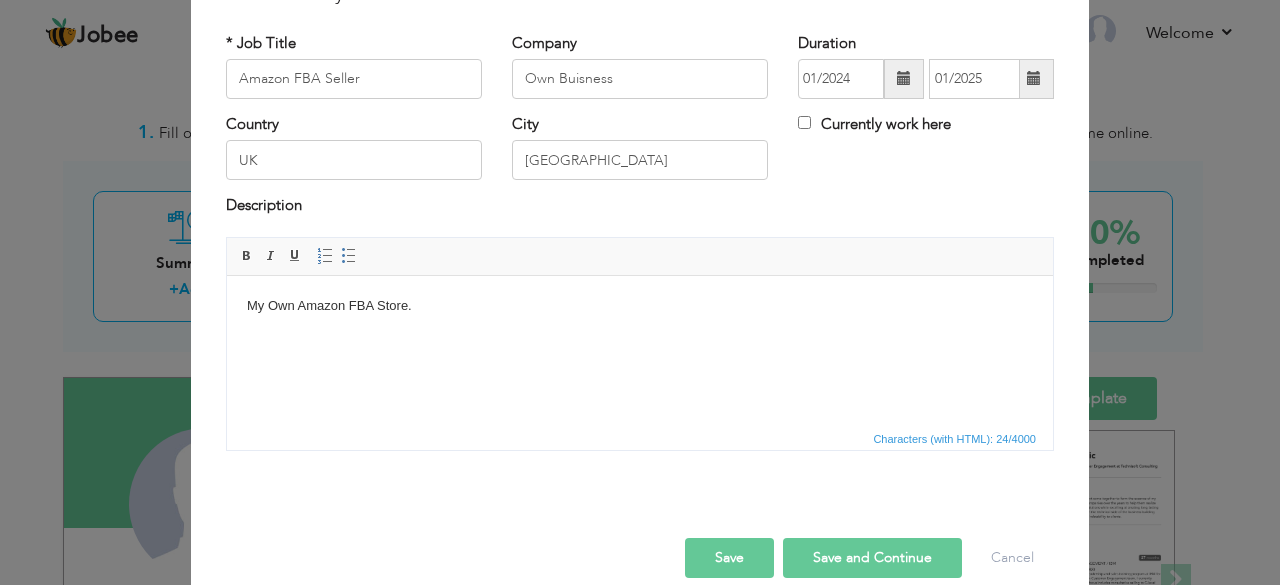 scroll, scrollTop: 128, scrollLeft: 0, axis: vertical 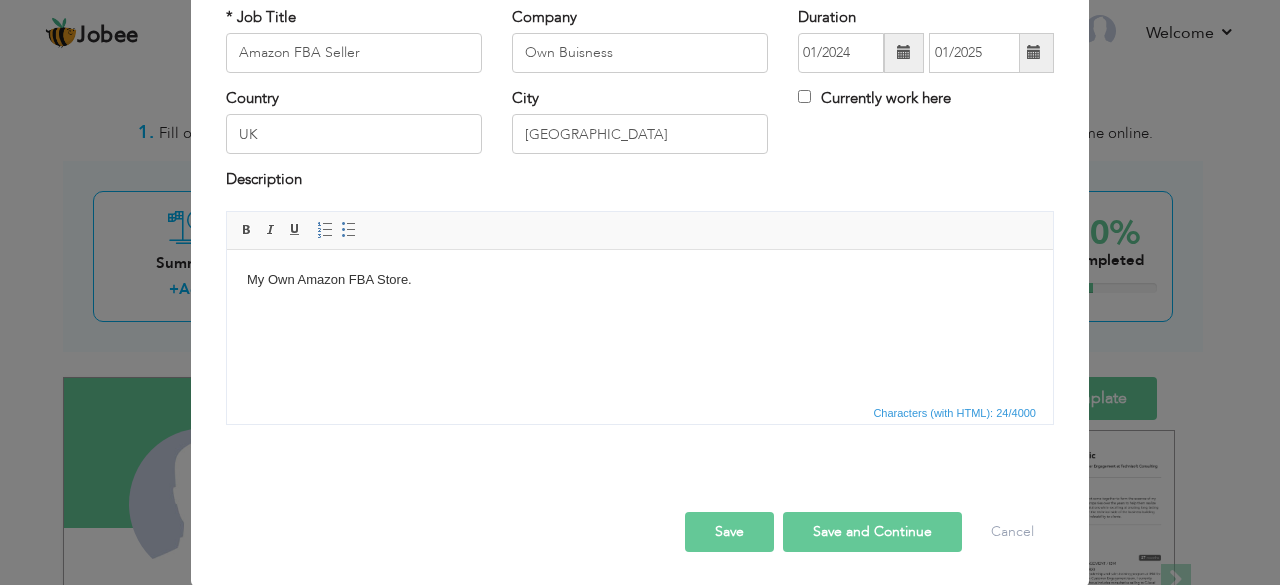 click on "Save and Continue" at bounding box center (872, 532) 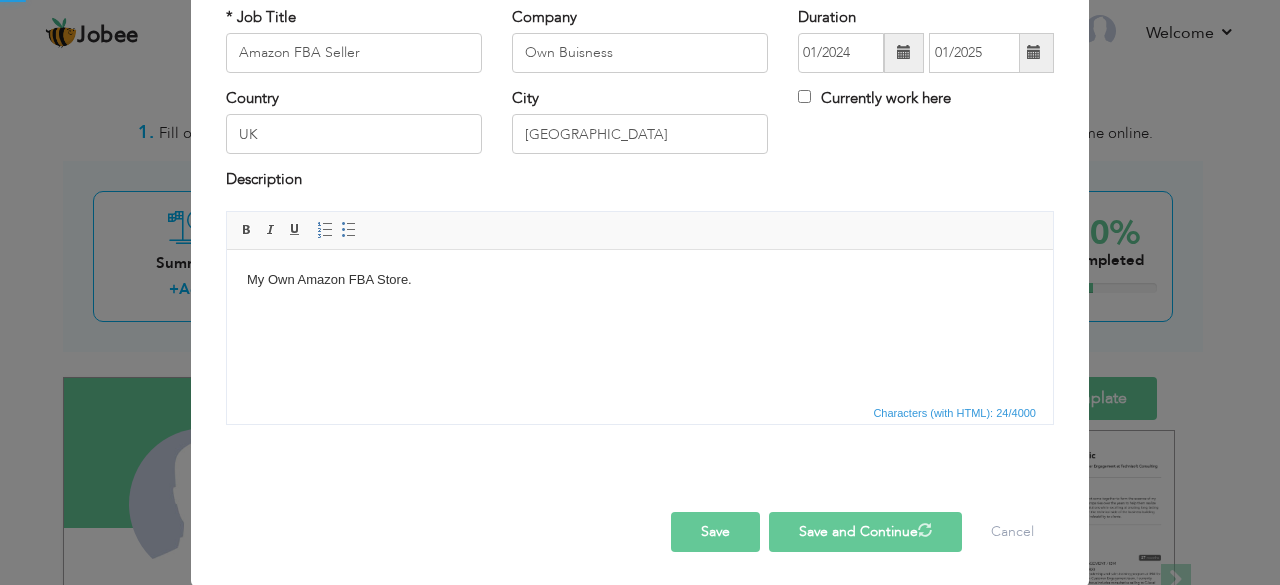 type 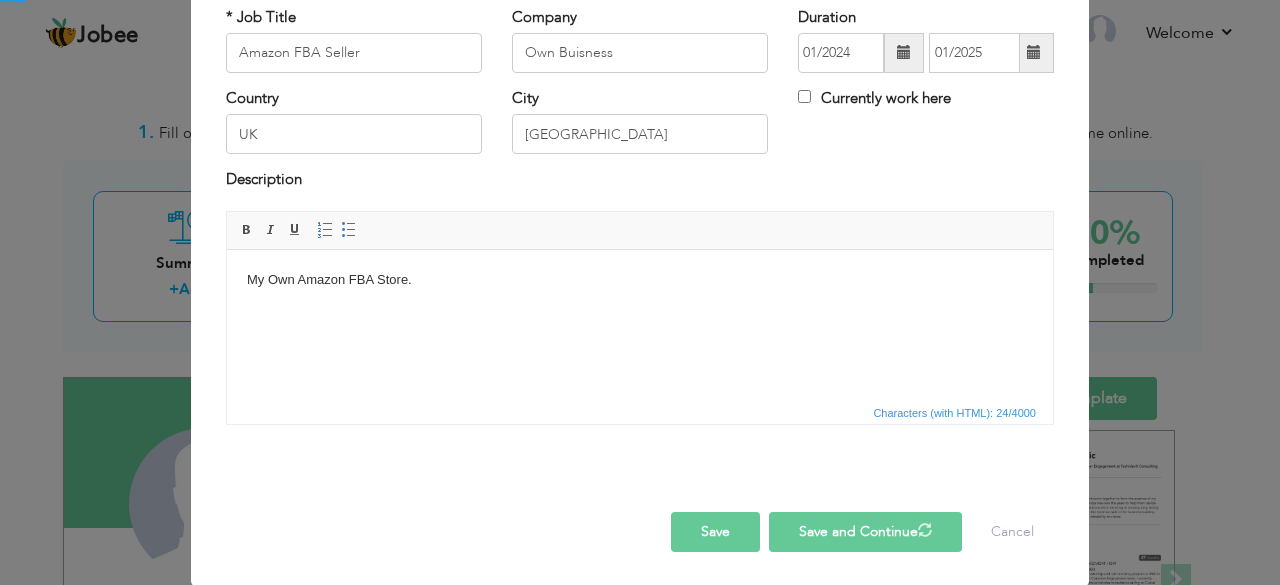type 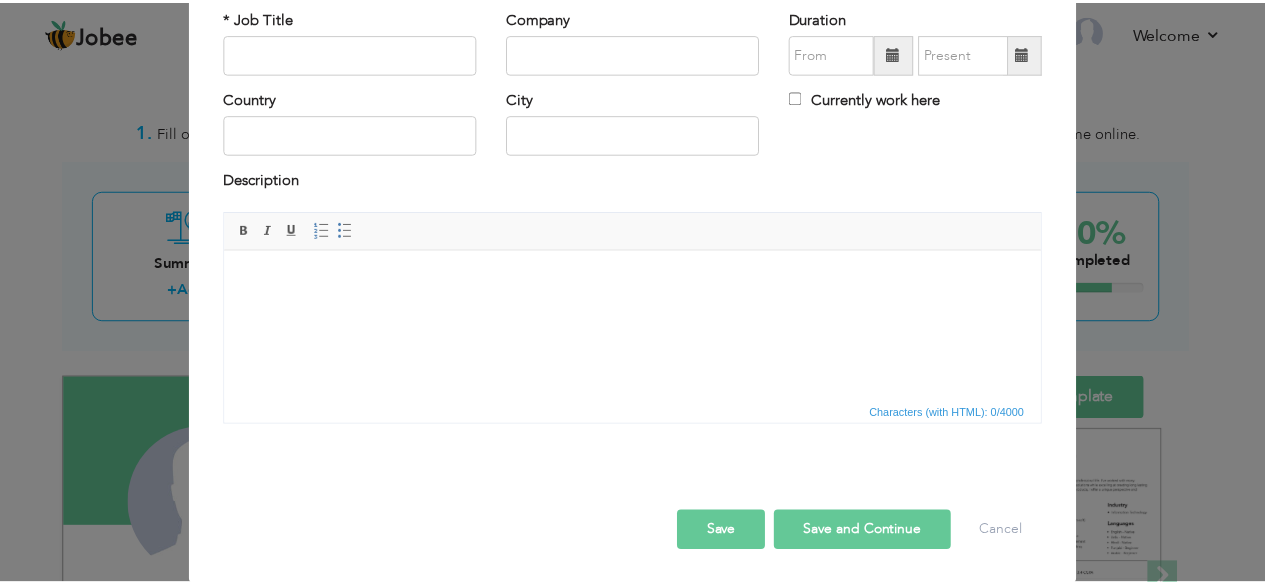 scroll, scrollTop: 0, scrollLeft: 0, axis: both 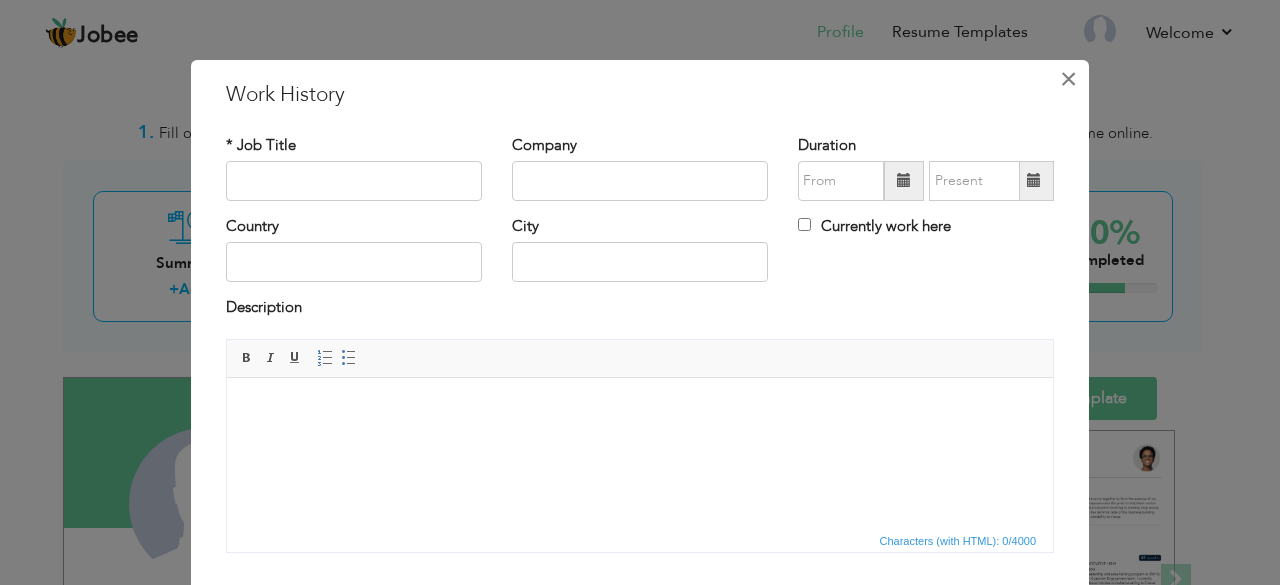 click on "×" at bounding box center (1068, 79) 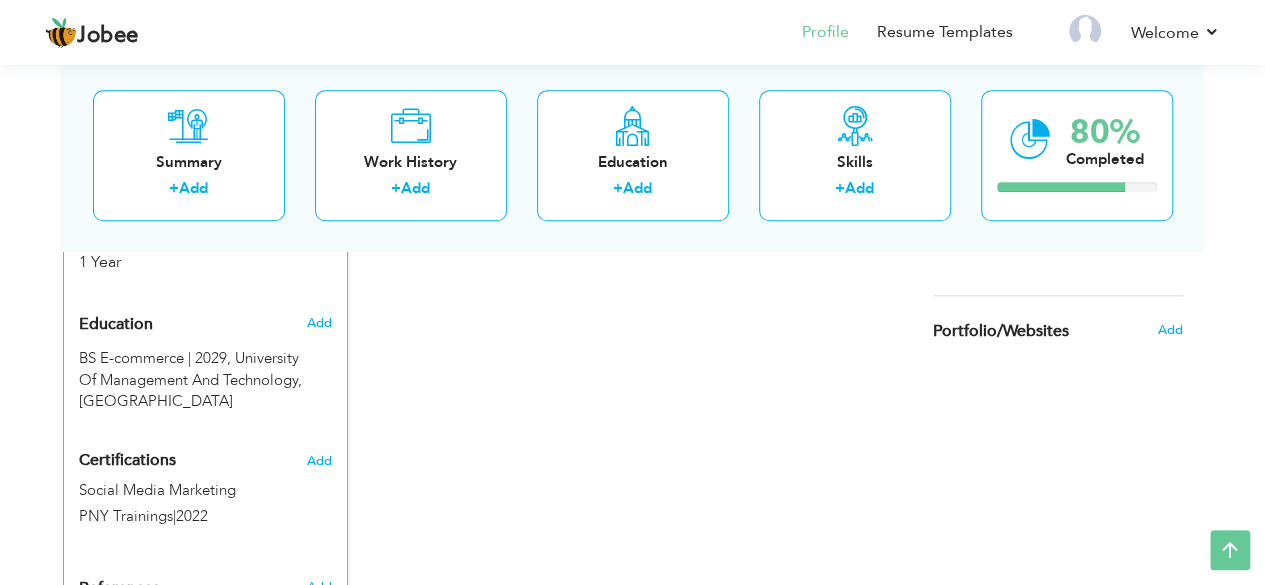 scroll, scrollTop: 816, scrollLeft: 0, axis: vertical 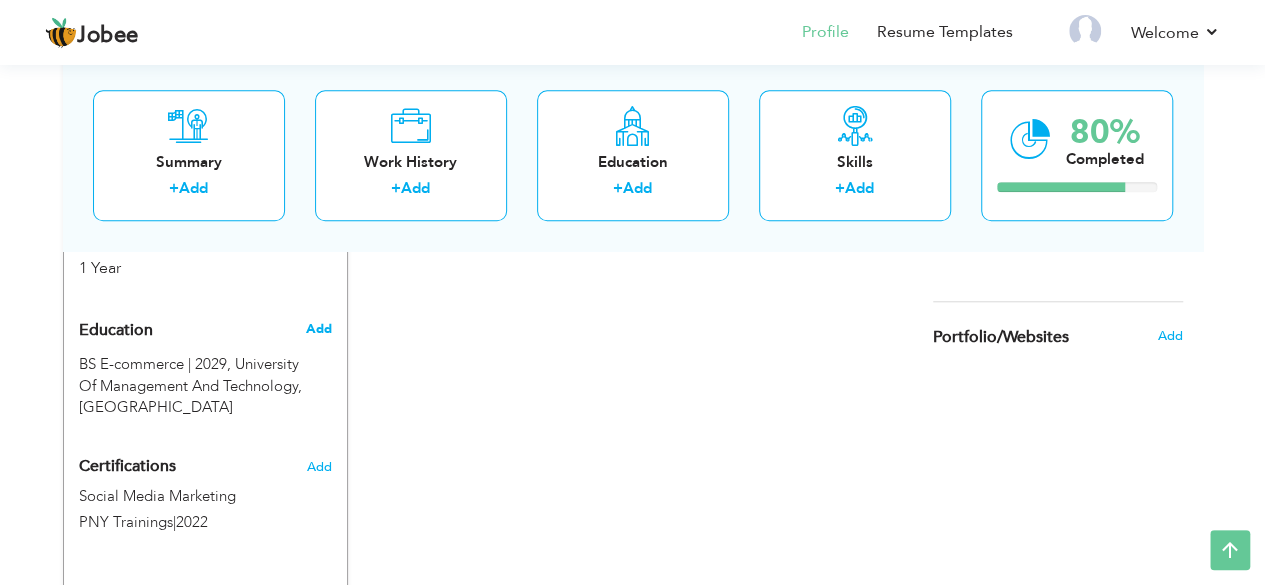click on "Add" at bounding box center (318, 329) 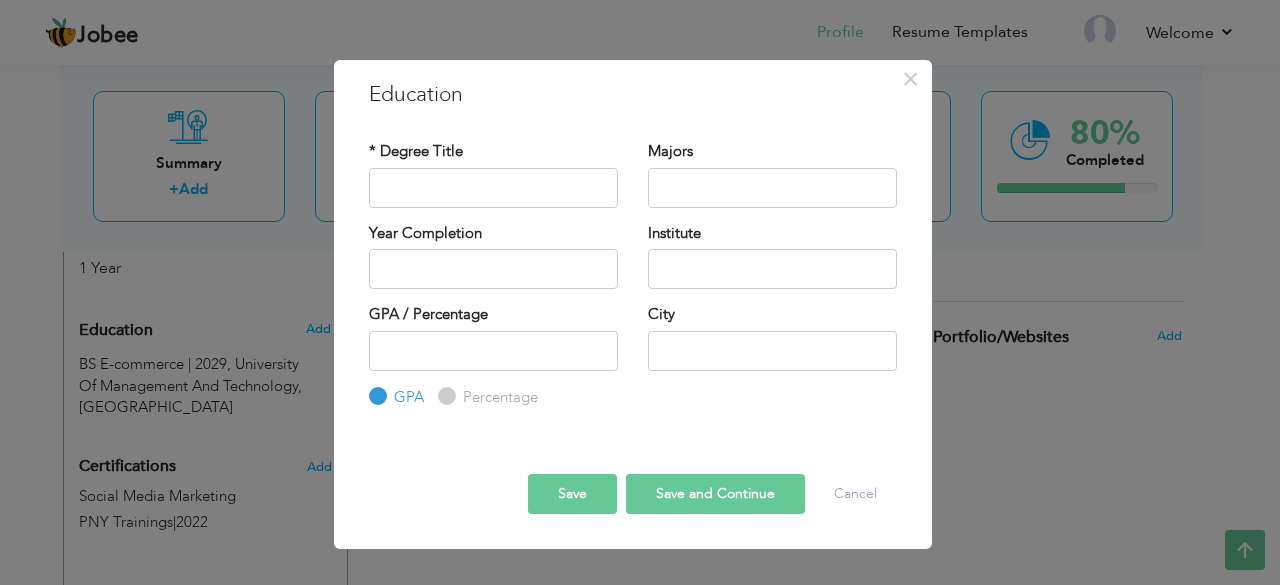 click on "×
Education
* Degree Title
Majors
Year Completion Institute GPA" at bounding box center [640, 292] 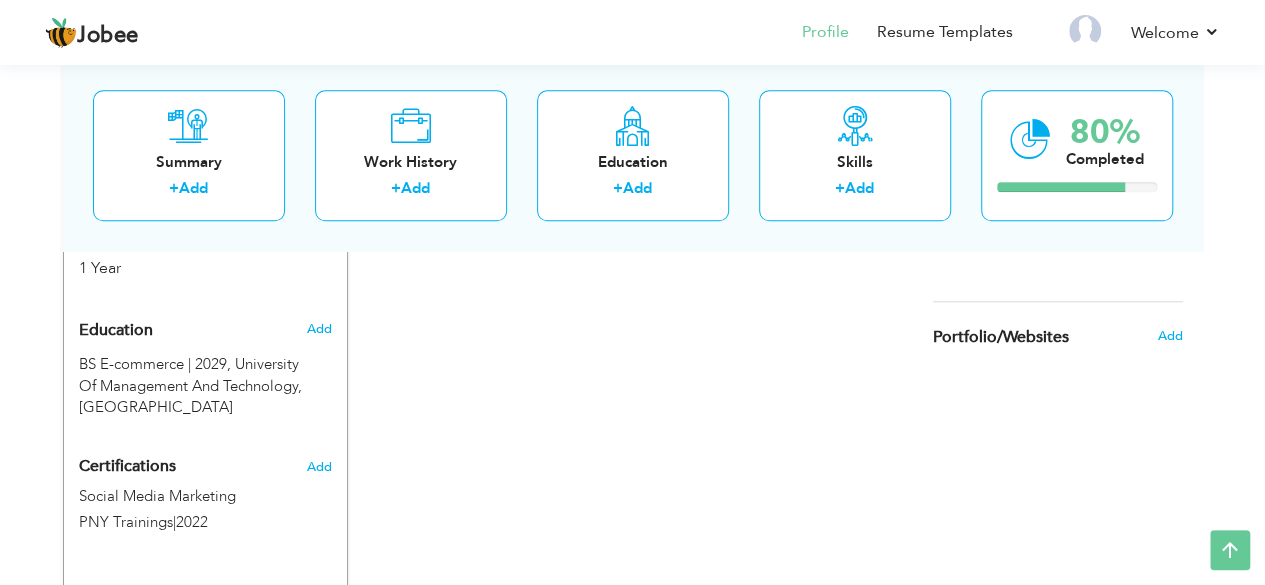 click on "Add" at bounding box center [322, 329] 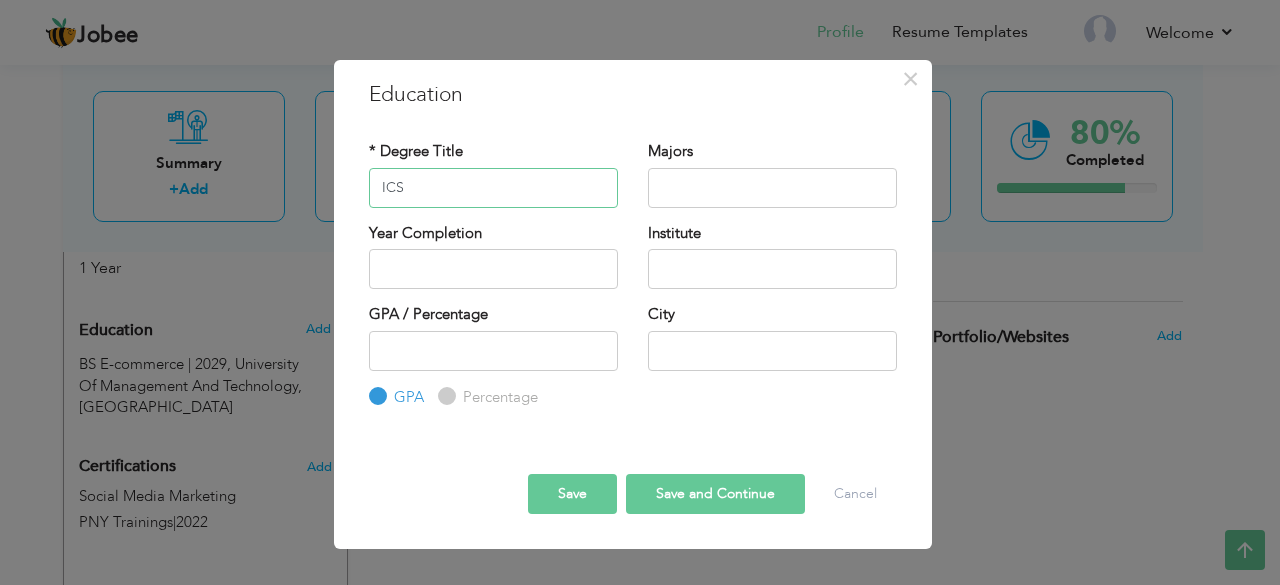 type on "ICS" 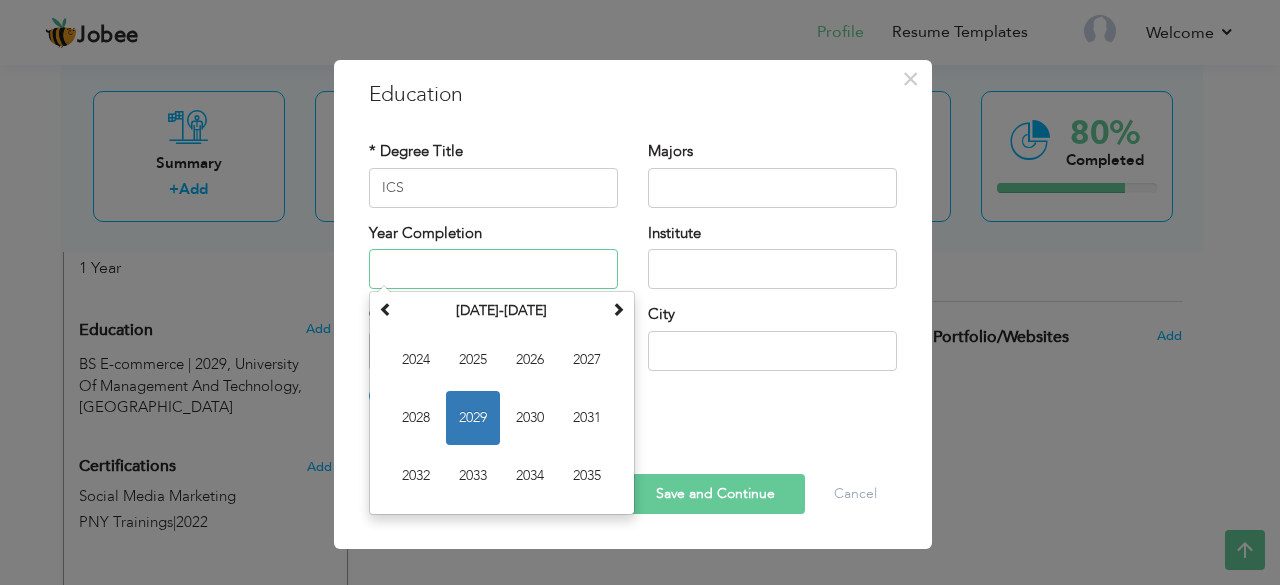 click at bounding box center (493, 269) 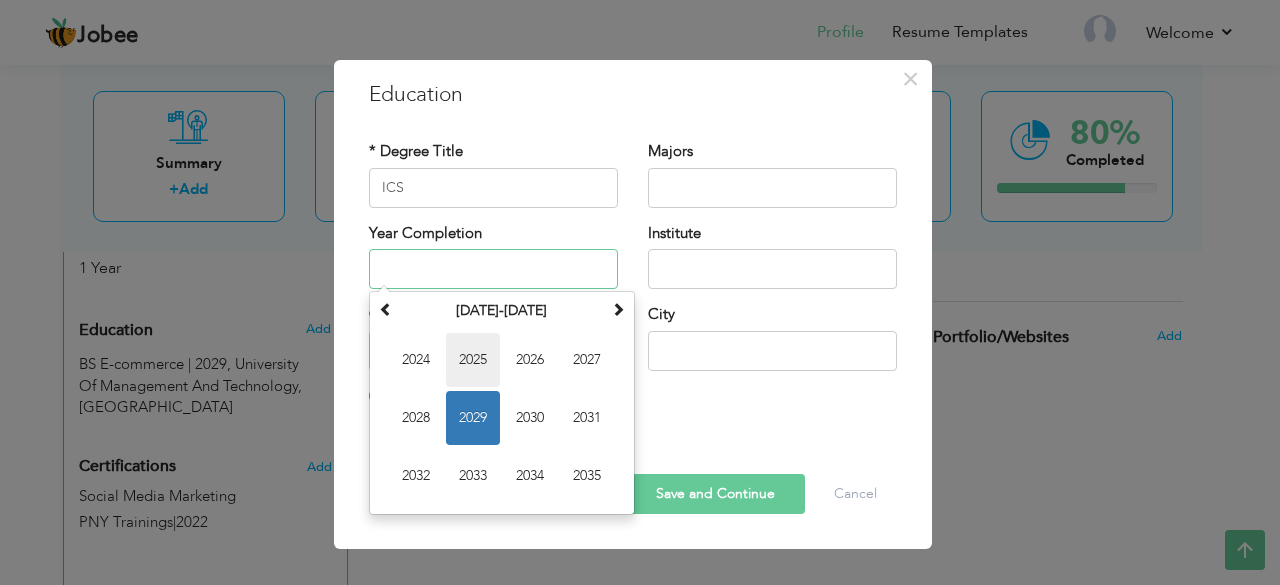 click on "2025" at bounding box center (473, 360) 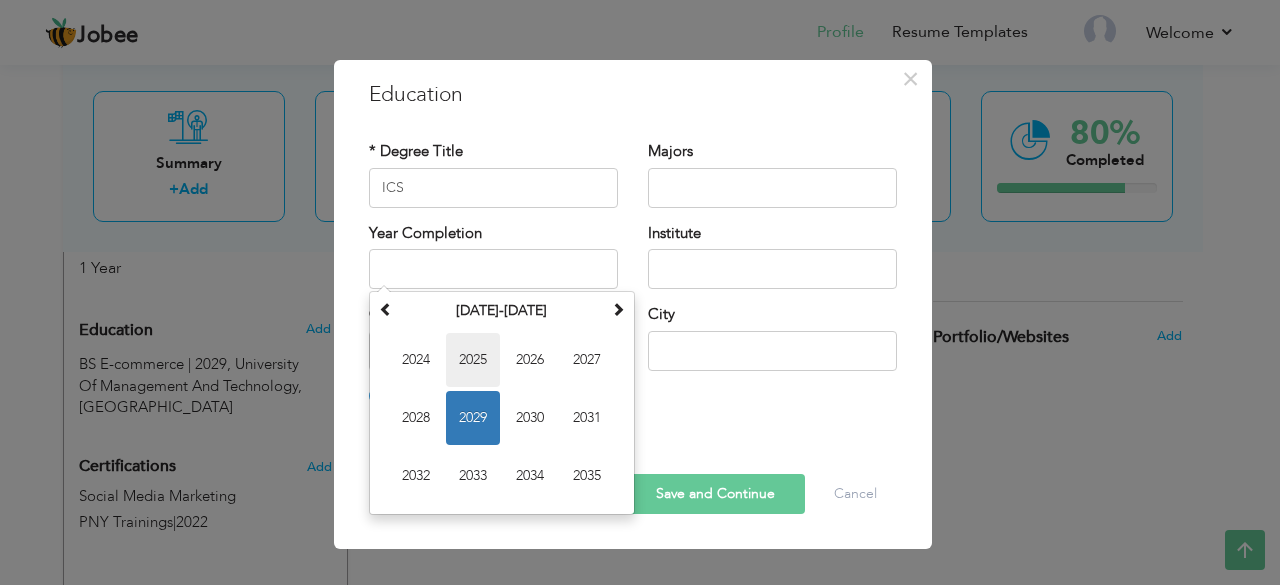 type on "2025" 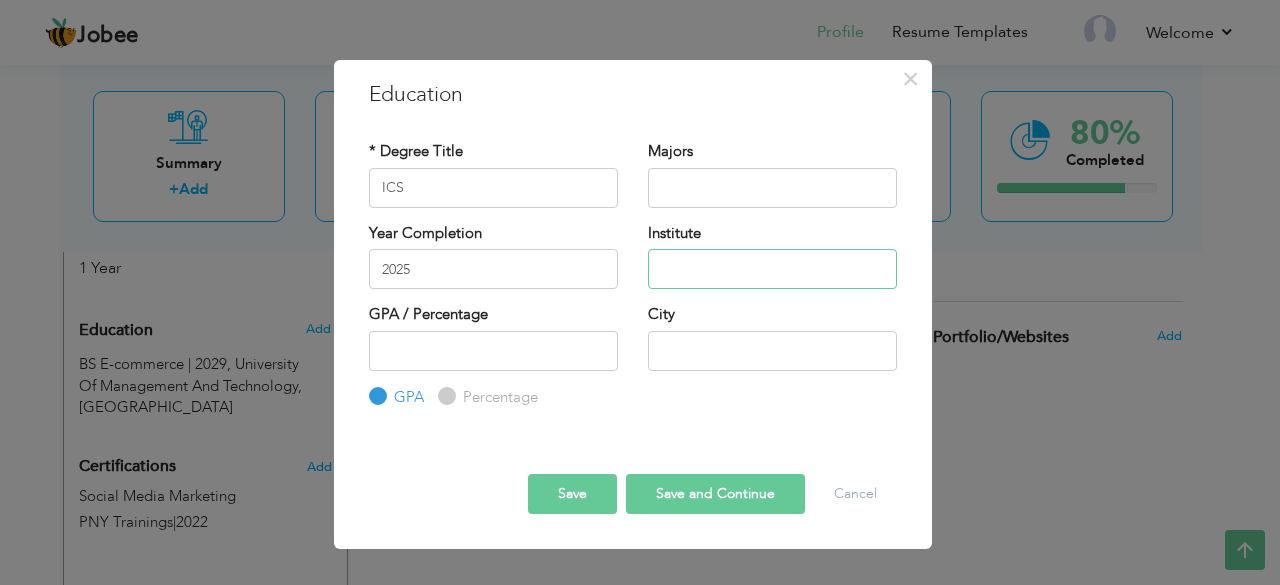 click at bounding box center (772, 269) 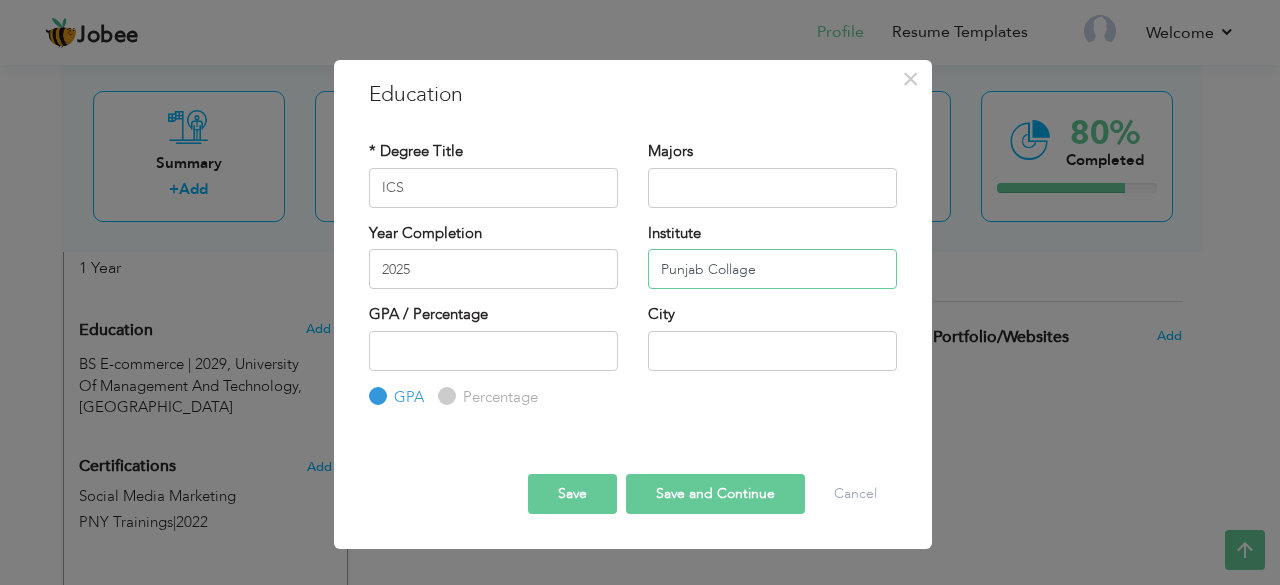 type on "Punjab Collage" 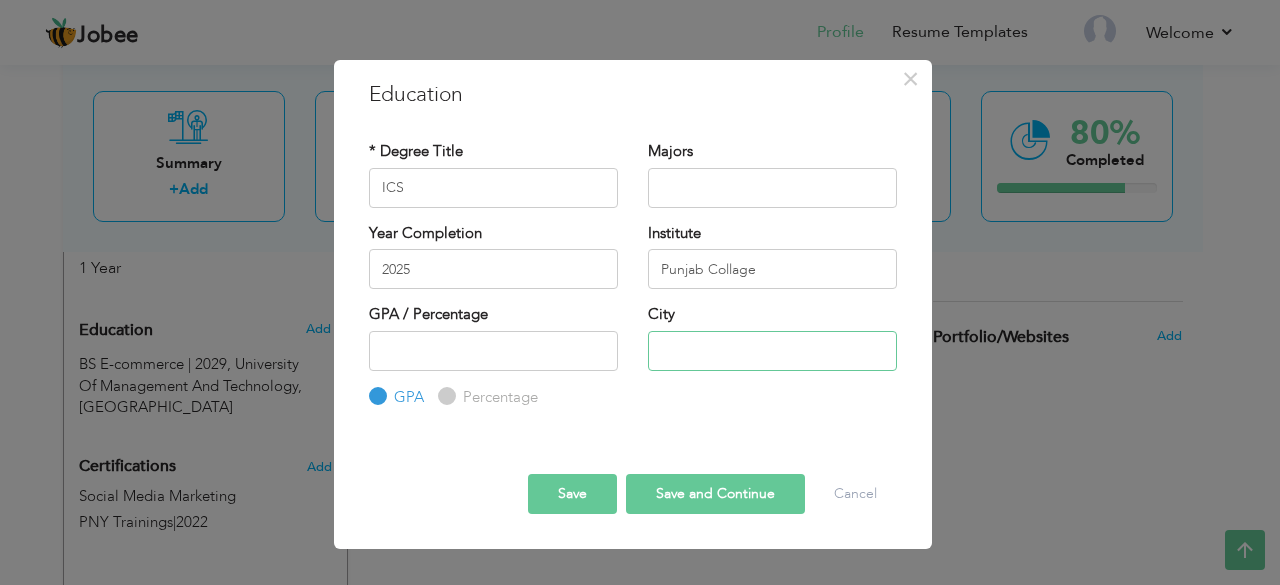 click at bounding box center (772, 351) 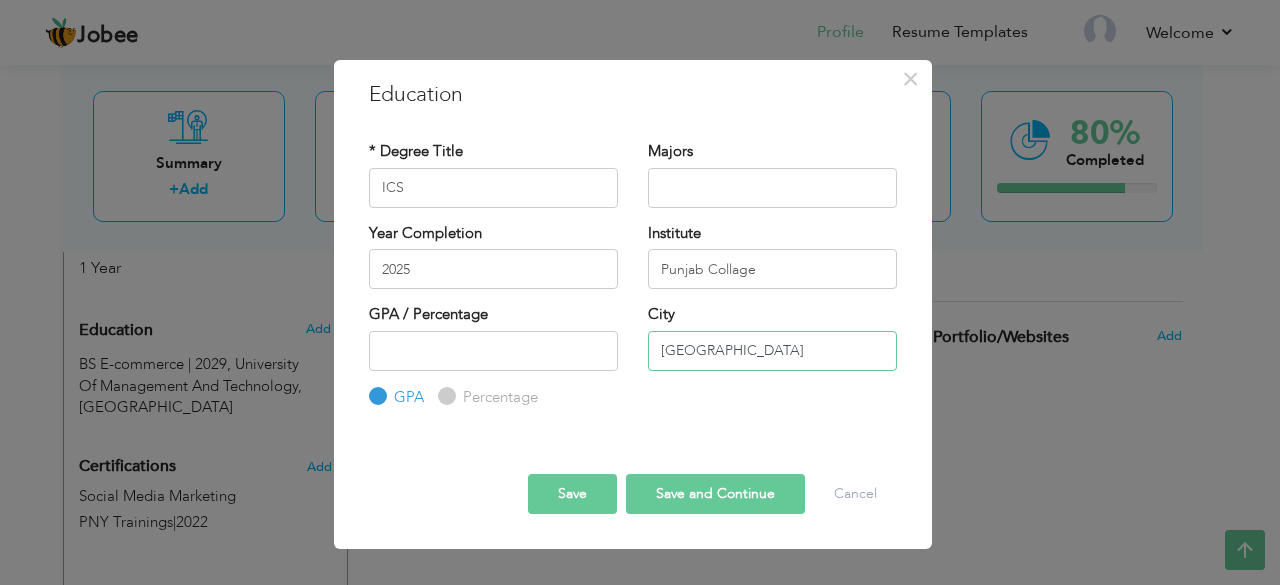 type on "[GEOGRAPHIC_DATA]" 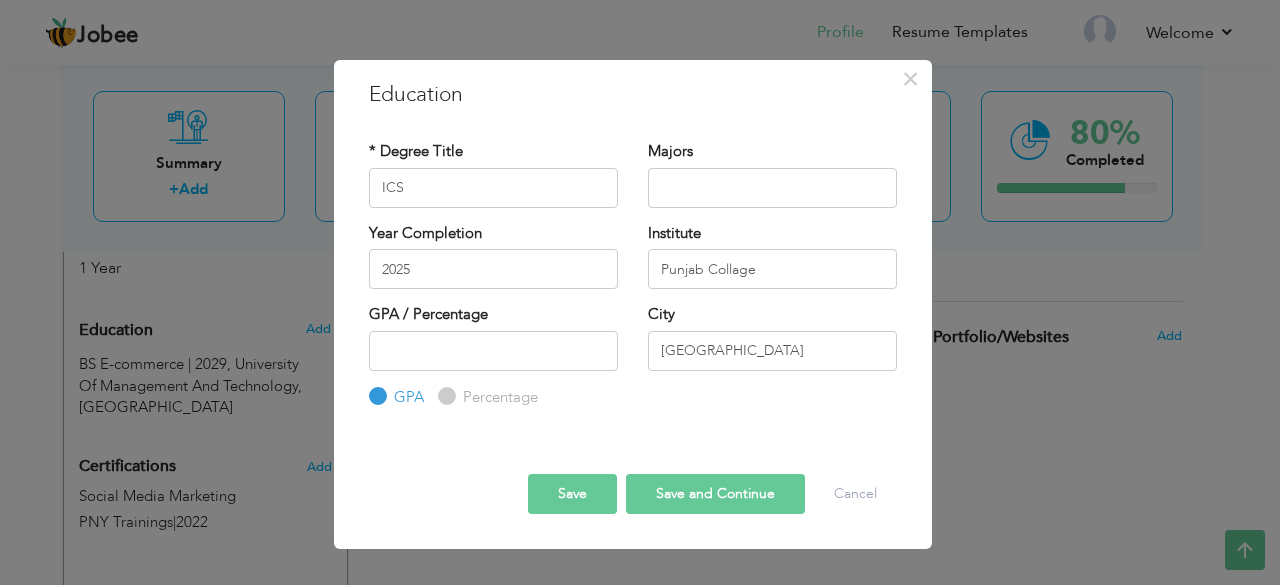 click on "Percentage" at bounding box center (444, 396) 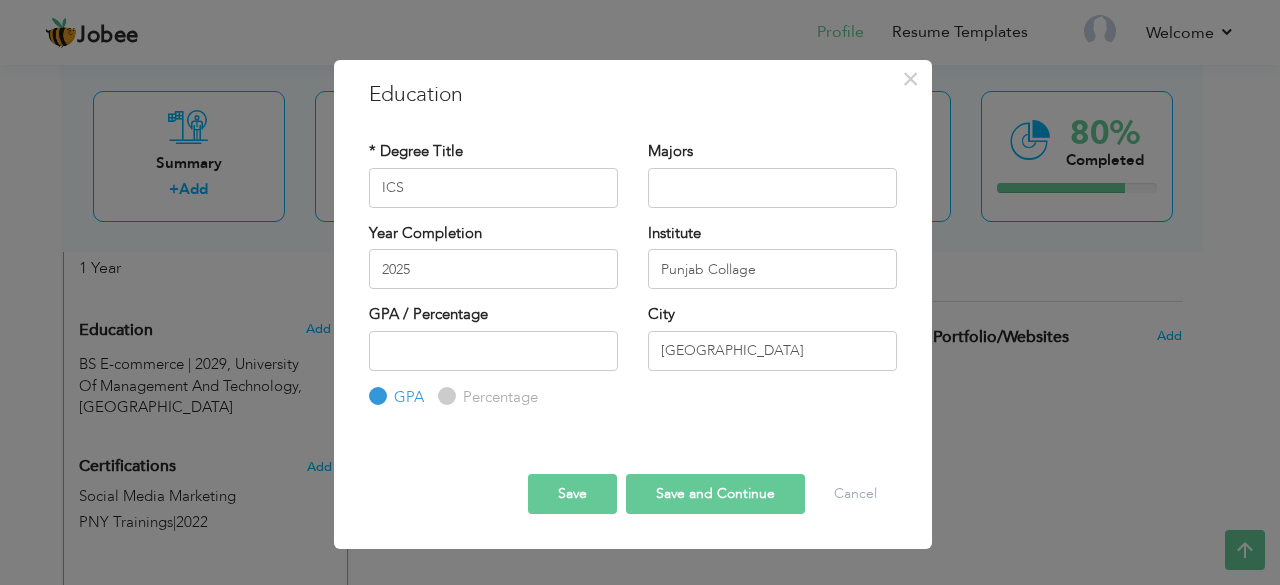 radio on "true" 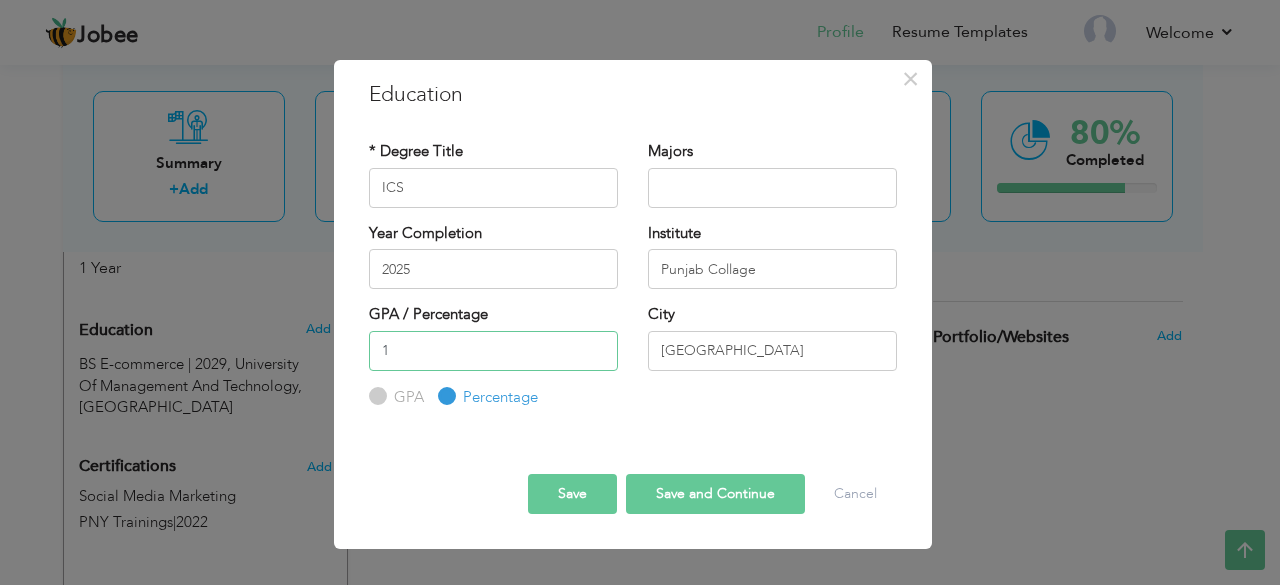 click on "1" at bounding box center [493, 351] 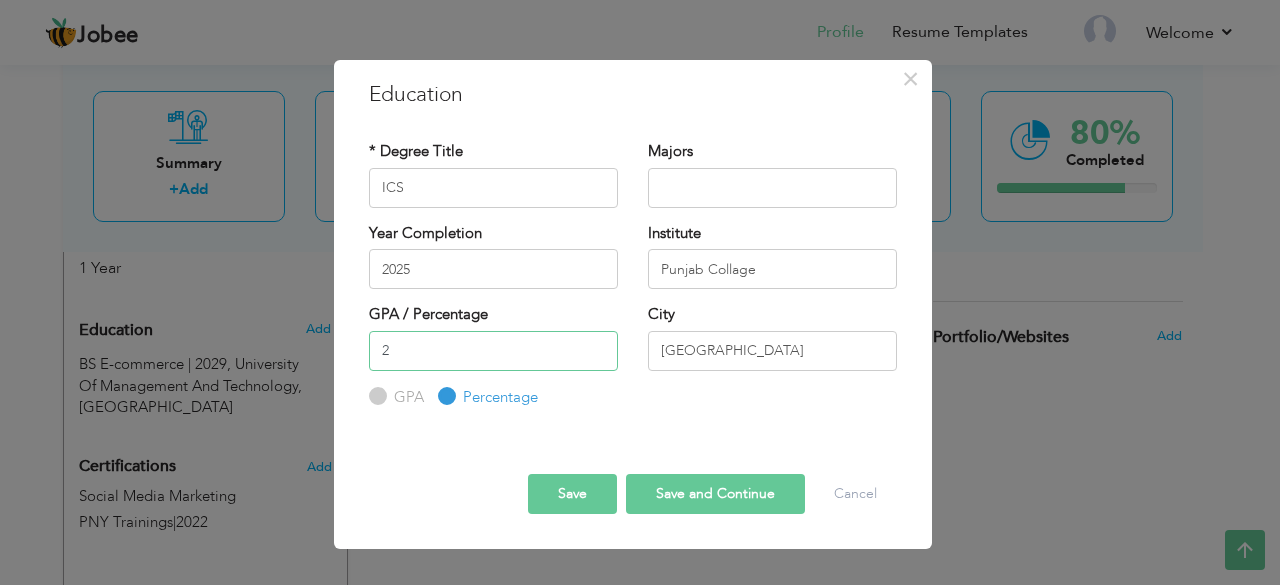 type on "2" 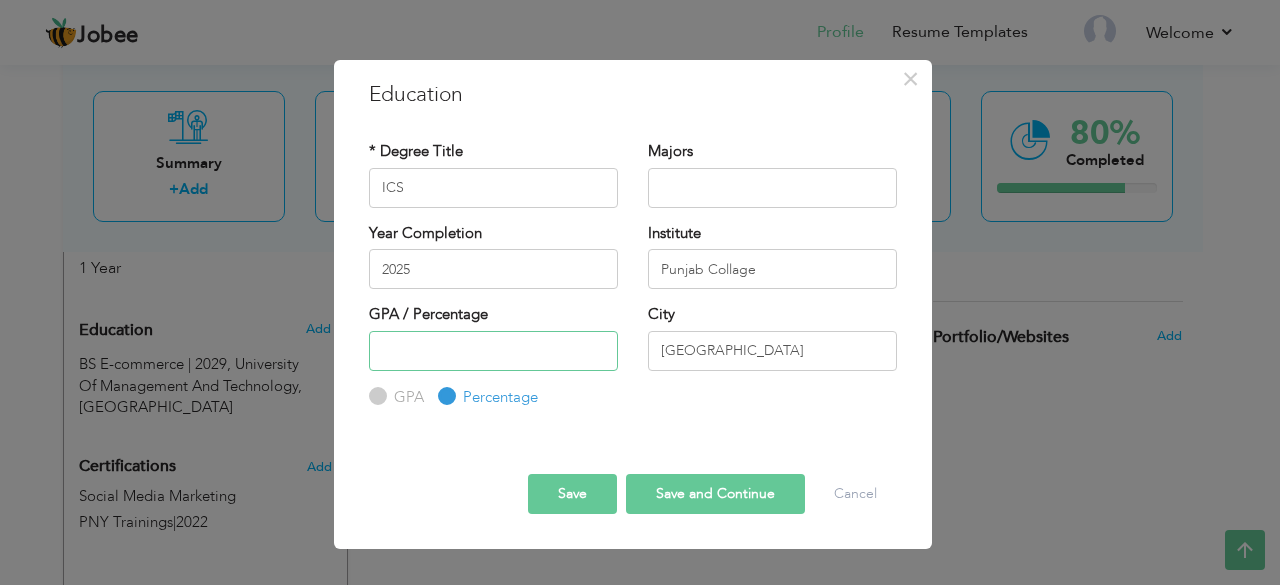 type 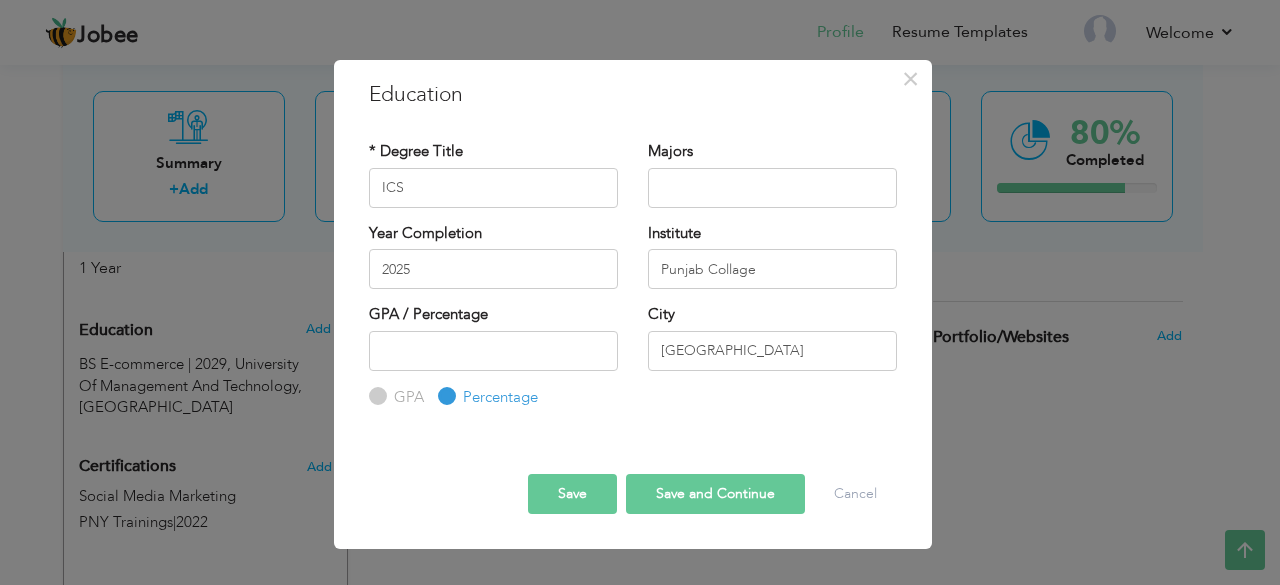 click on "Save and Continue" at bounding box center [715, 494] 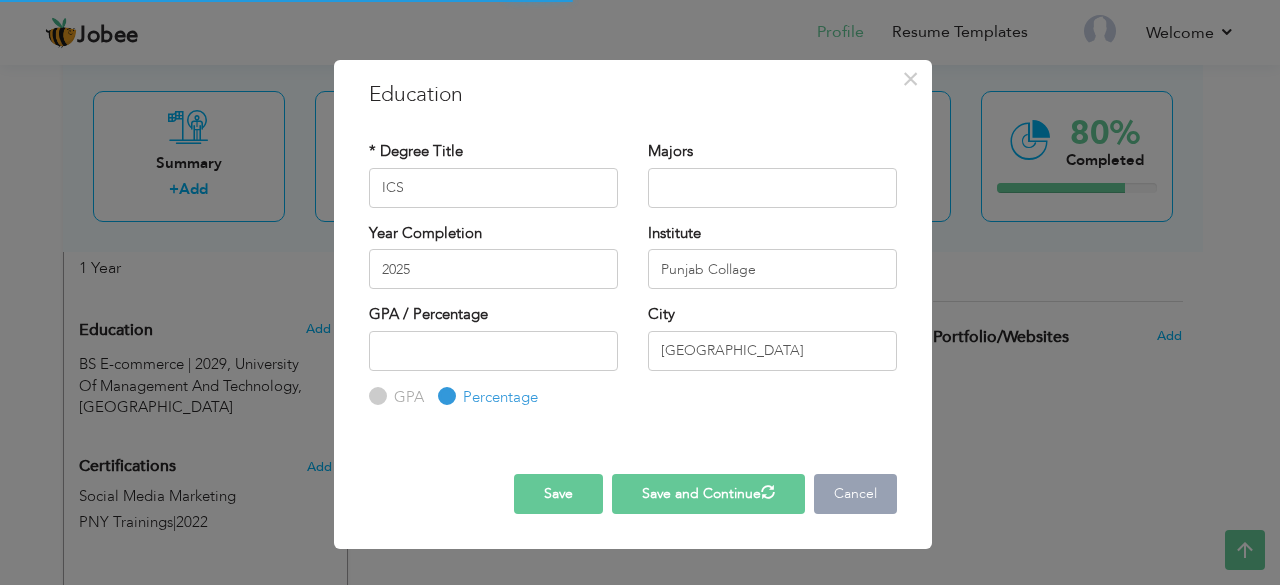 type 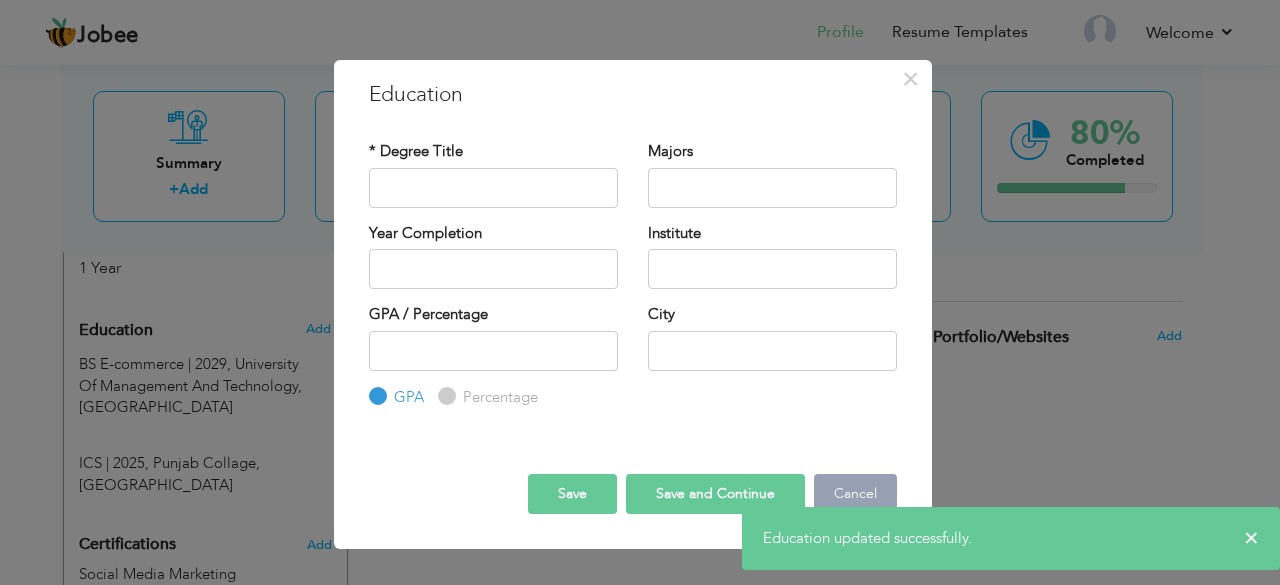 click on "Cancel" at bounding box center (855, 494) 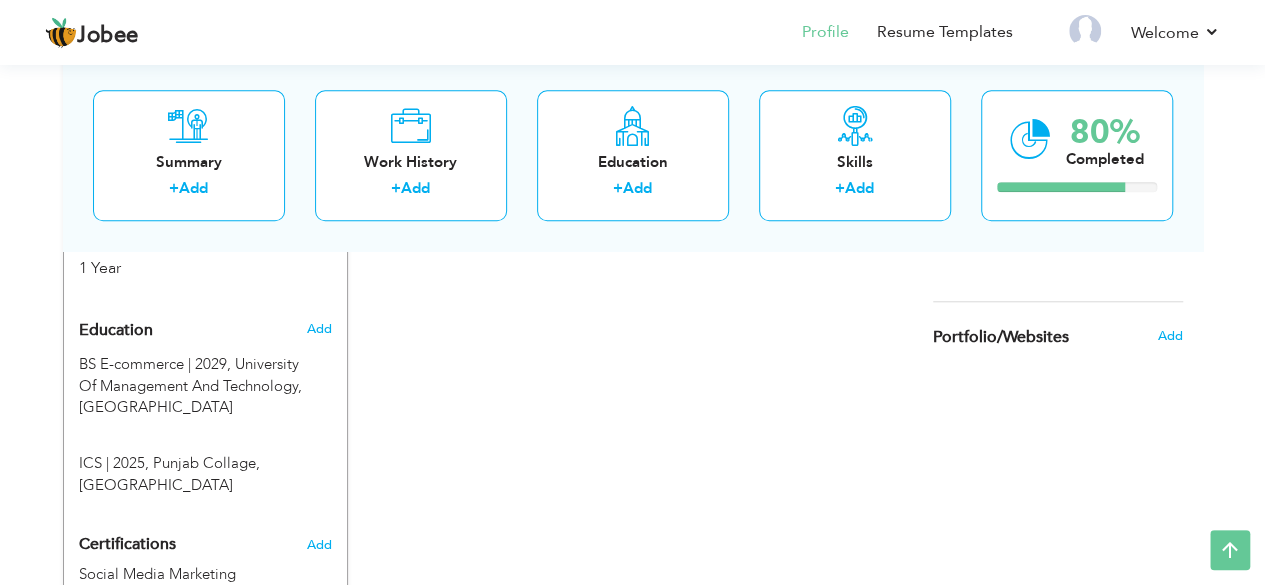 click on "Add" at bounding box center [322, 329] 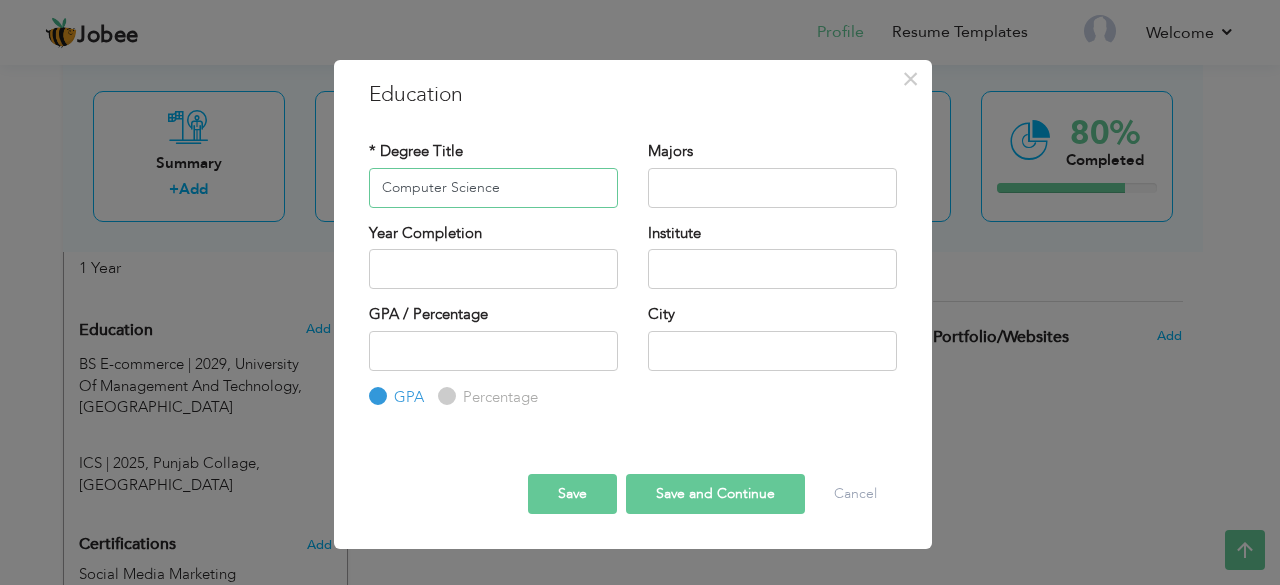 type on "Computer Science" 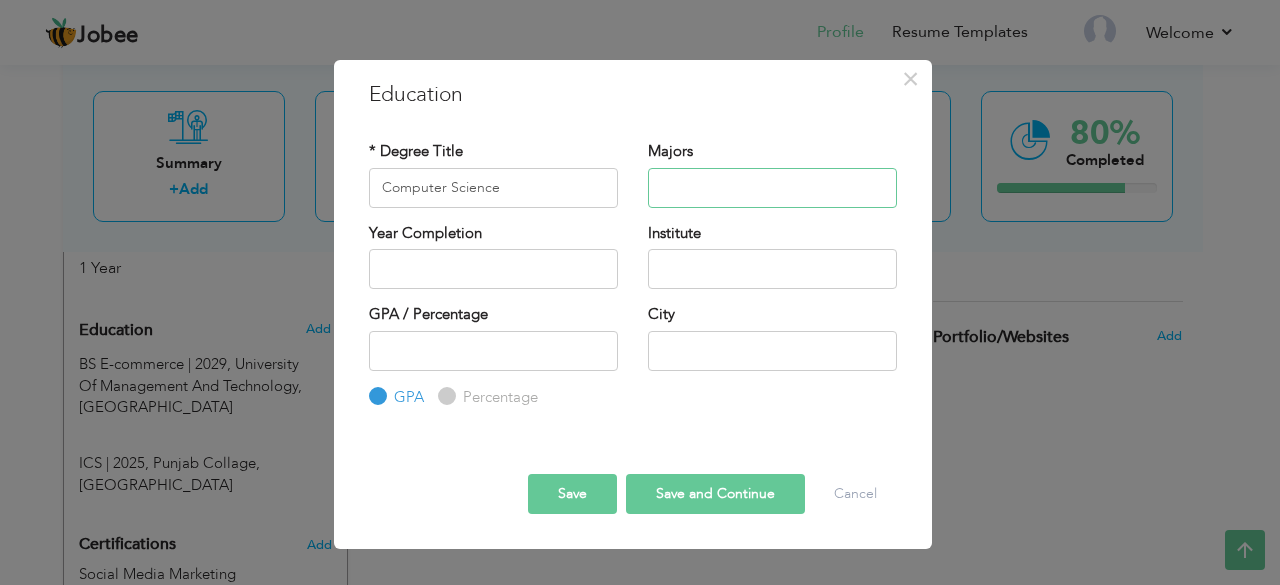 click at bounding box center [772, 188] 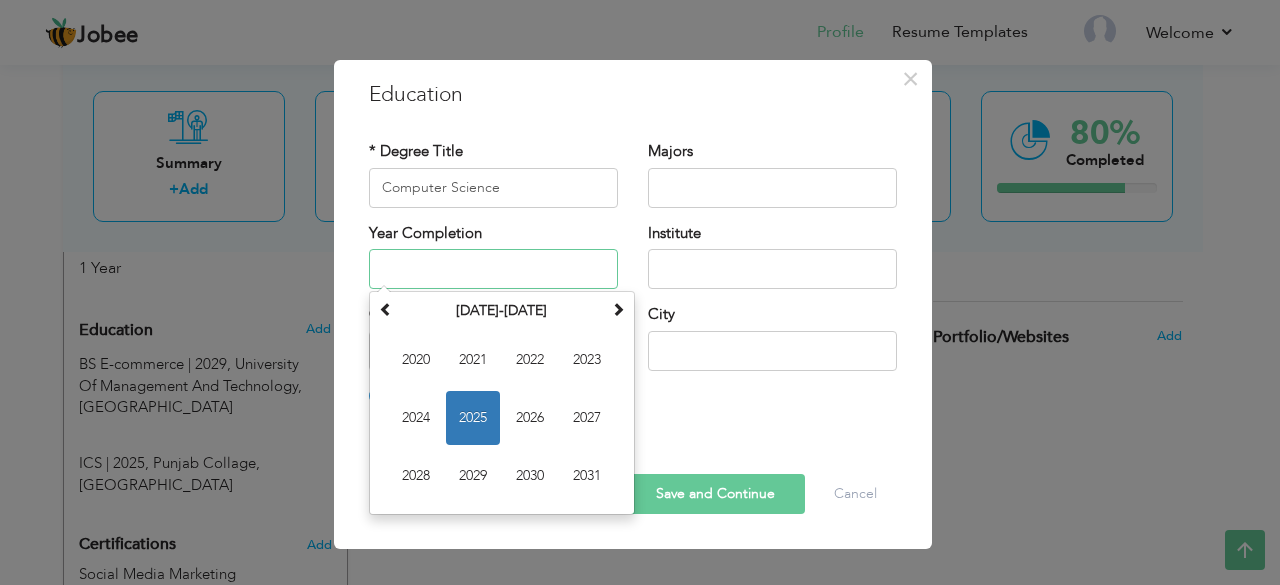 click at bounding box center (493, 269) 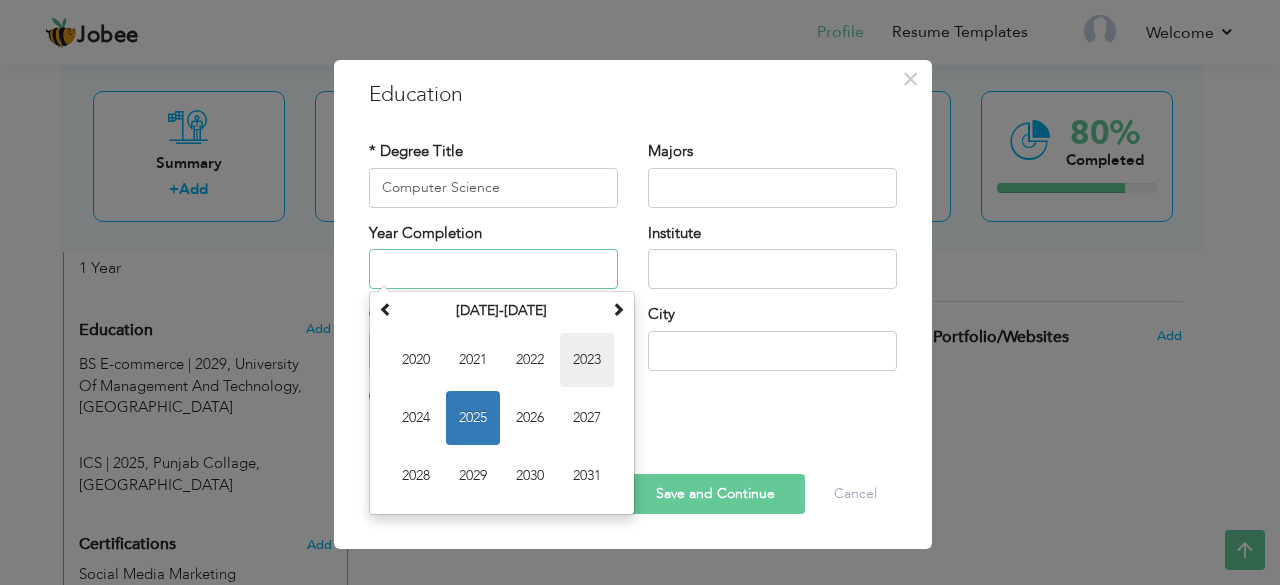 click on "2023" at bounding box center (587, 360) 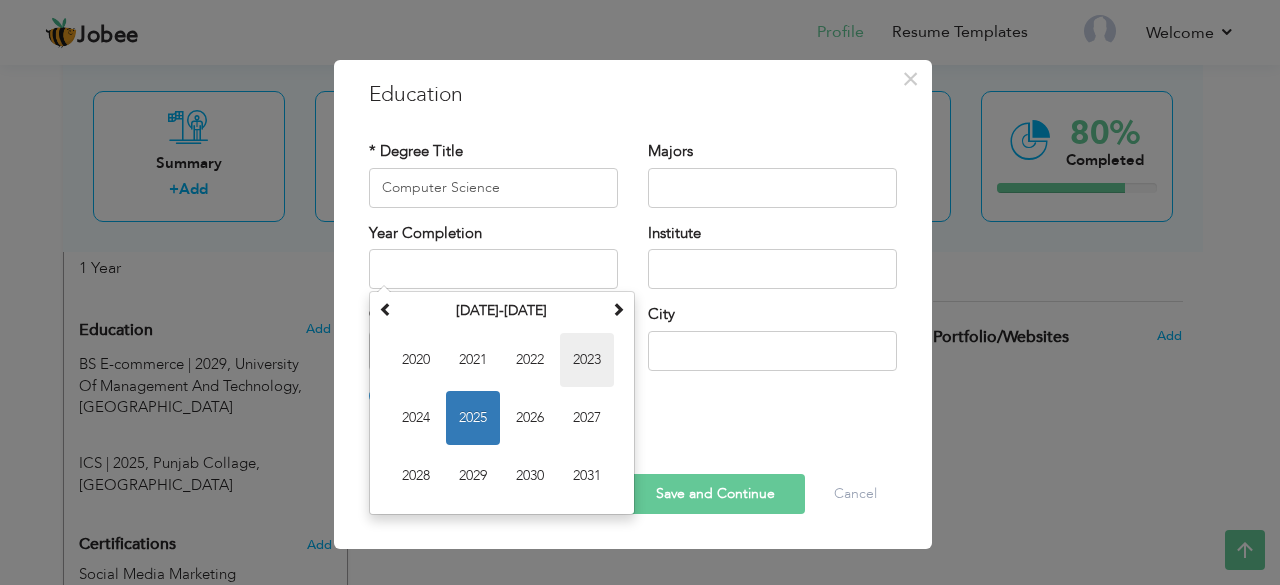 type on "2023" 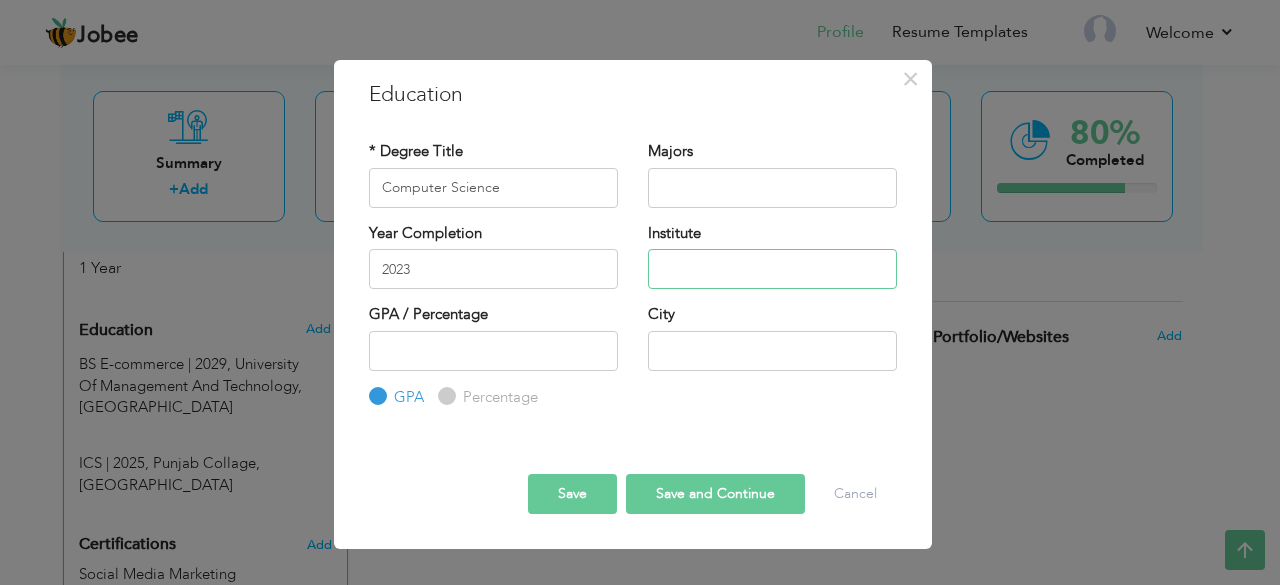 click at bounding box center [772, 269] 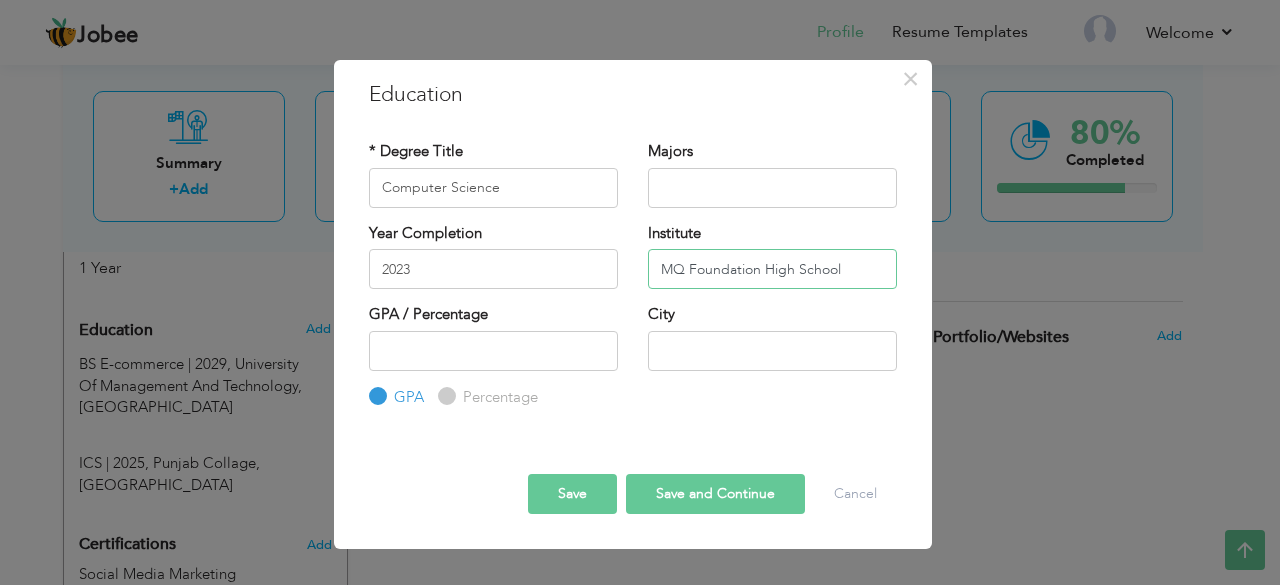 type on "MQ Foundation High School" 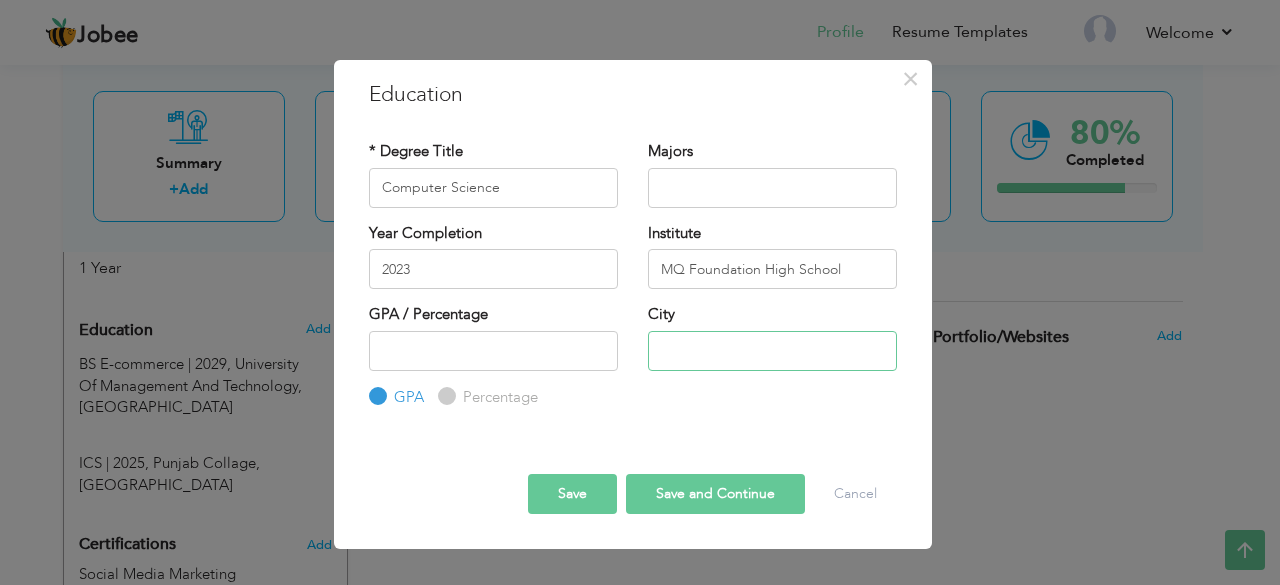 click at bounding box center (772, 351) 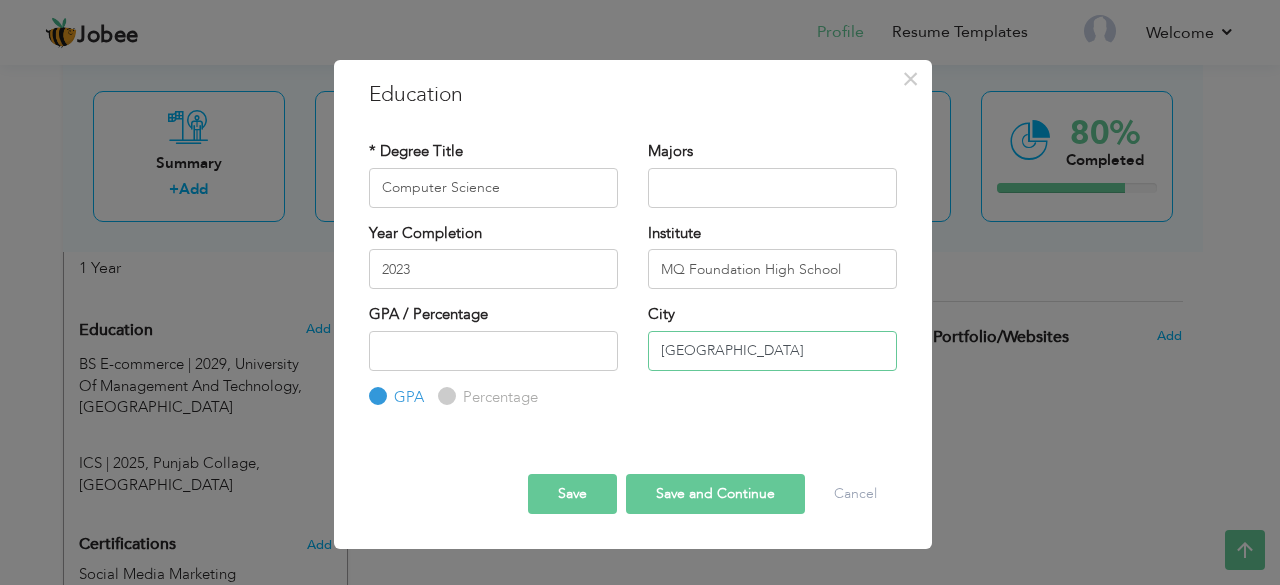 type on "[GEOGRAPHIC_DATA]" 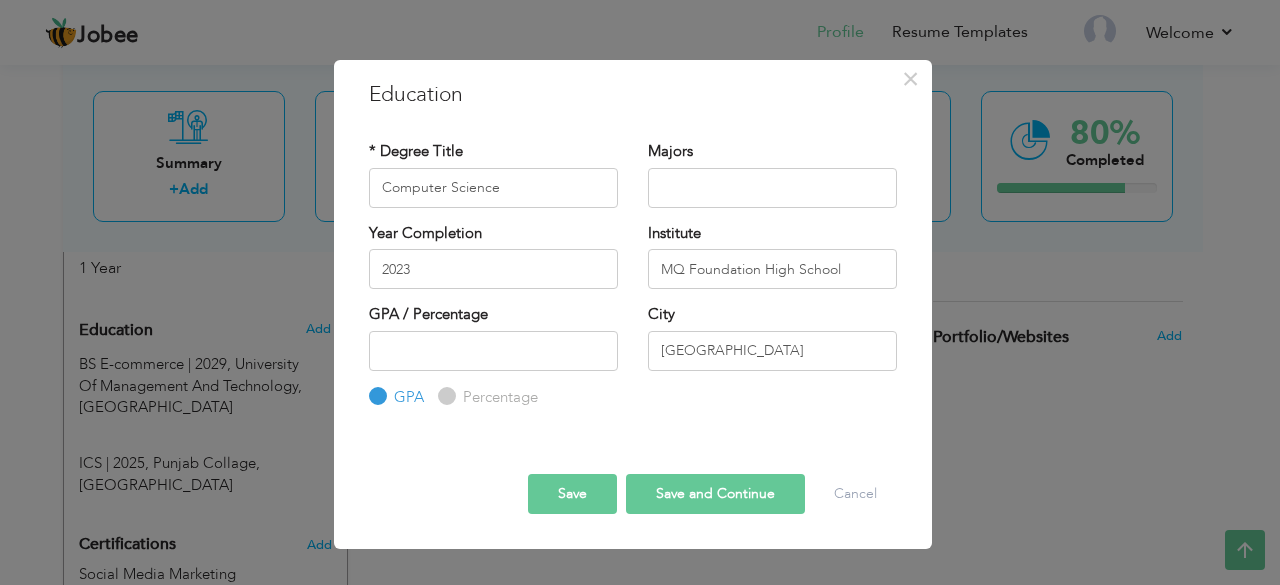 click on "Save and Continue" at bounding box center [715, 494] 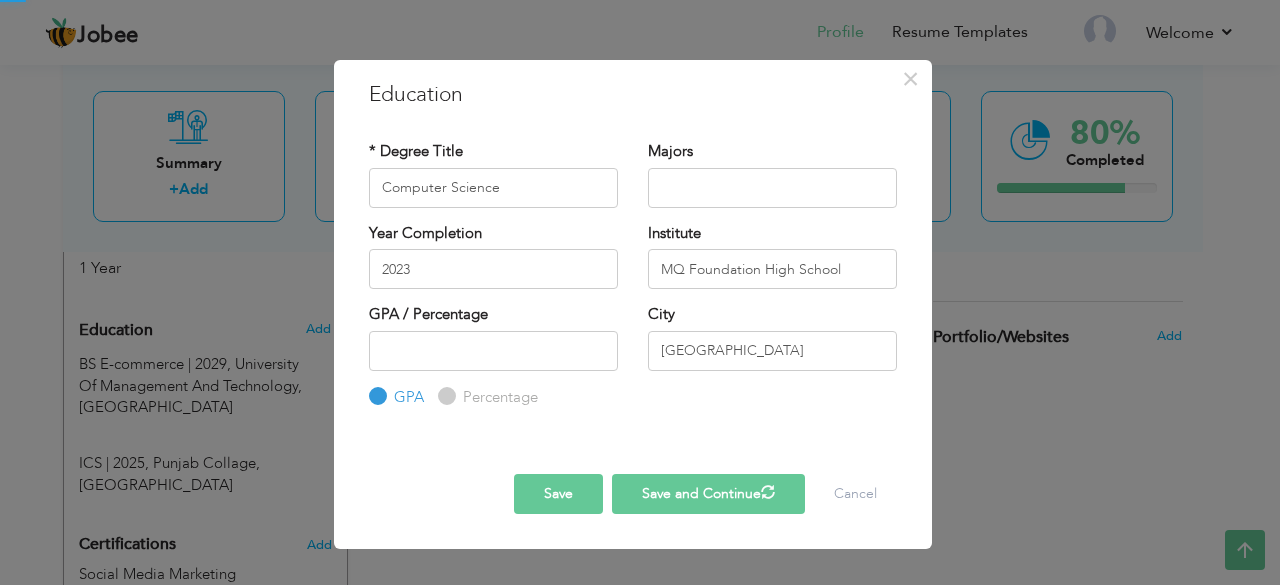 type 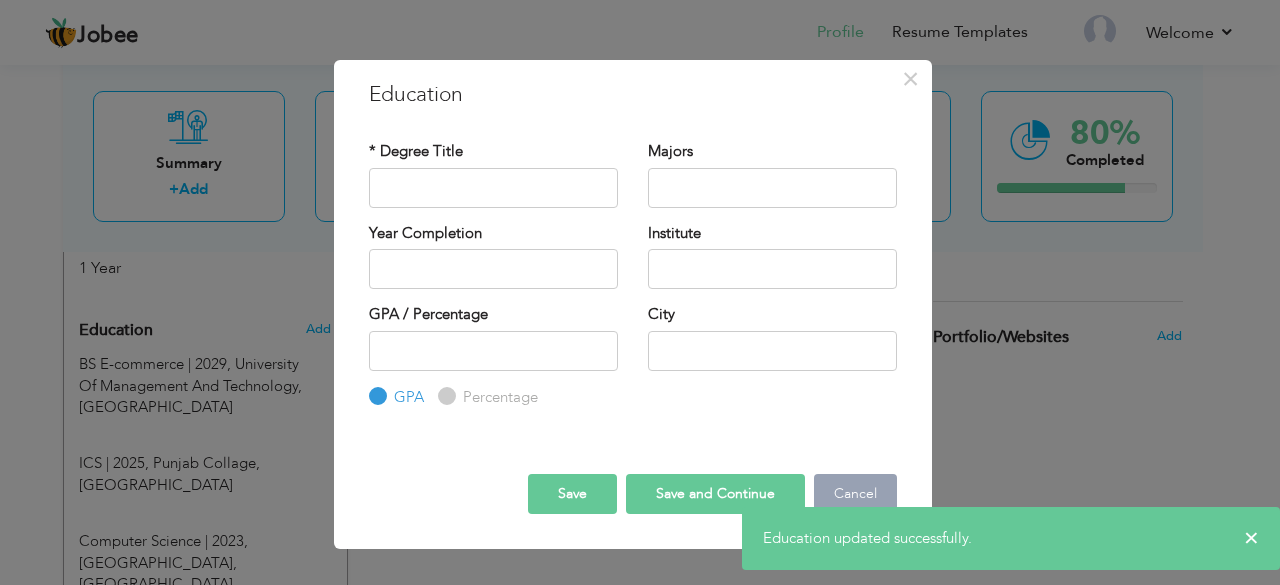 click on "Cancel" at bounding box center [855, 494] 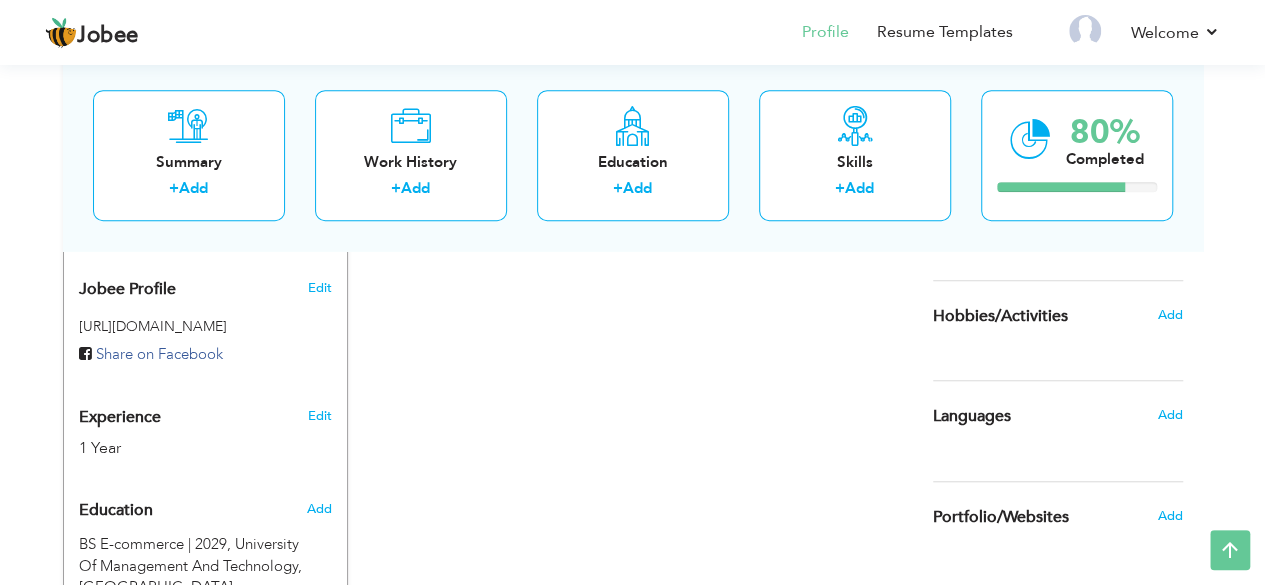 scroll, scrollTop: 632, scrollLeft: 0, axis: vertical 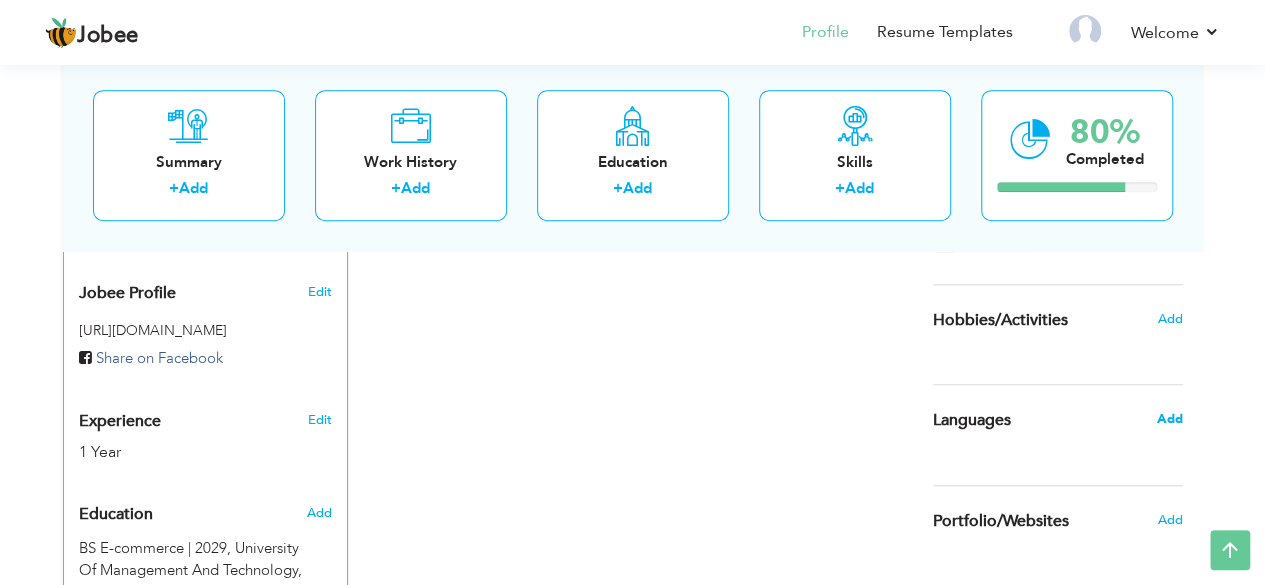 click on "Add" at bounding box center (1169, 419) 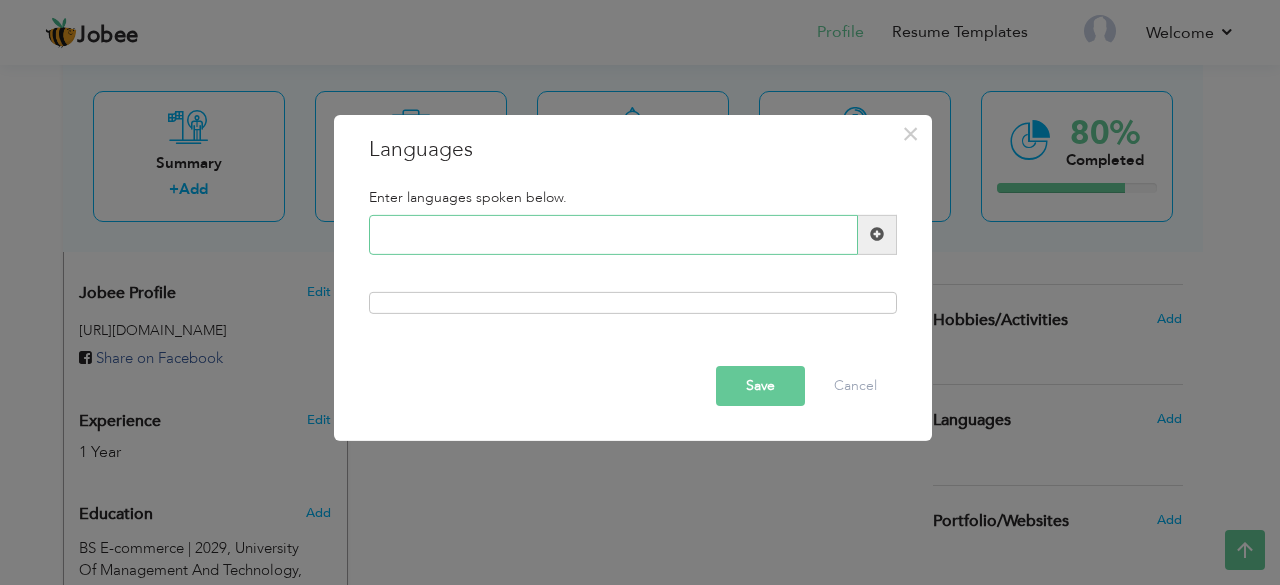 click at bounding box center (613, 235) 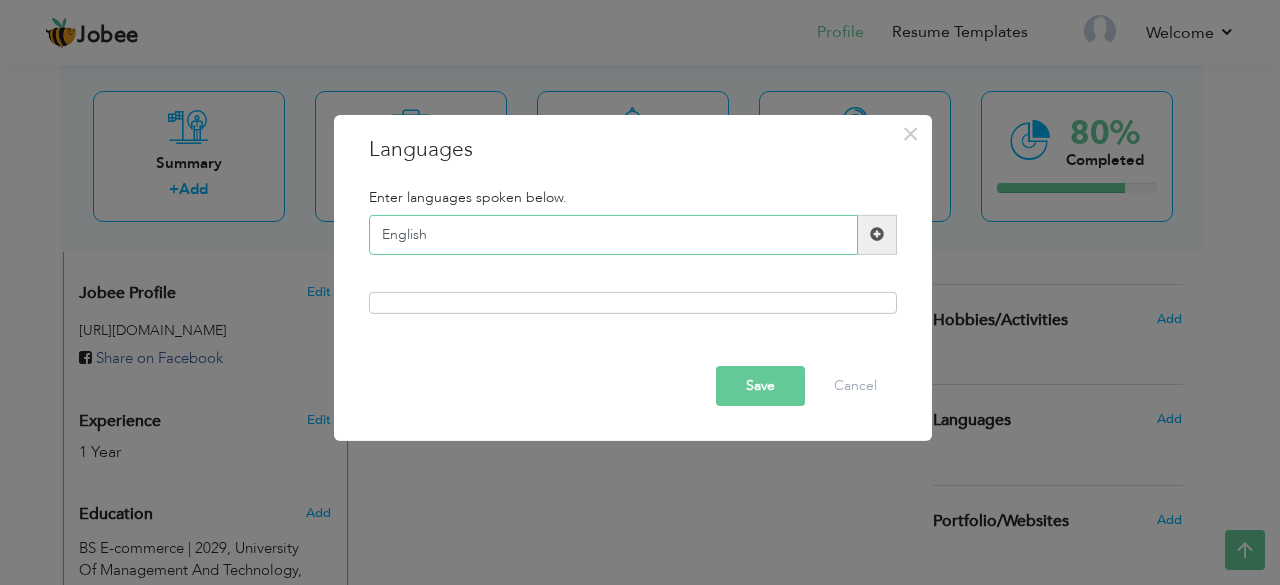 type on "English" 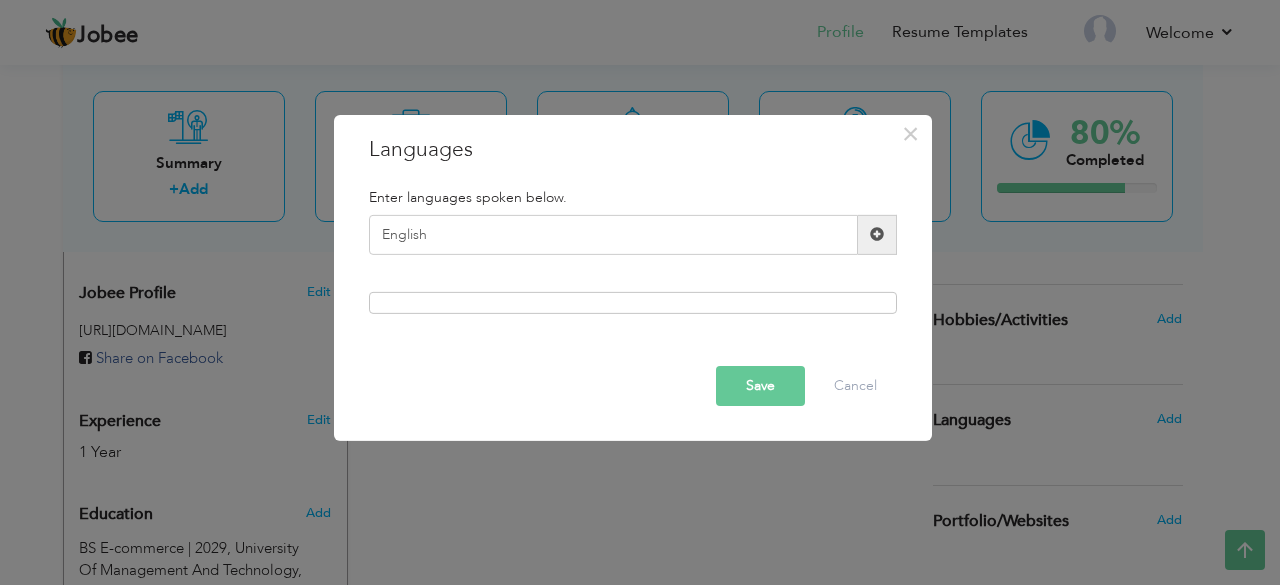 click at bounding box center (877, 234) 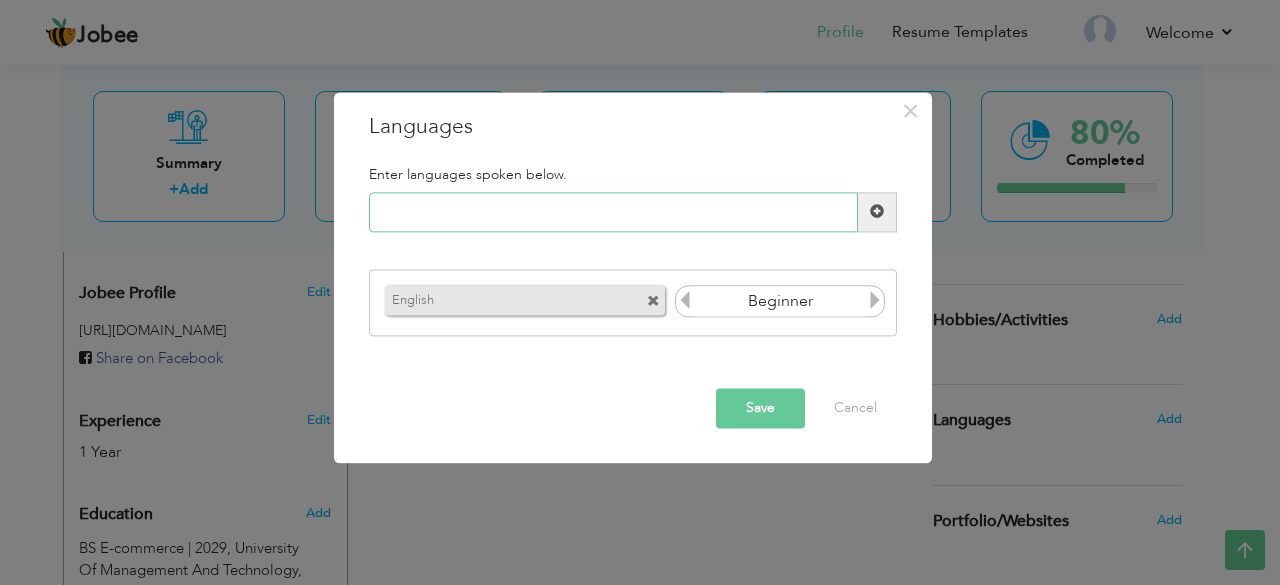 click at bounding box center (613, 212) 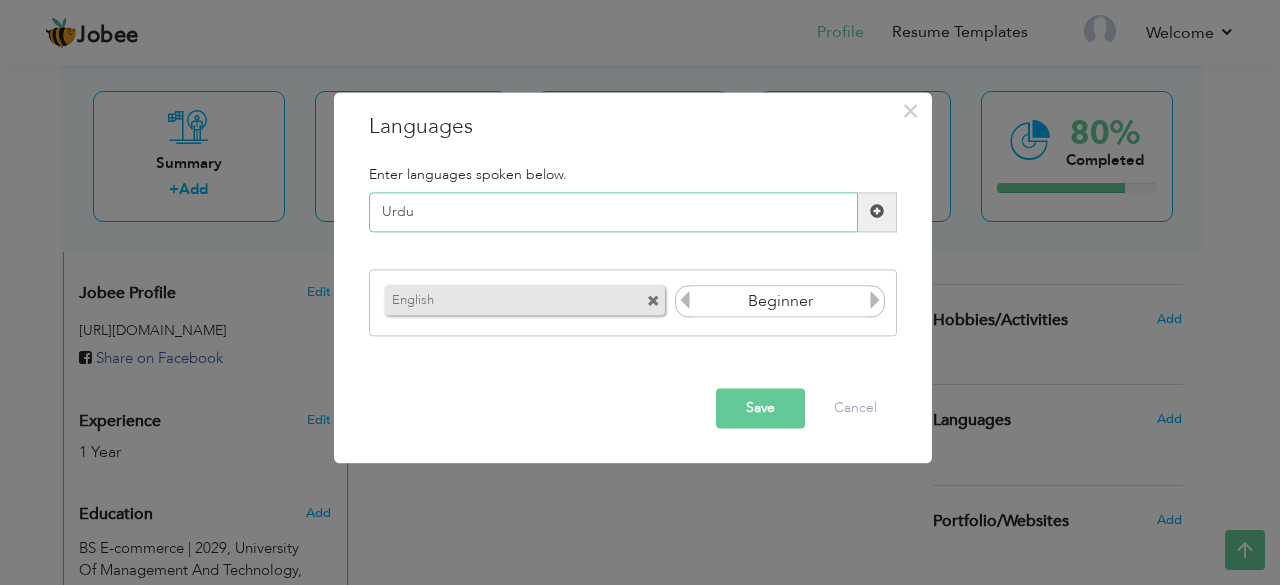 type on "Urdu" 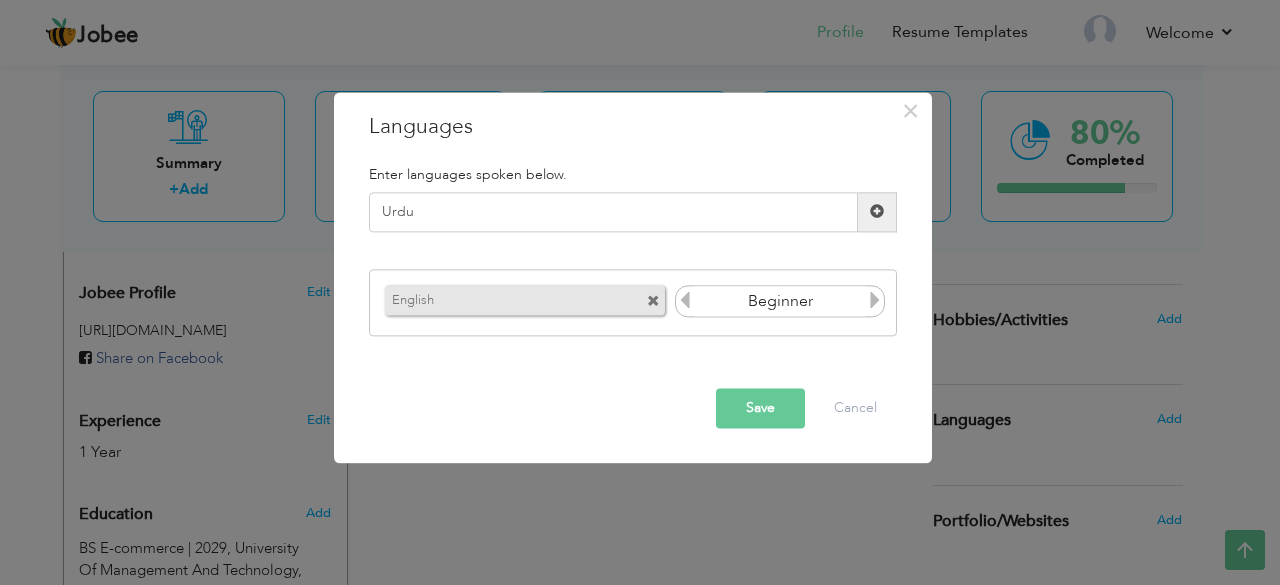 click at bounding box center [877, 212] 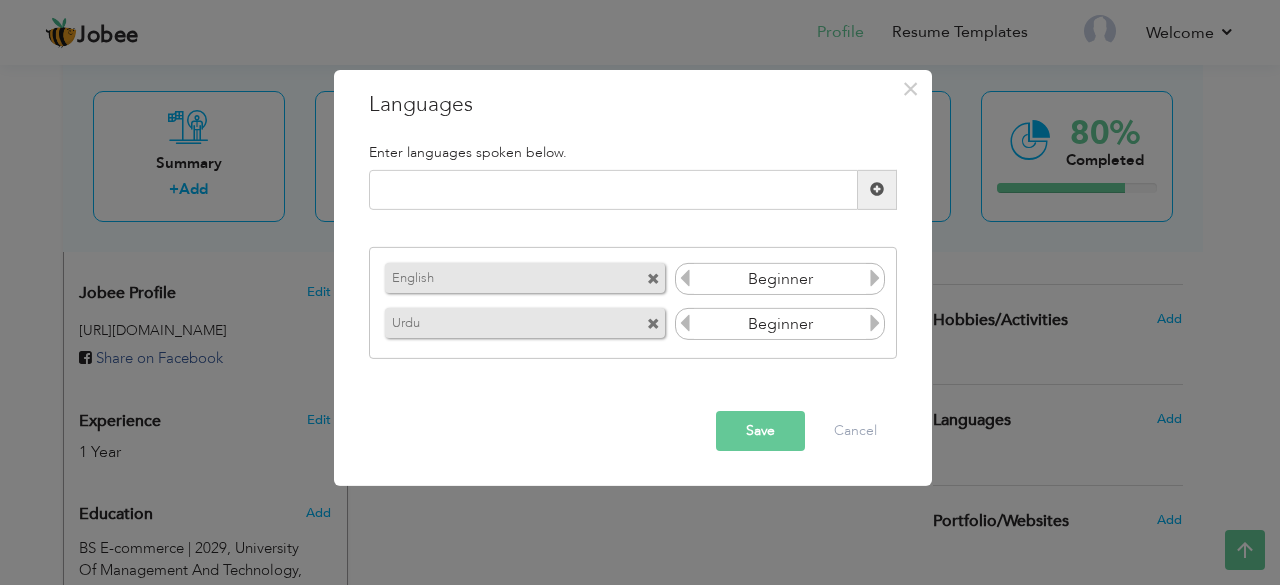 click at bounding box center (875, 278) 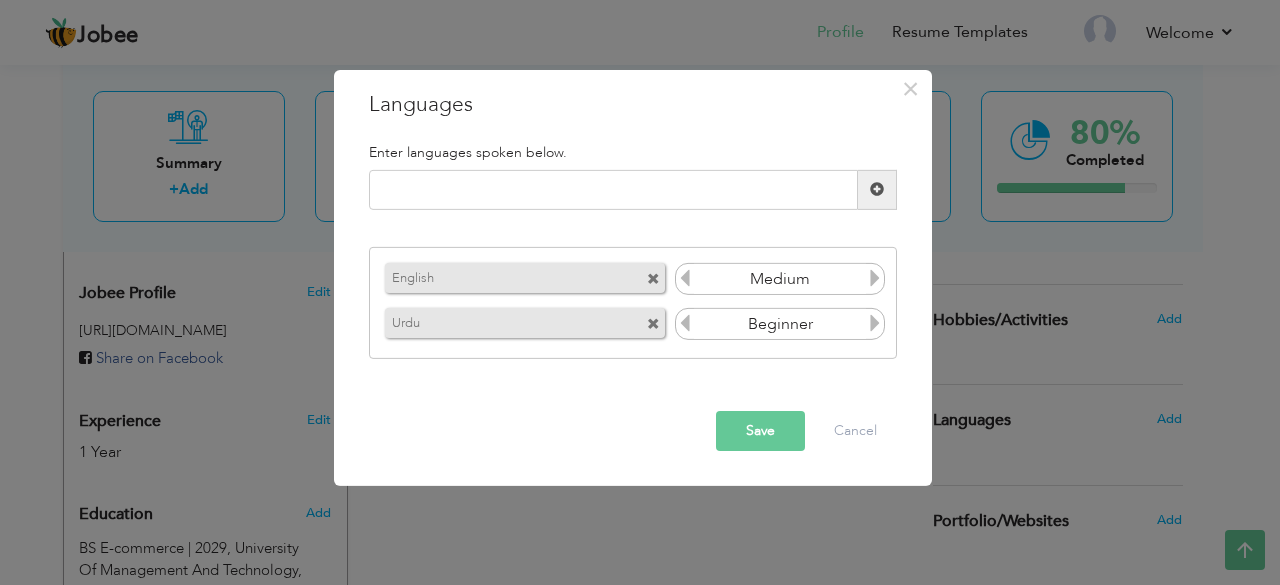 click at bounding box center [875, 278] 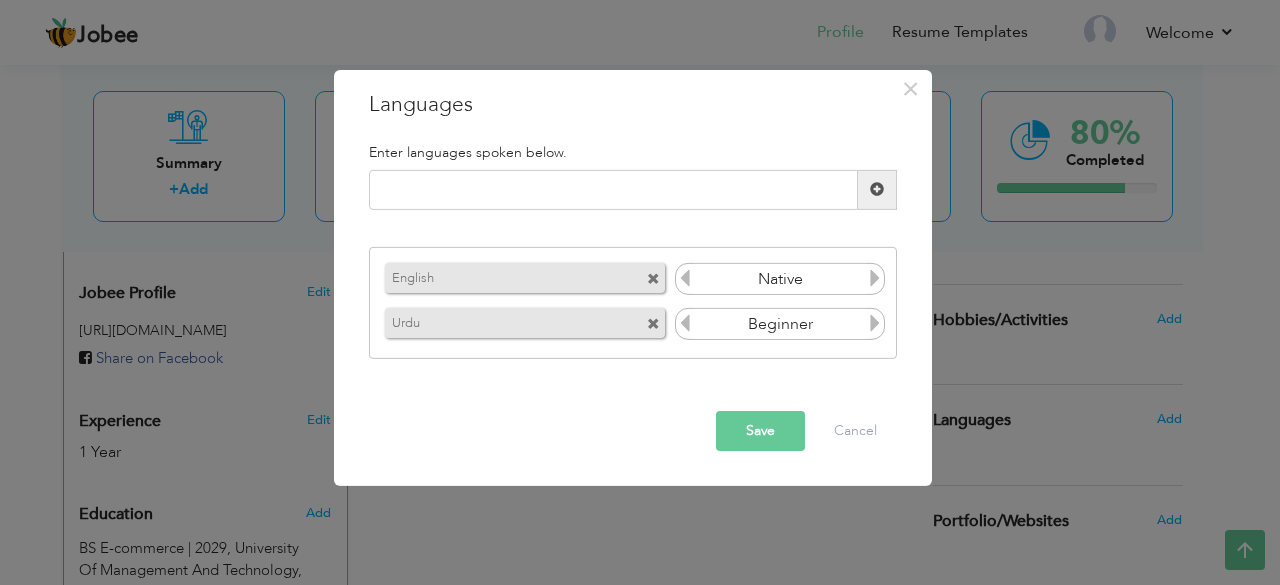 click at bounding box center (875, 278) 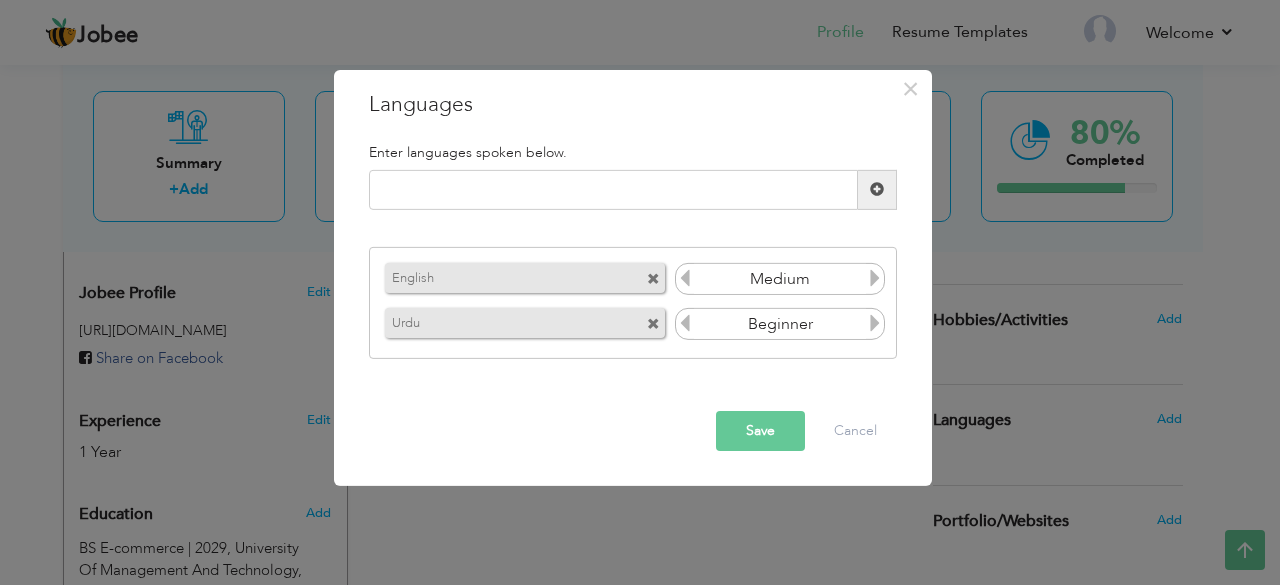 click on "Beginner" at bounding box center (780, 324) 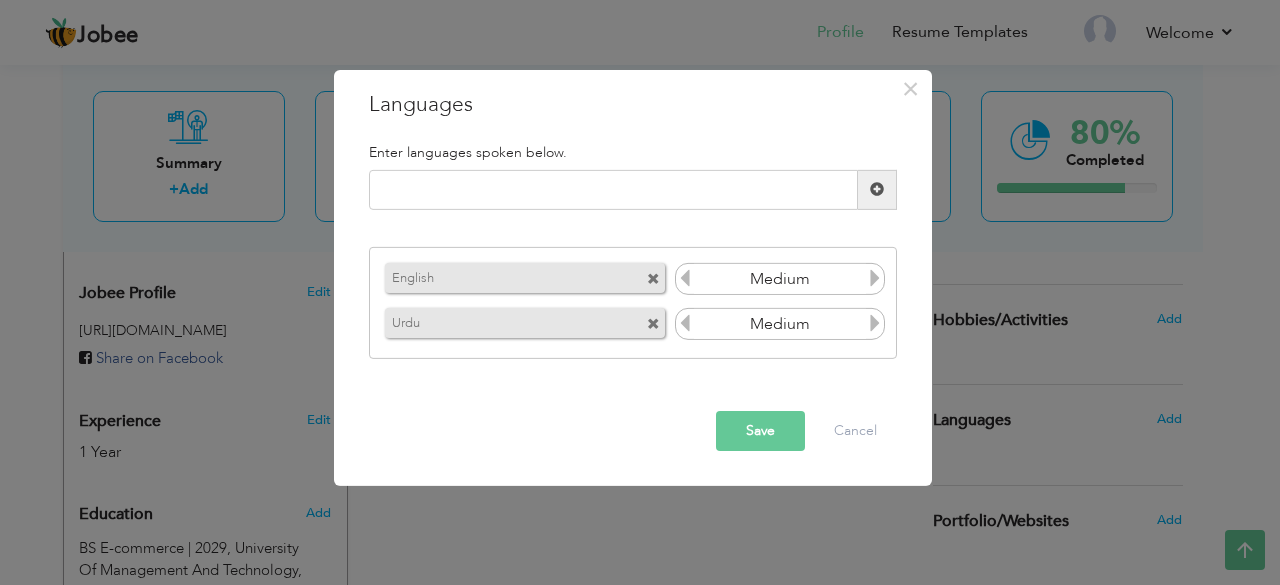 click at bounding box center (875, 323) 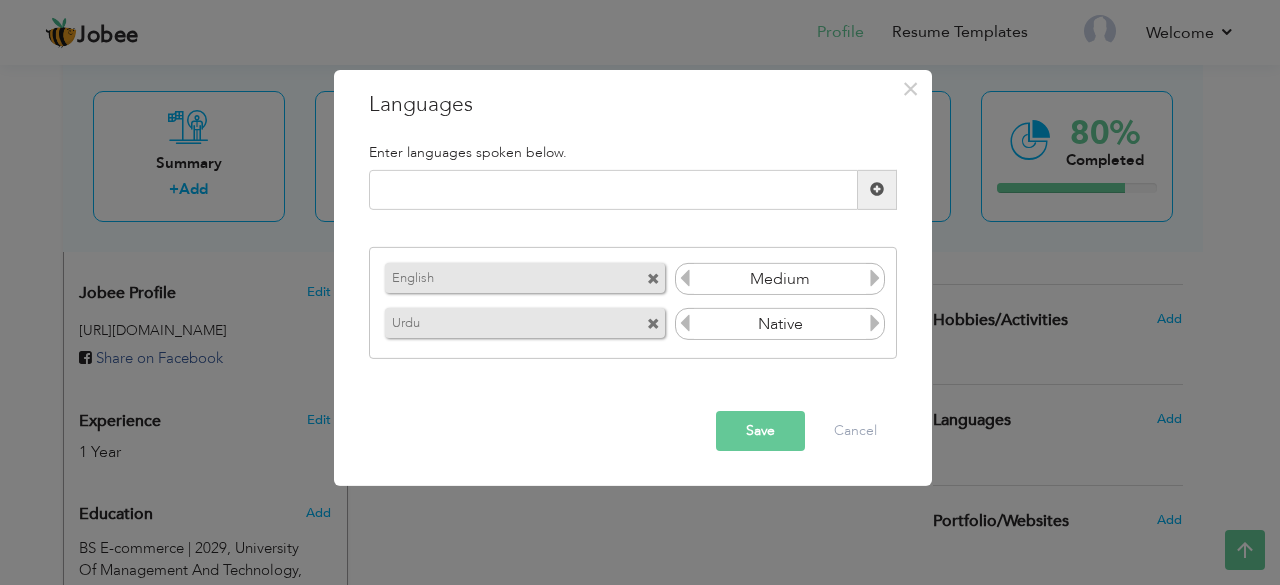 click on "Save" at bounding box center (760, 431) 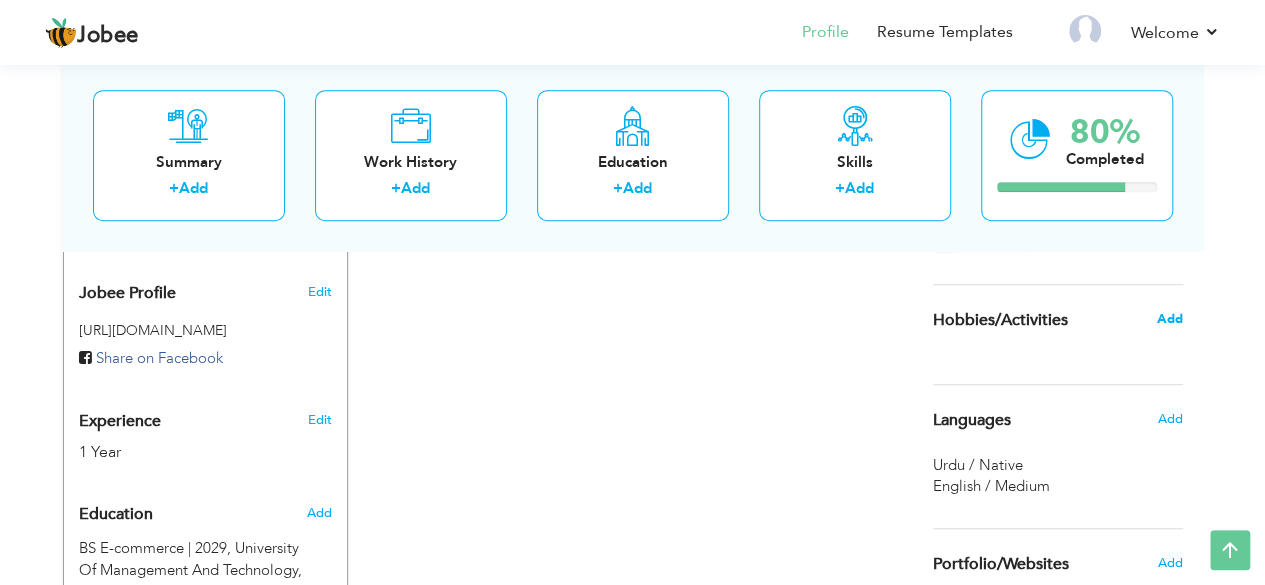 click on "Add" at bounding box center (1169, 319) 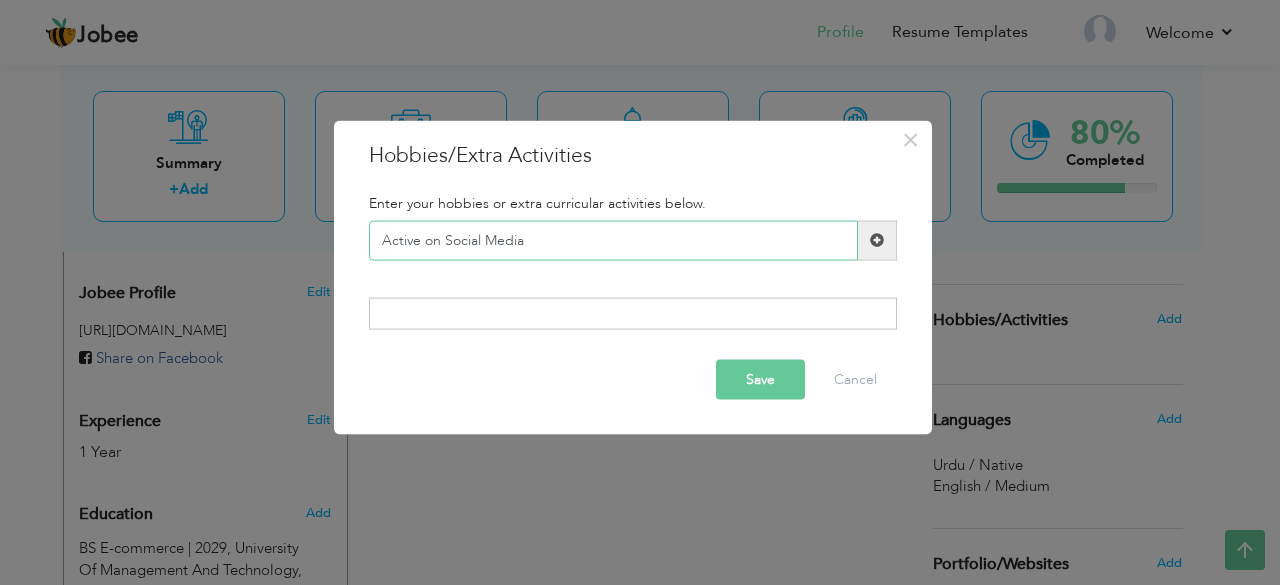 type on "Active on Social Media" 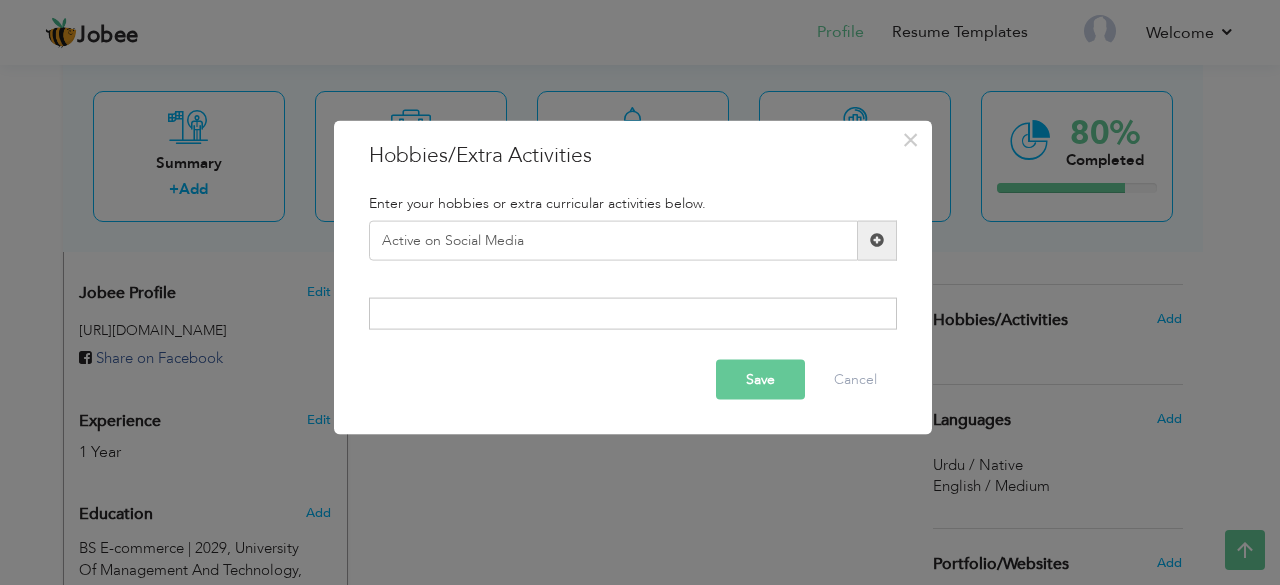 click at bounding box center (877, 240) 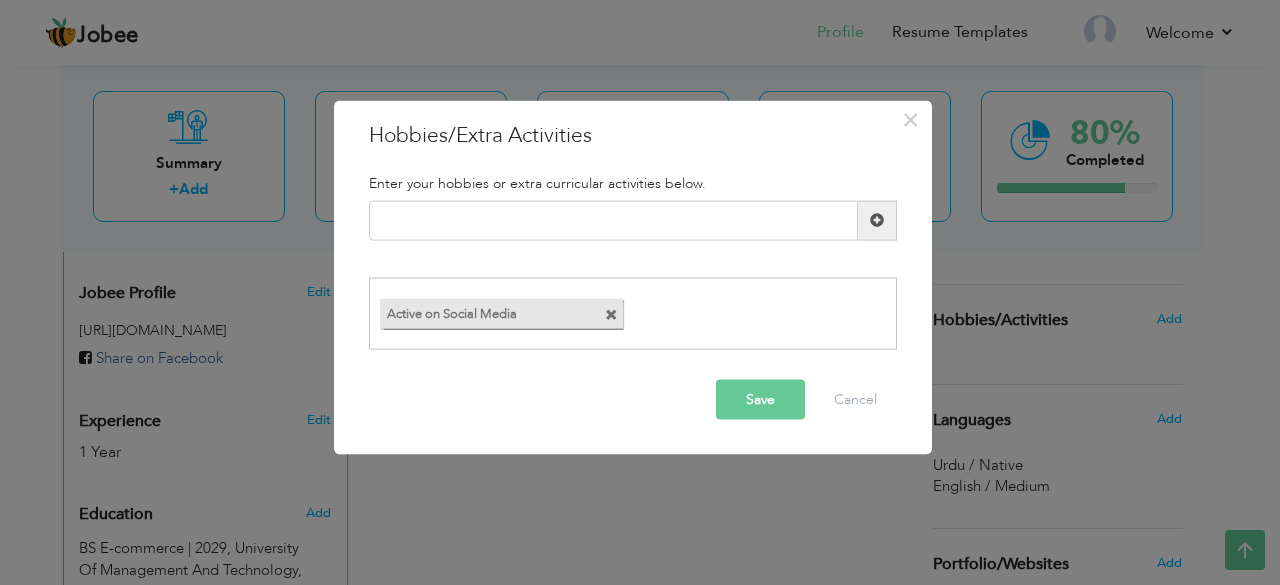 click on "Save" at bounding box center (760, 400) 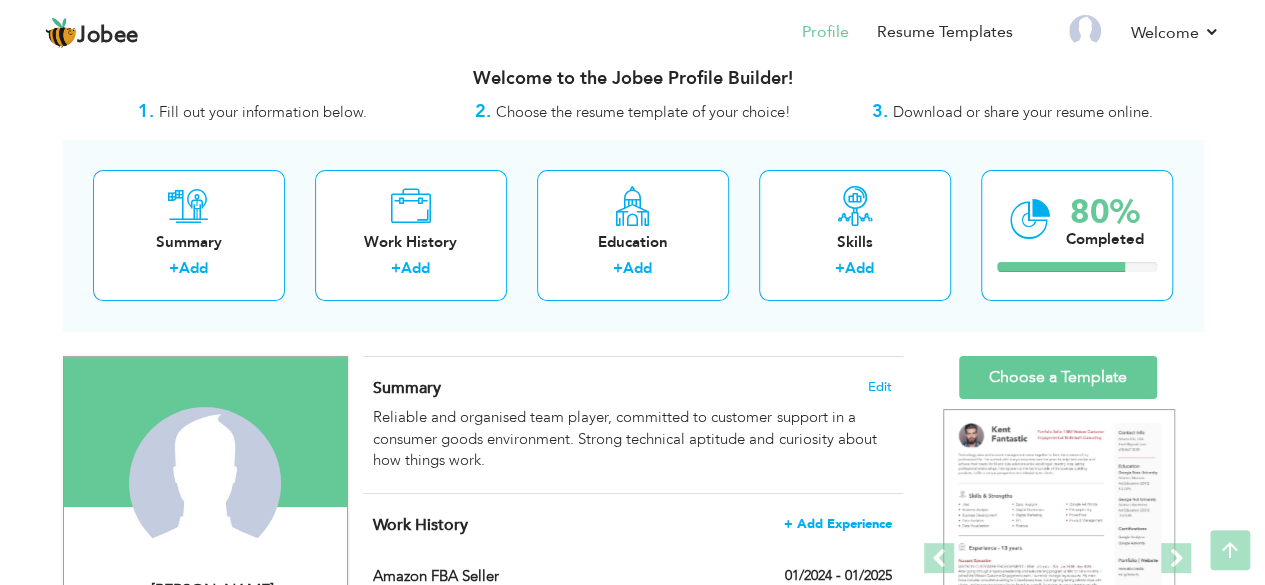 scroll, scrollTop: 0, scrollLeft: 0, axis: both 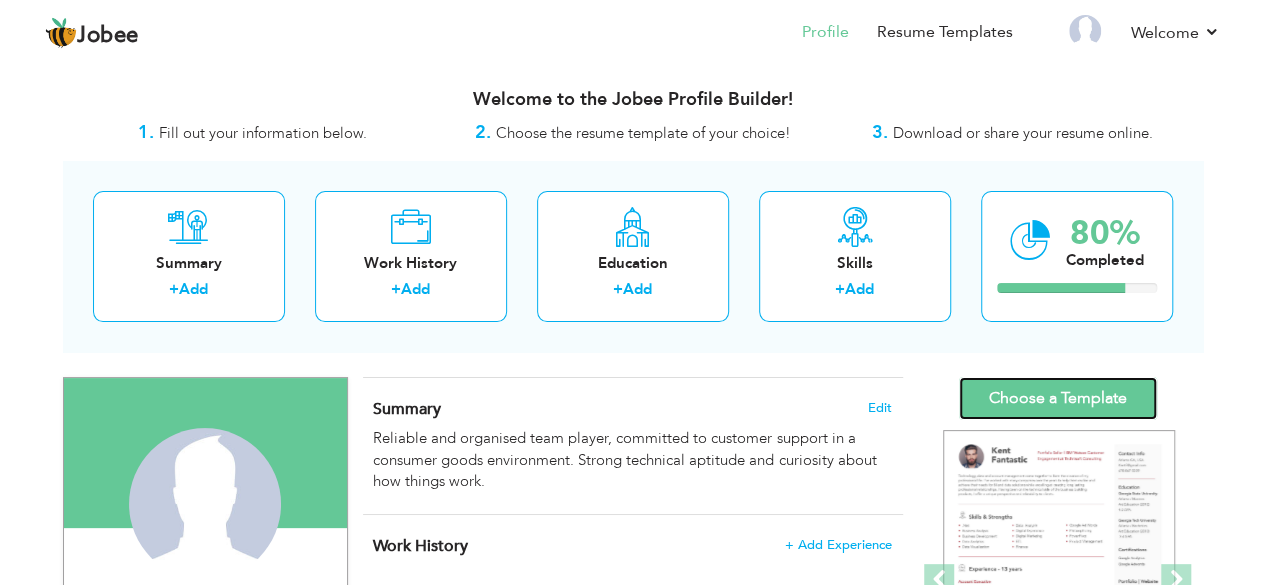 click on "Choose a Template" at bounding box center [1058, 398] 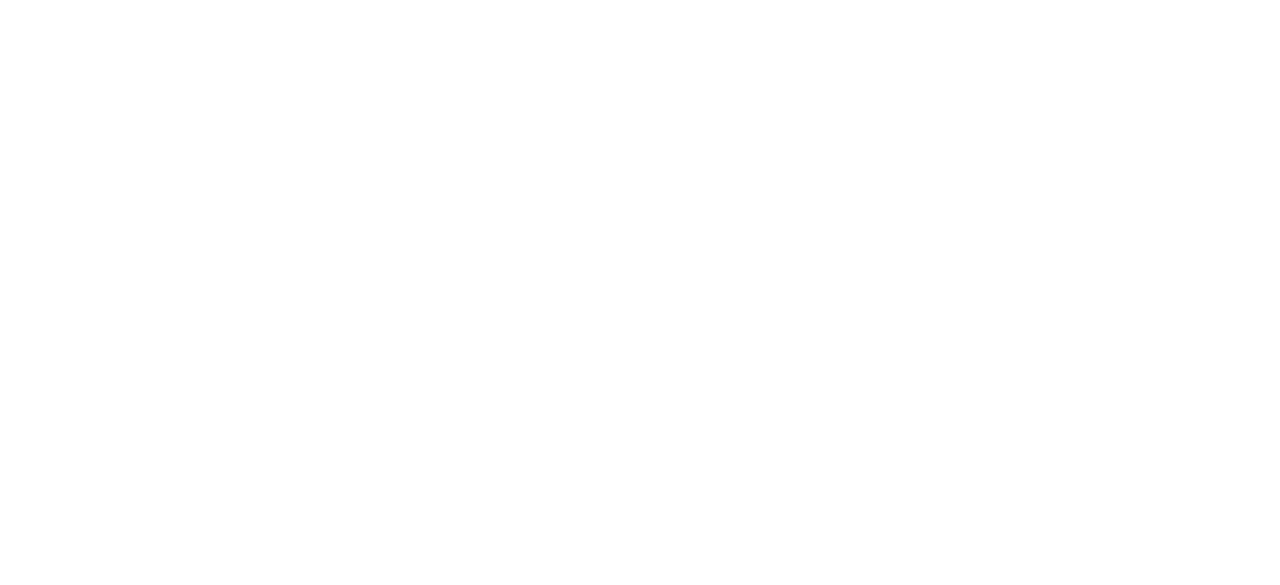 scroll, scrollTop: 0, scrollLeft: 0, axis: both 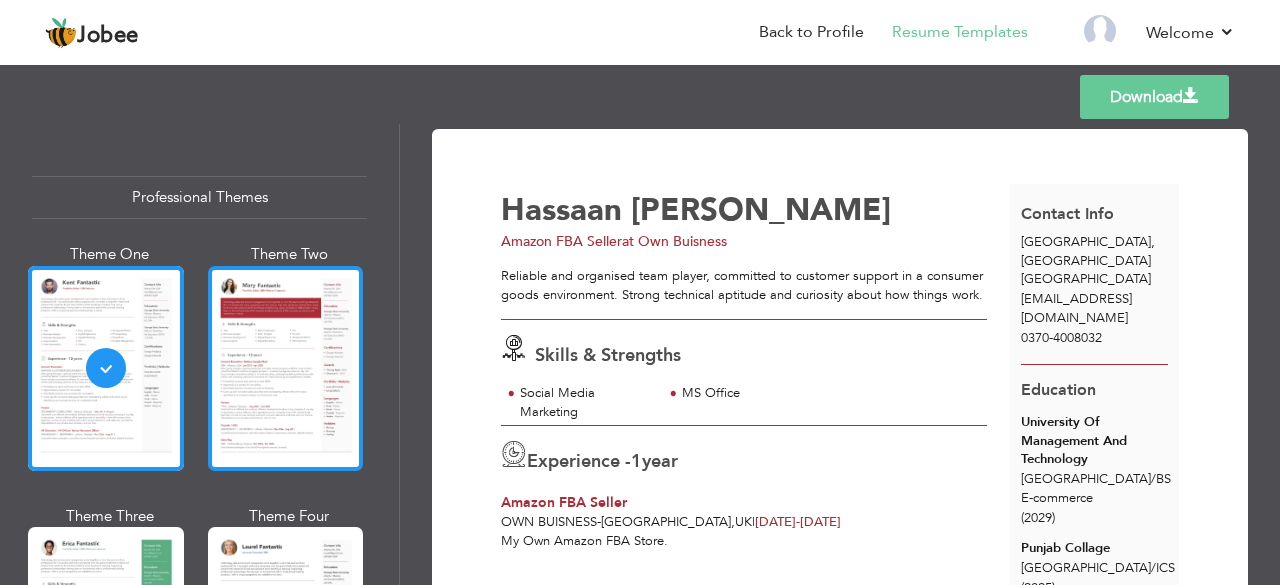 click at bounding box center (286, 368) 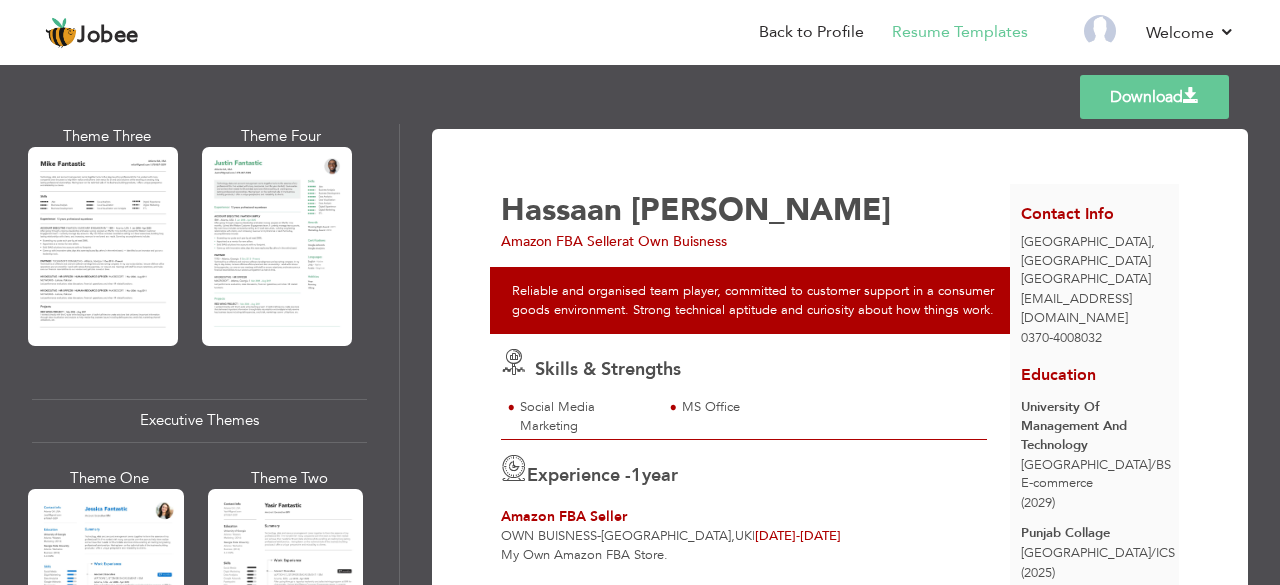 scroll, scrollTop: 1030, scrollLeft: 0, axis: vertical 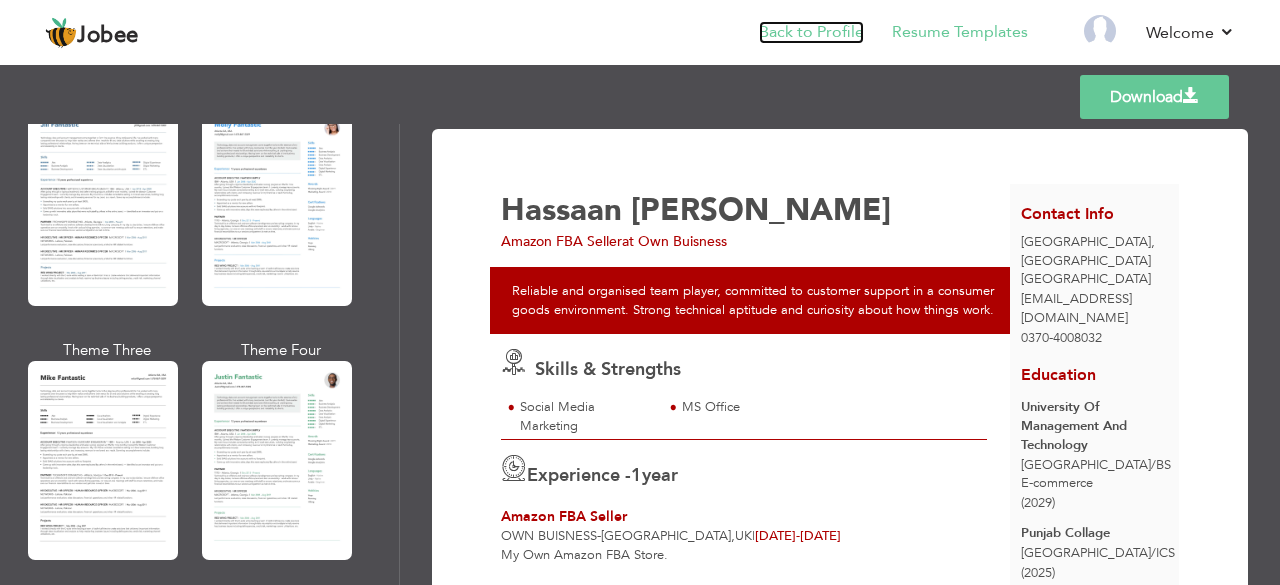 click on "Back to Profile" at bounding box center [811, 32] 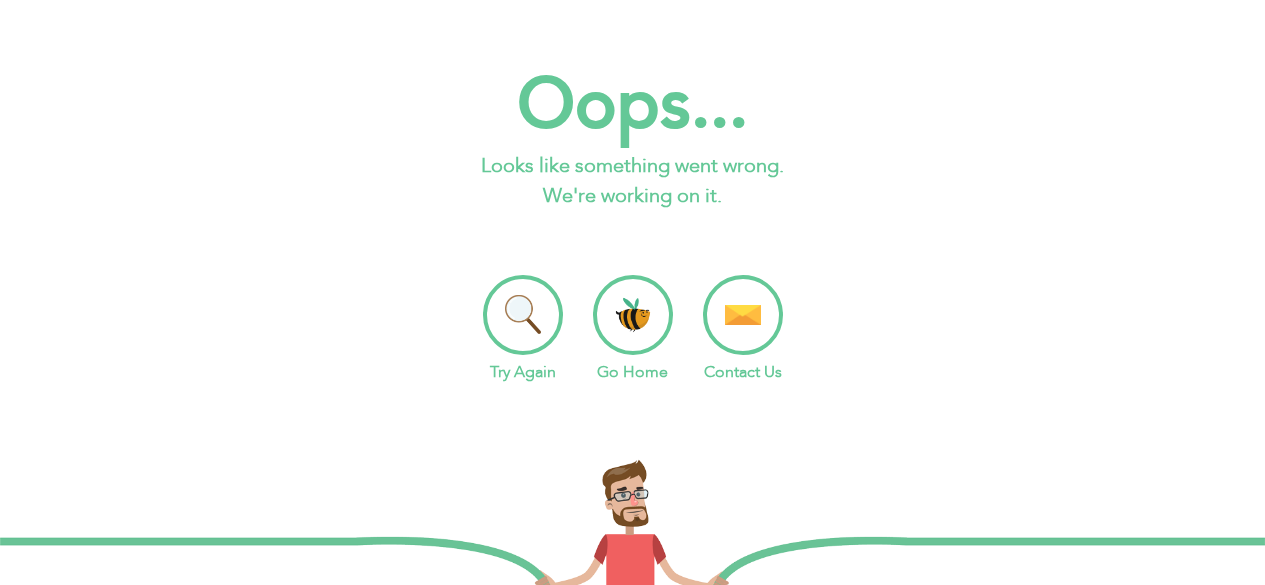 scroll, scrollTop: 0, scrollLeft: 0, axis: both 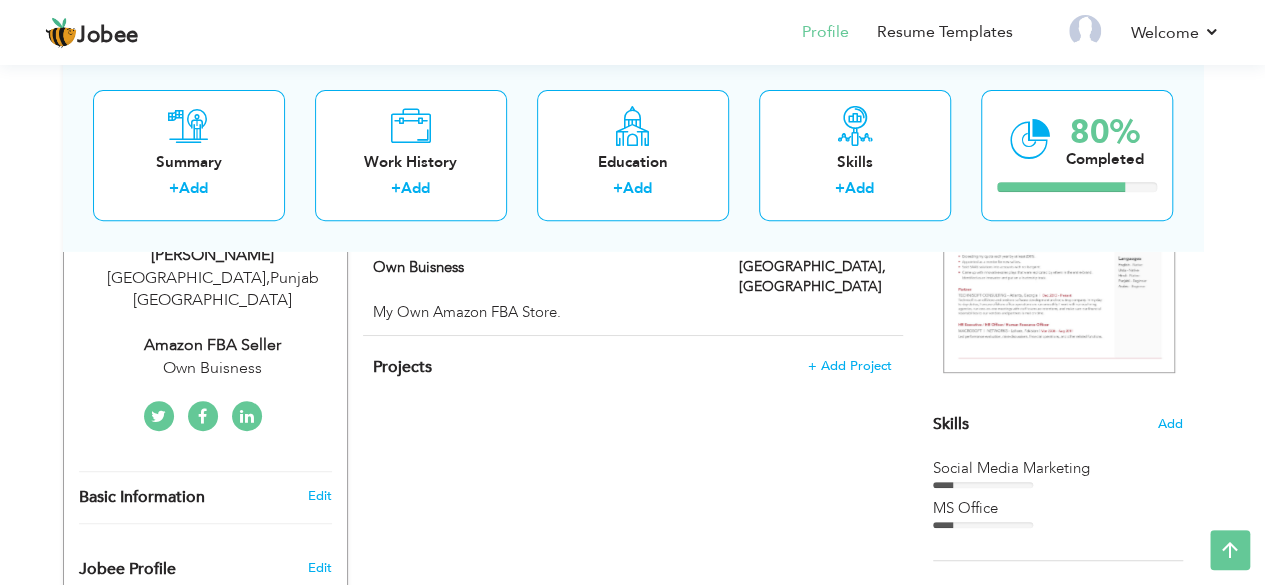 click on "Edit" at bounding box center [322, 496] 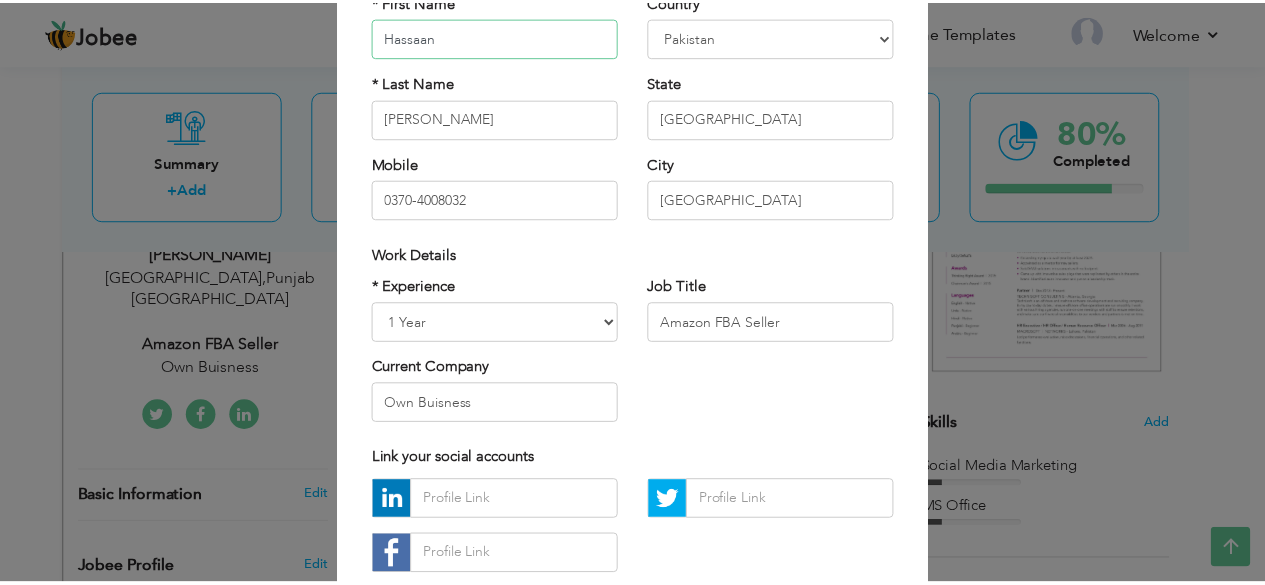 scroll, scrollTop: 311, scrollLeft: 0, axis: vertical 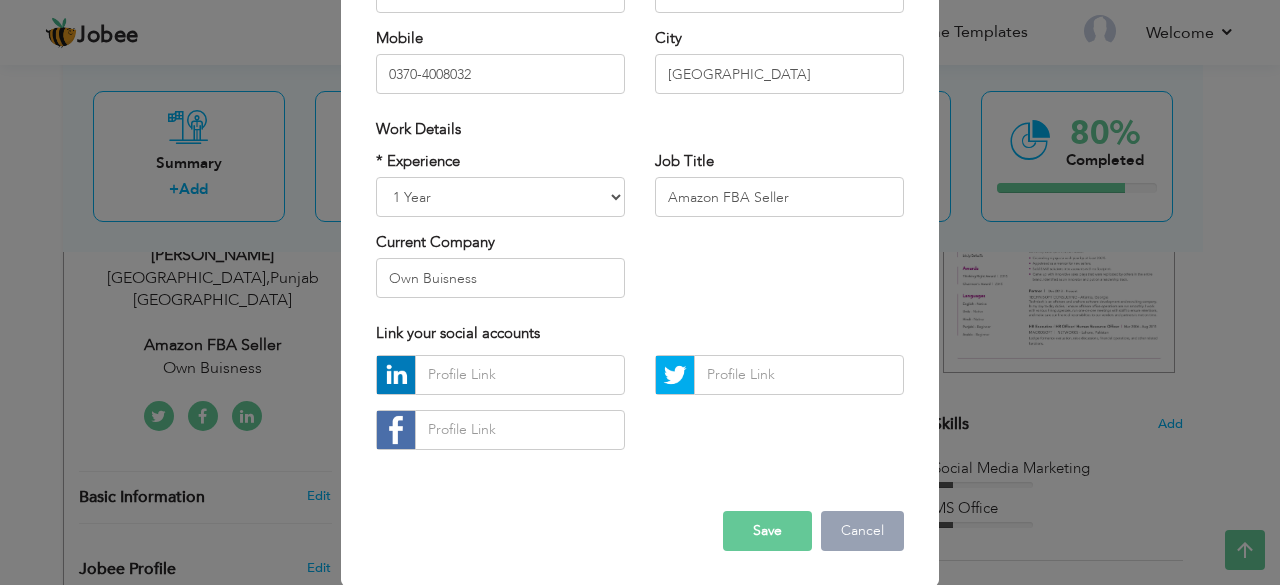click on "Cancel" at bounding box center (862, 531) 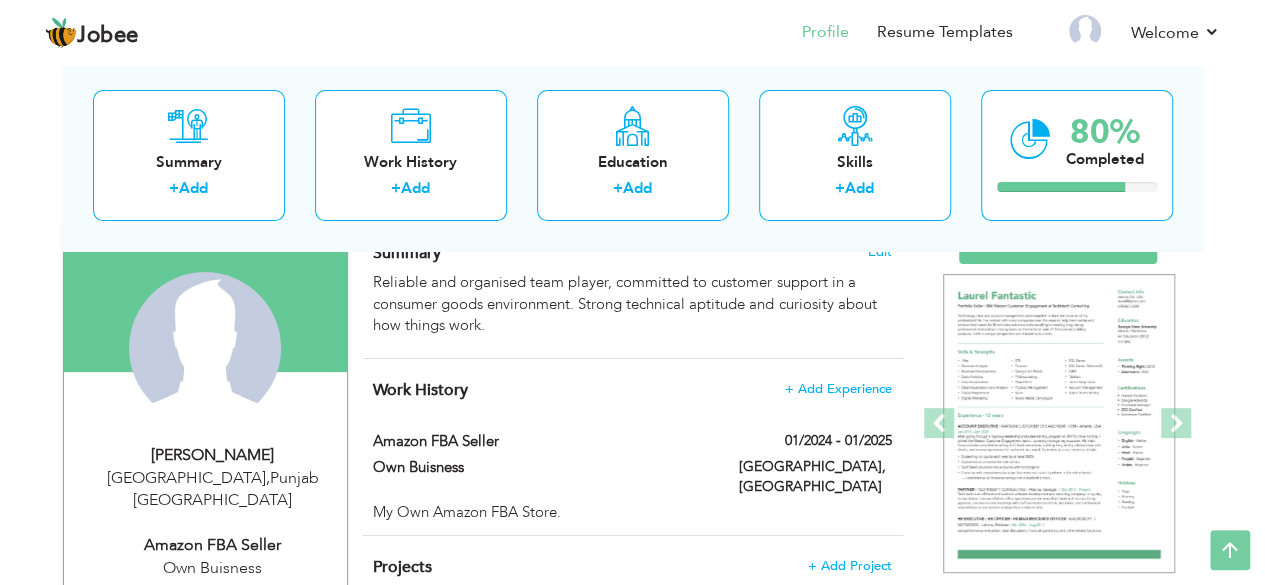scroll, scrollTop: 0, scrollLeft: 0, axis: both 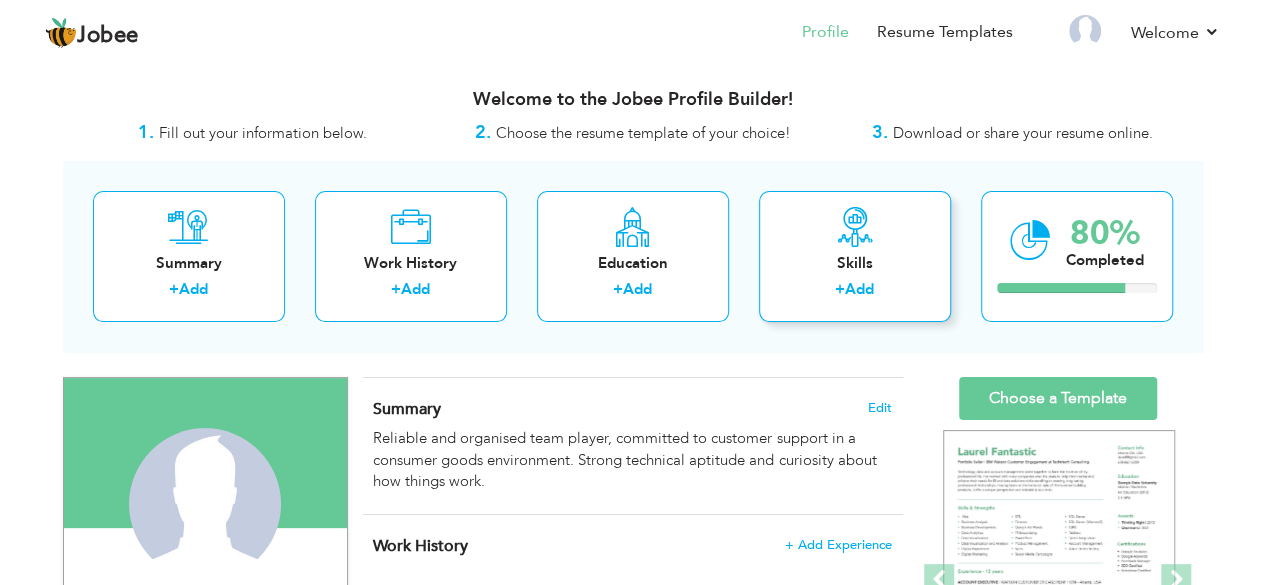 click on "+  Add" at bounding box center (855, 292) 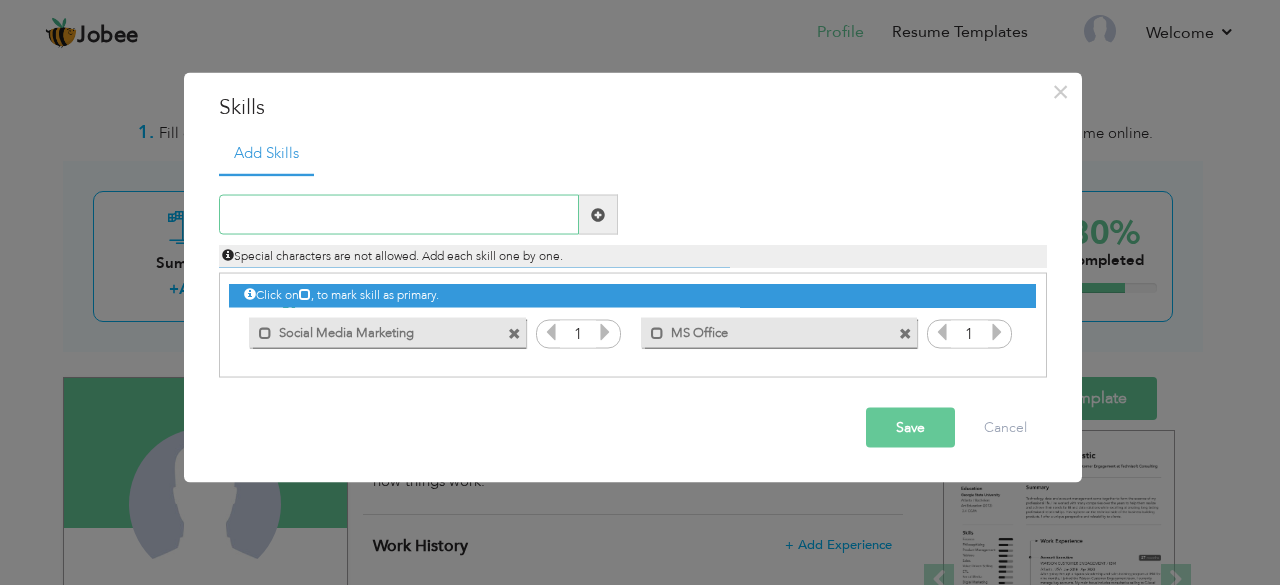 click at bounding box center [399, 215] 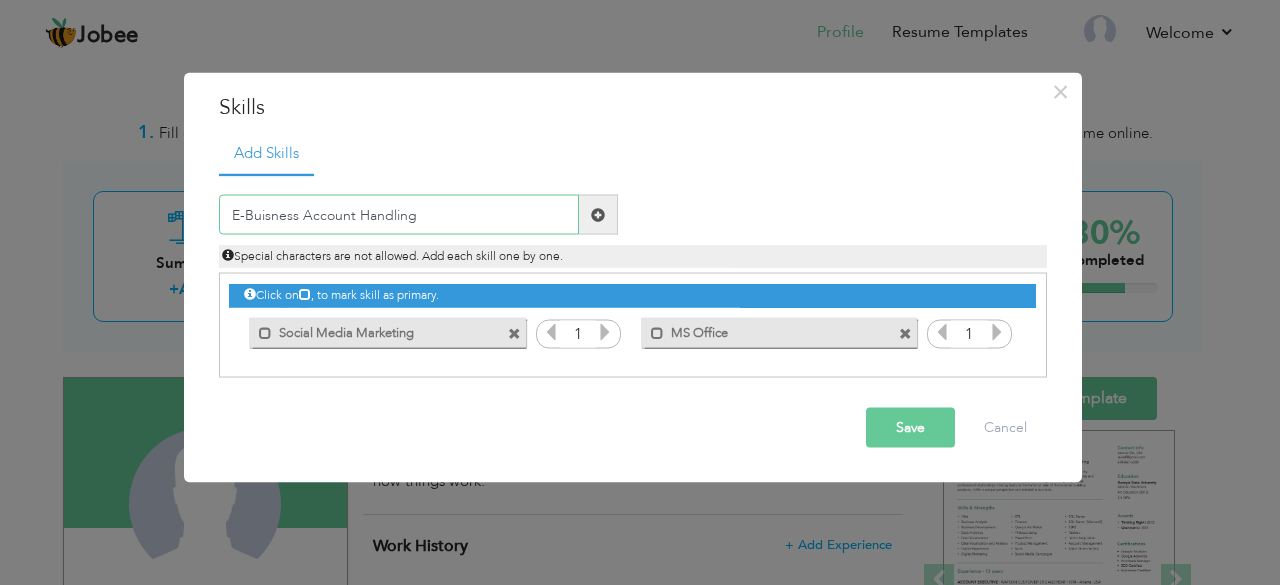 type on "E-Buisness Account Handling" 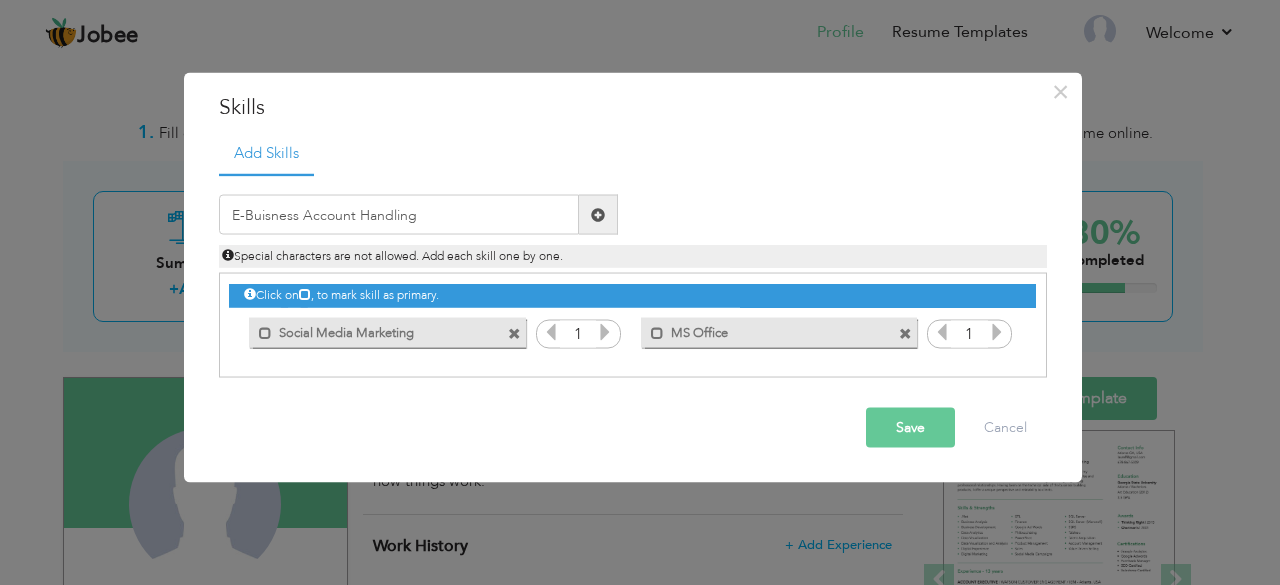 click at bounding box center (598, 215) 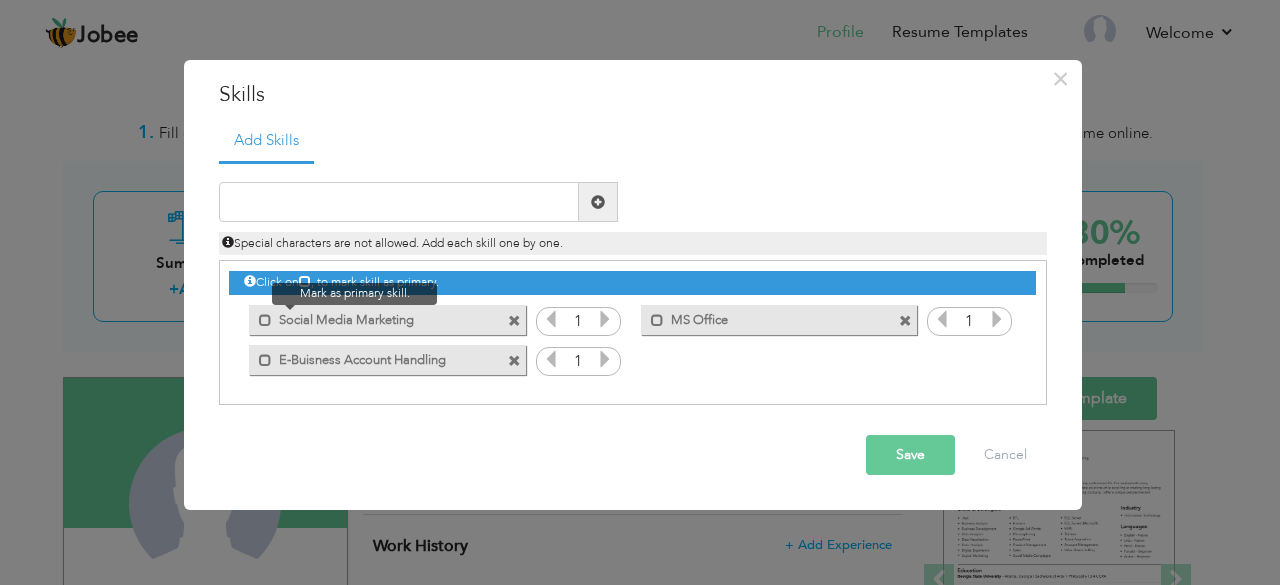 click at bounding box center [260, 315] 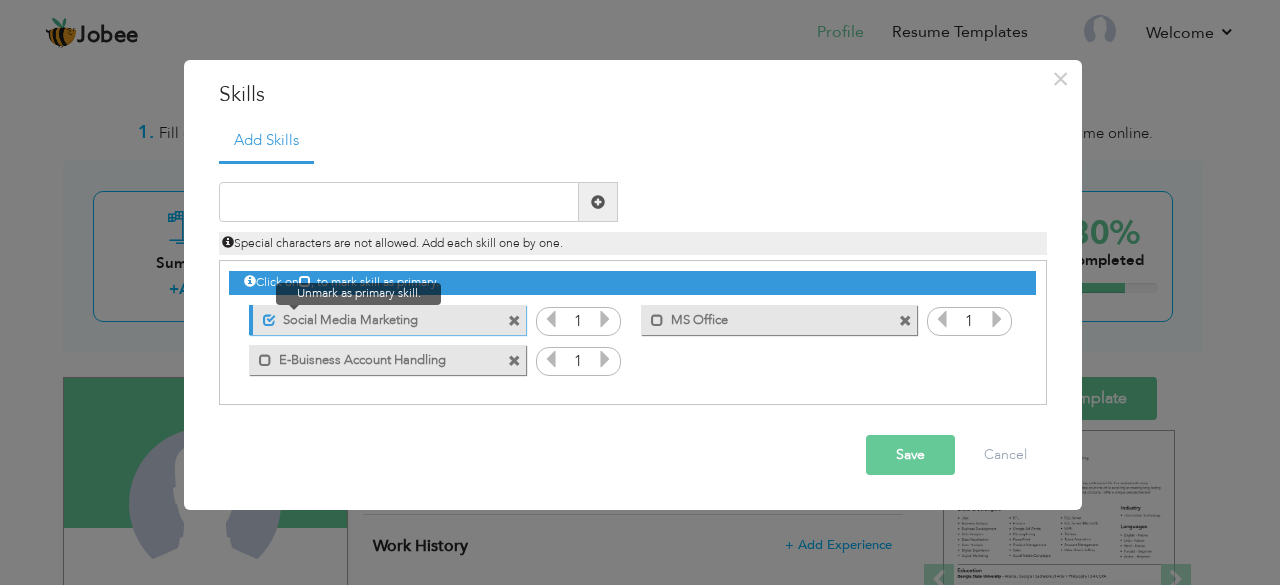 click at bounding box center (264, 315) 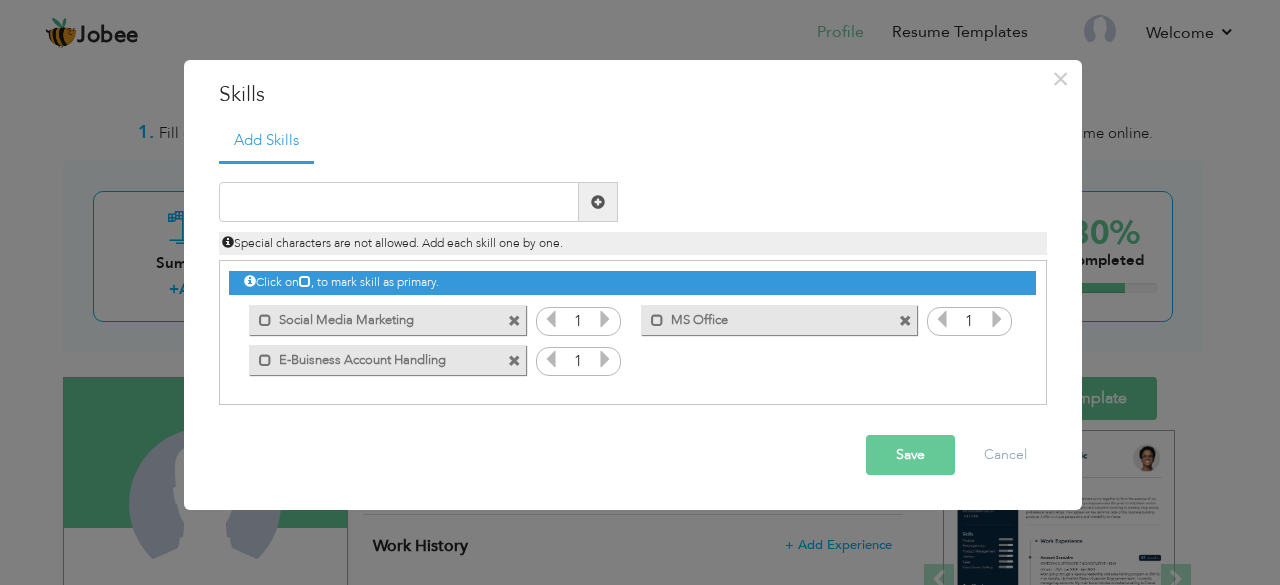 click on "Mark as primary skill.
Social Media Marketing" at bounding box center (387, 320) 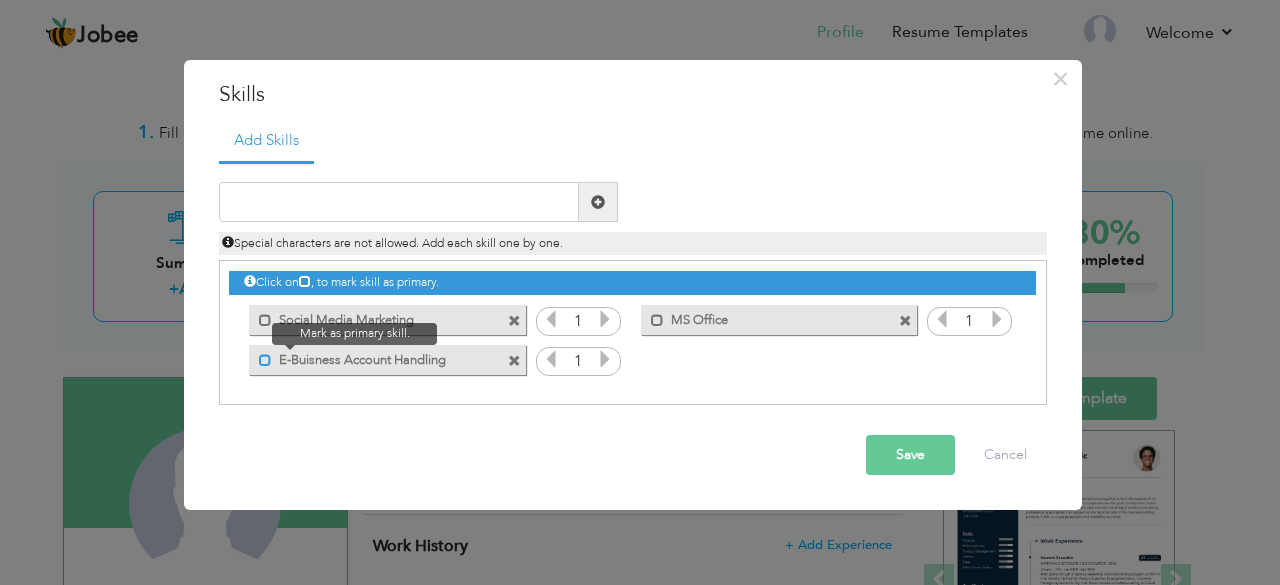 click at bounding box center (265, 360) 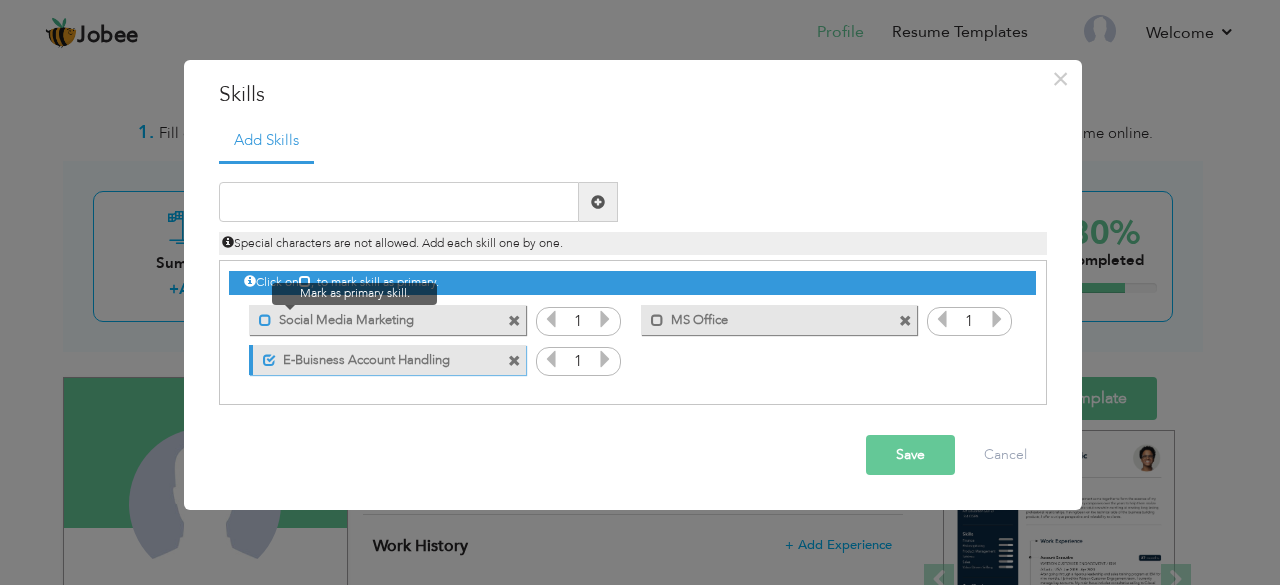 click at bounding box center (265, 320) 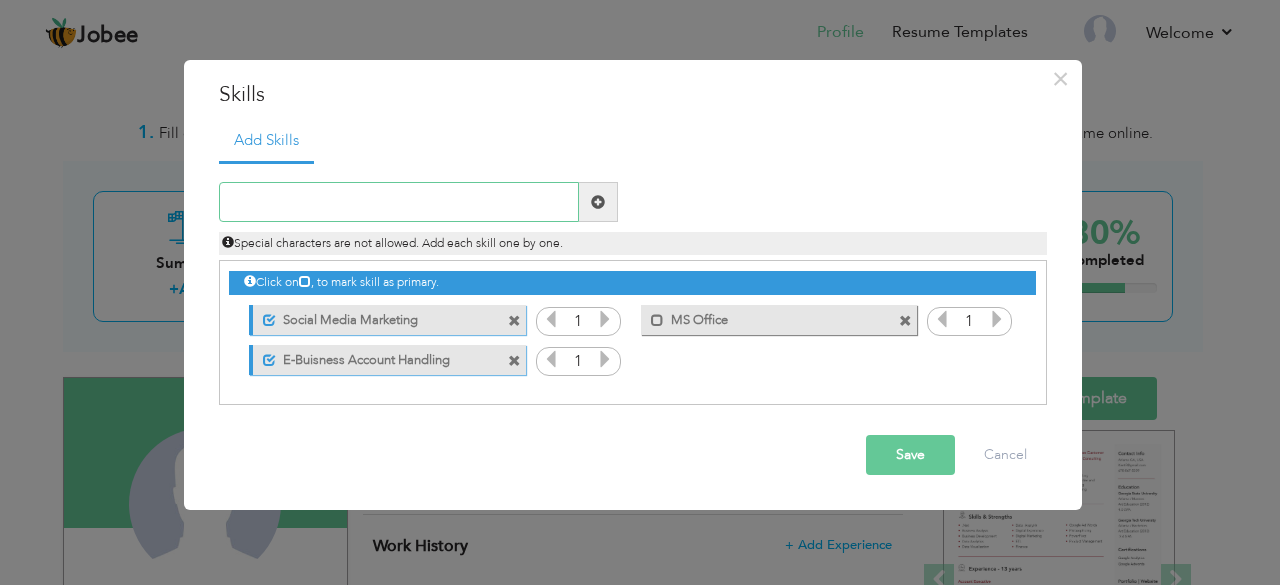 click at bounding box center [399, 202] 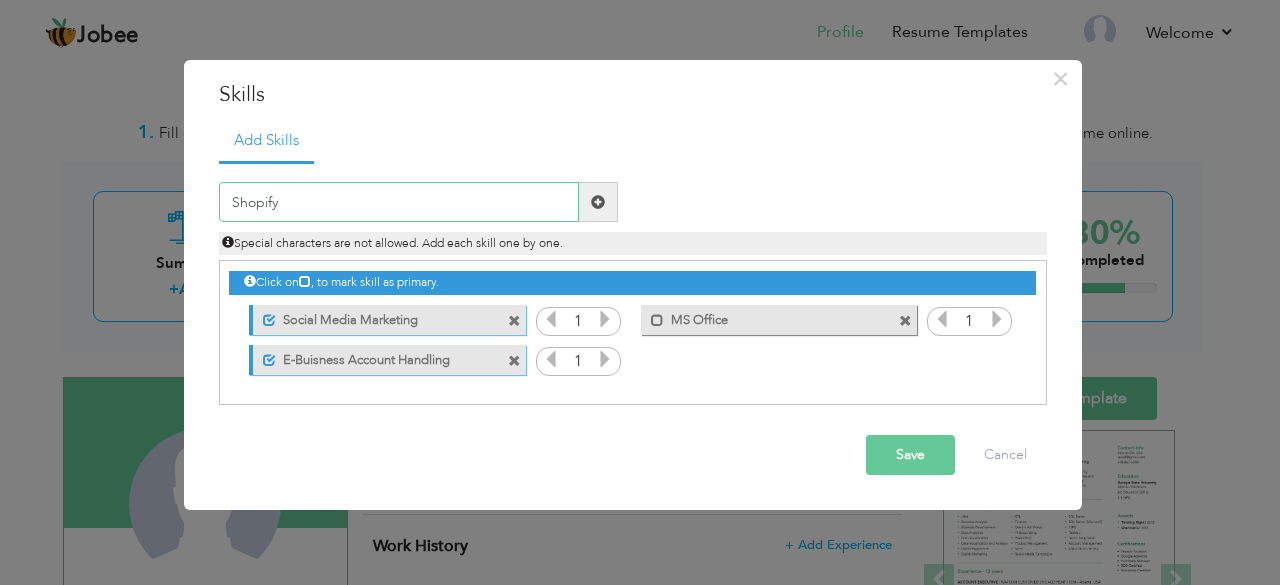 type on "Shopify" 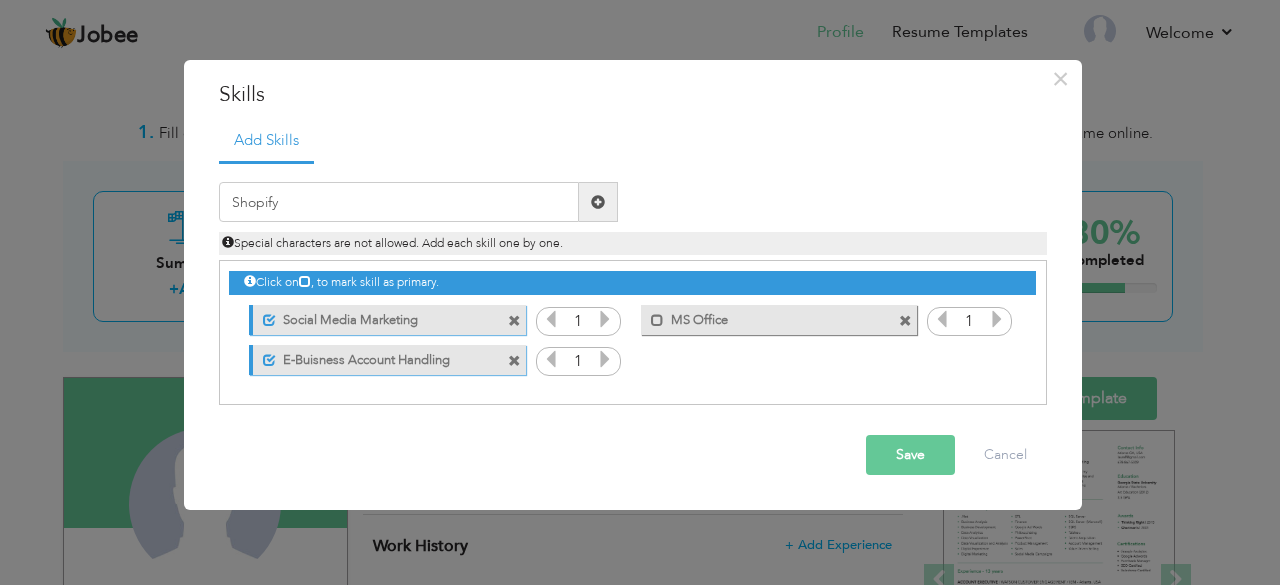 click at bounding box center (598, 202) 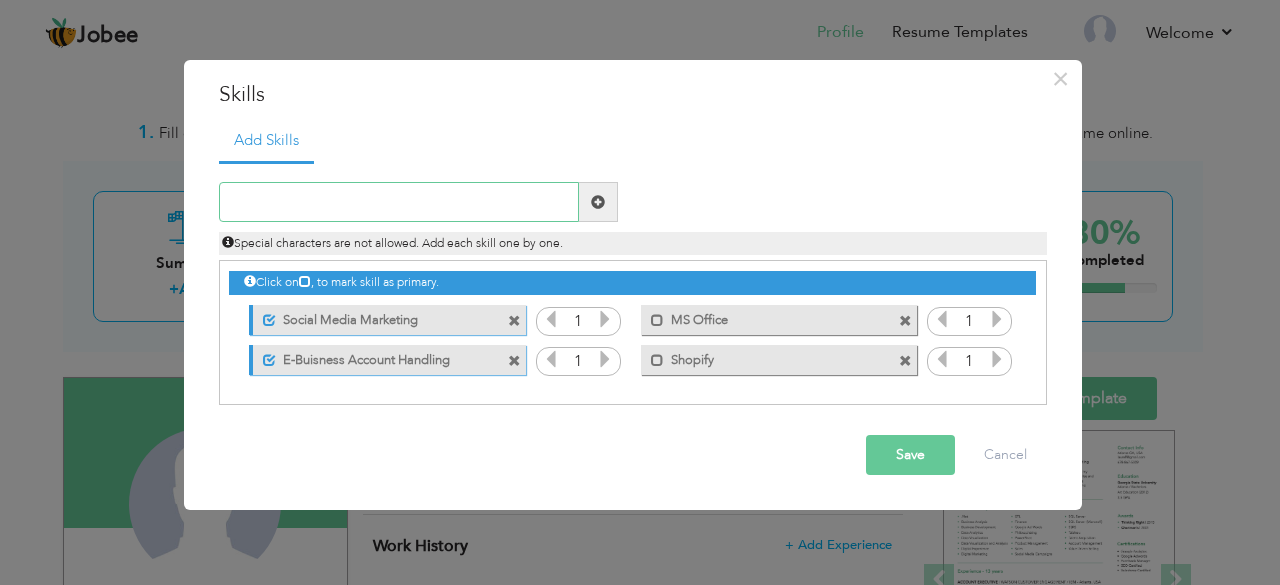 click at bounding box center (399, 202) 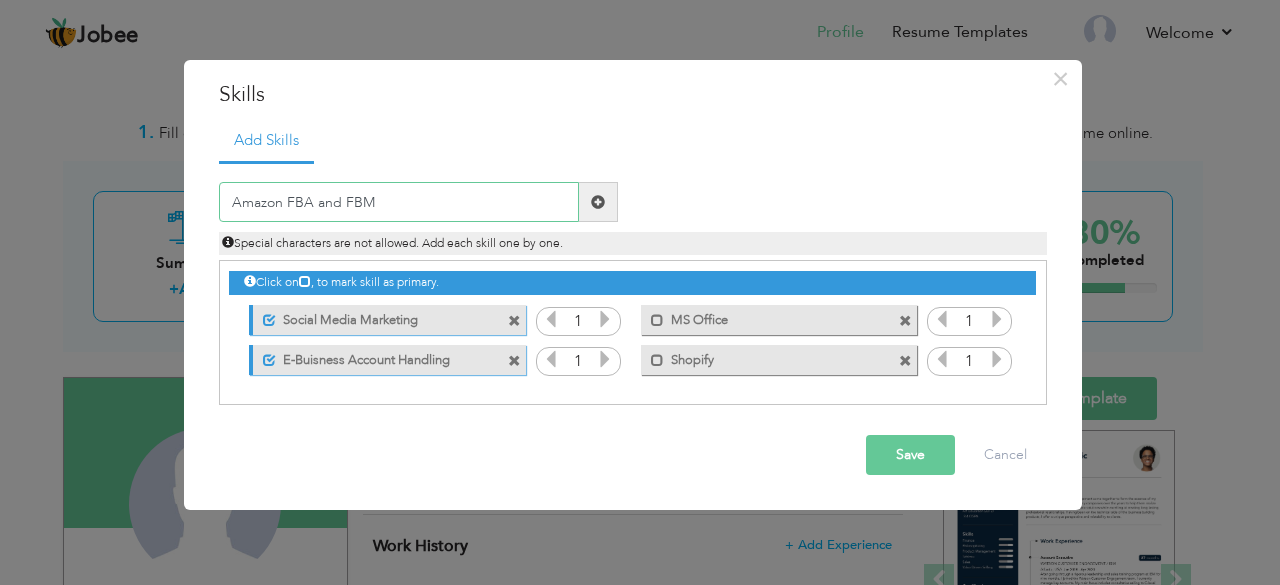 type on "Amazon FBA and FBM" 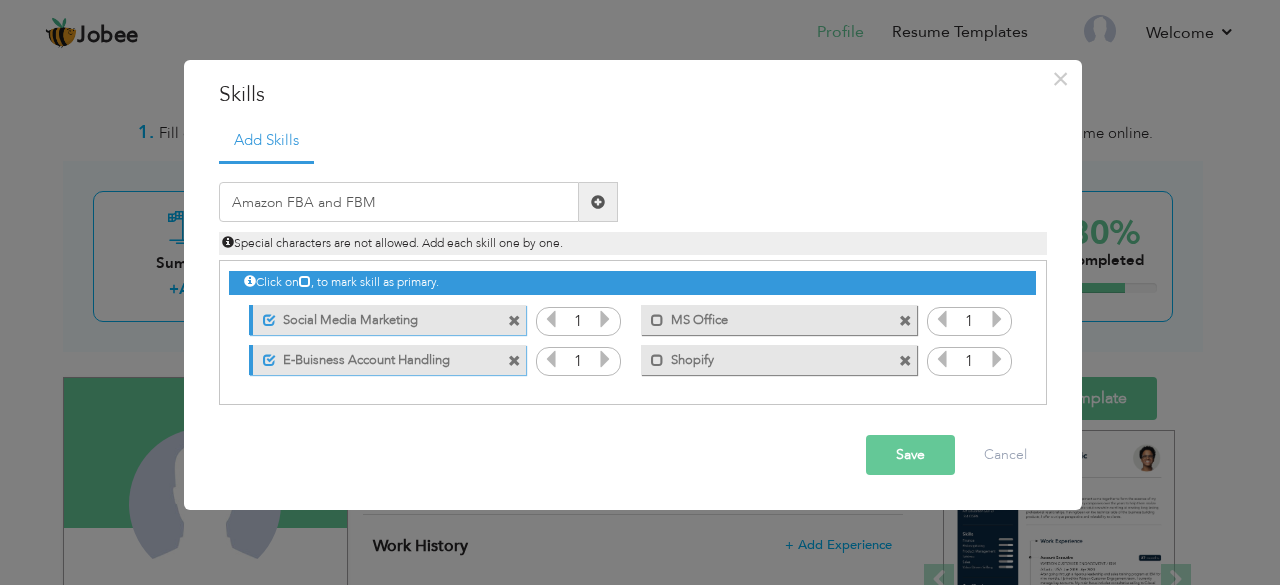 click at bounding box center [598, 202] 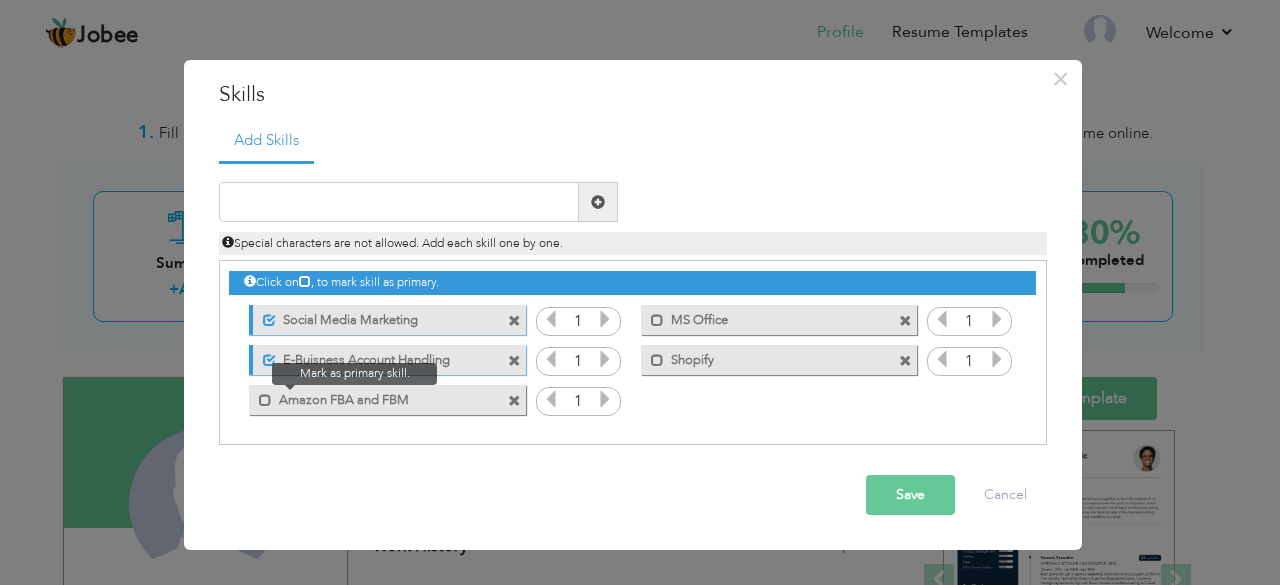 click at bounding box center (260, 395) 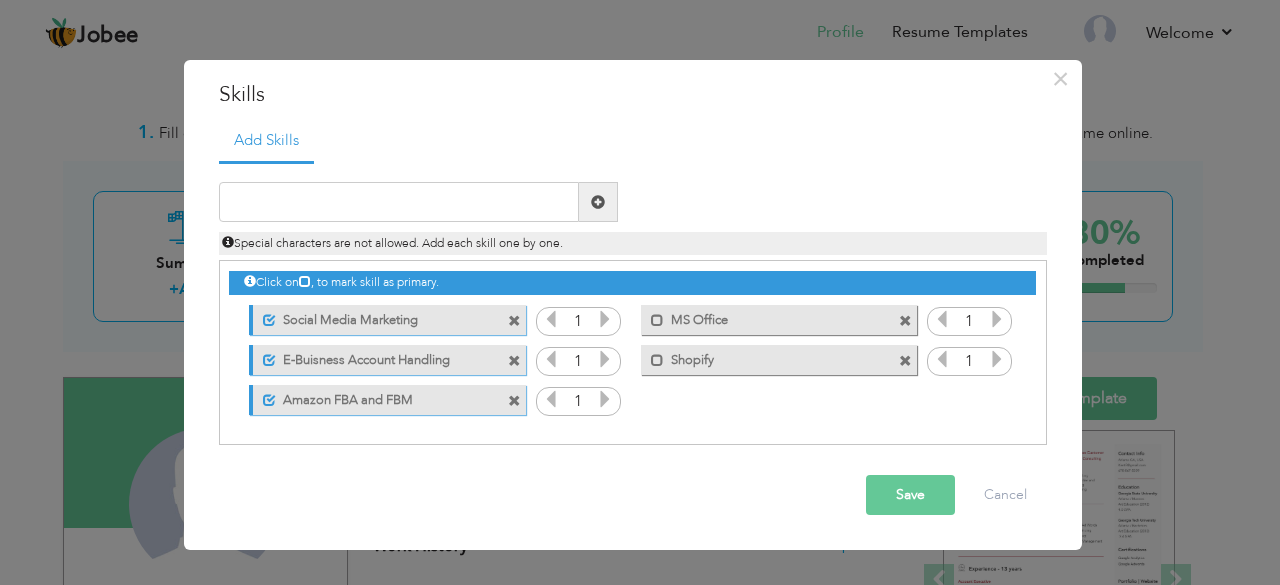 click on "Save" at bounding box center (910, 495) 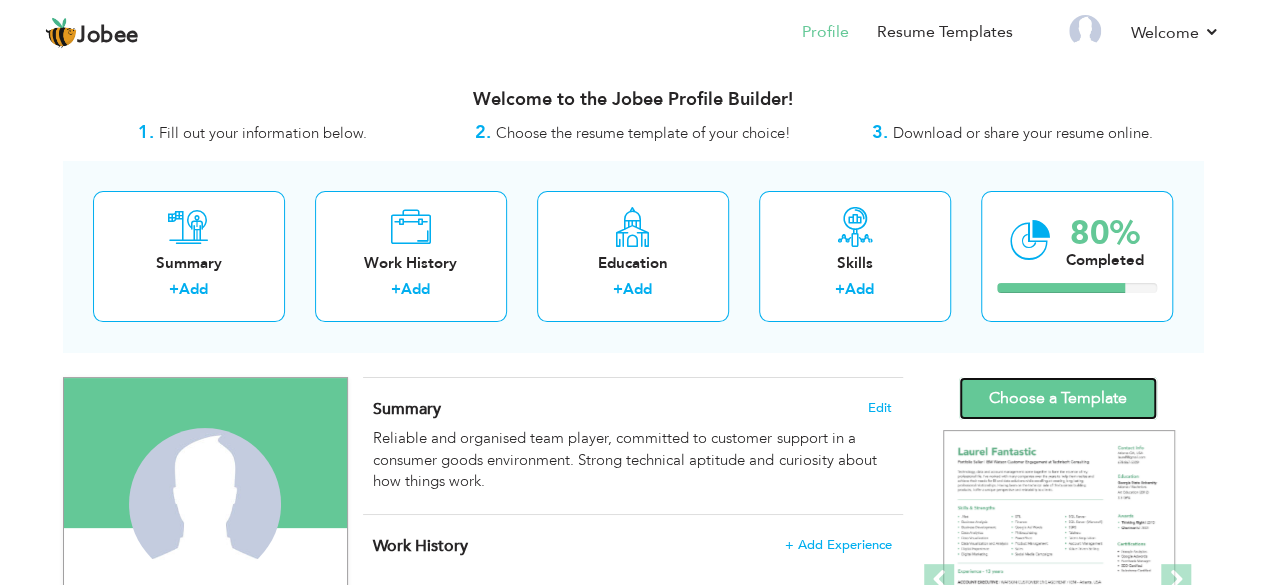 click on "Choose a Template" at bounding box center [1058, 398] 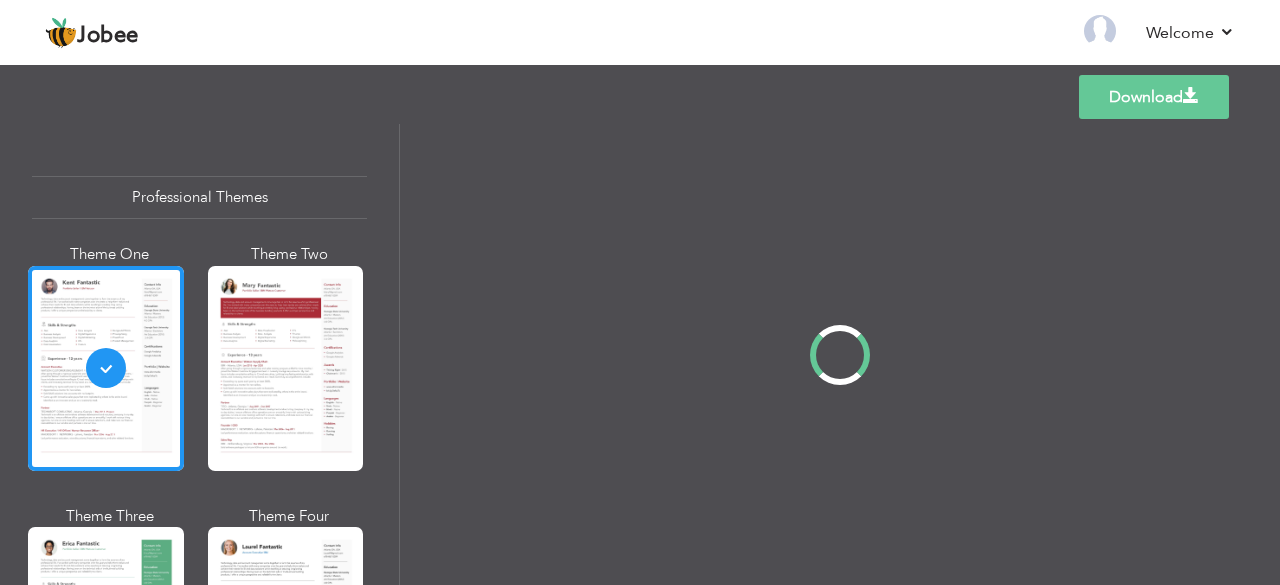 scroll, scrollTop: 0, scrollLeft: 0, axis: both 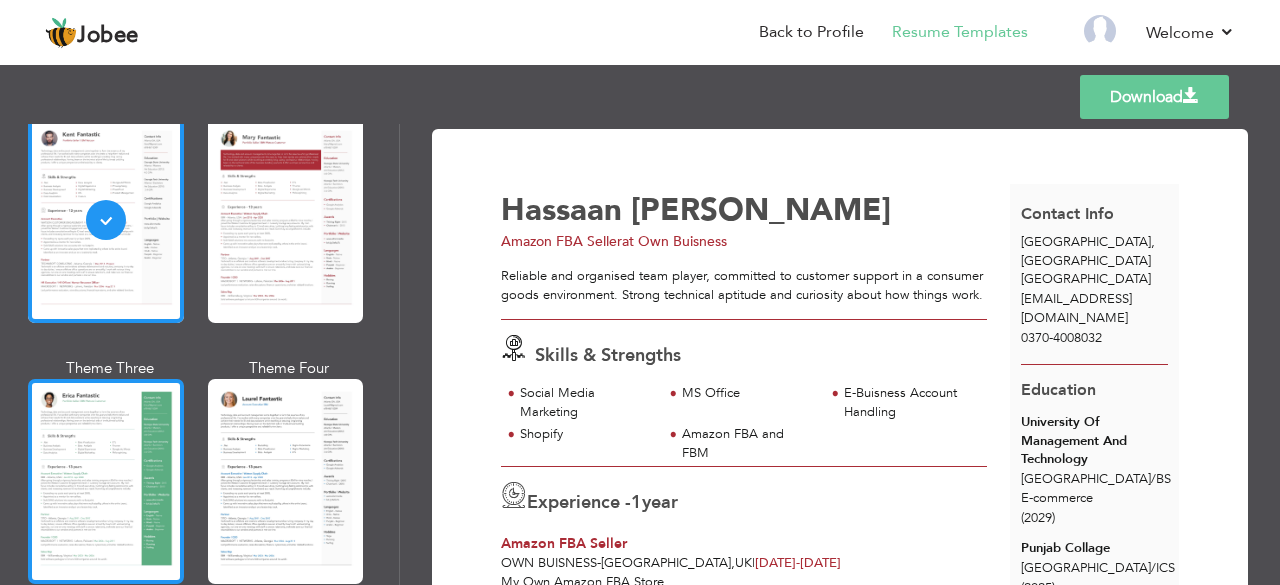 click at bounding box center [106, 481] 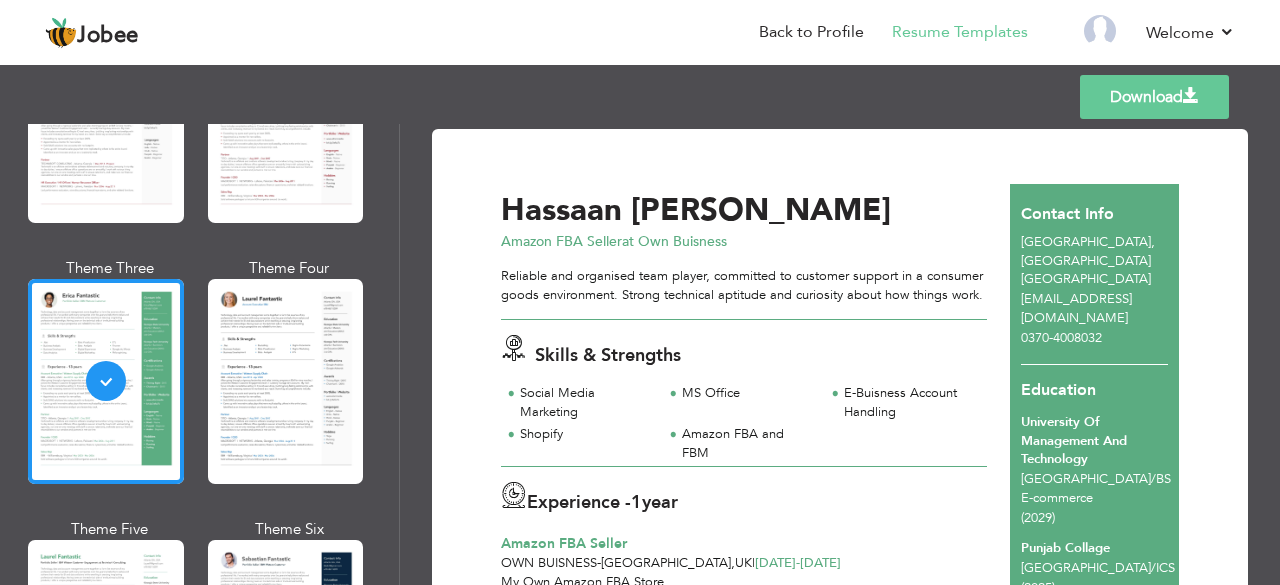 scroll, scrollTop: 253, scrollLeft: 0, axis: vertical 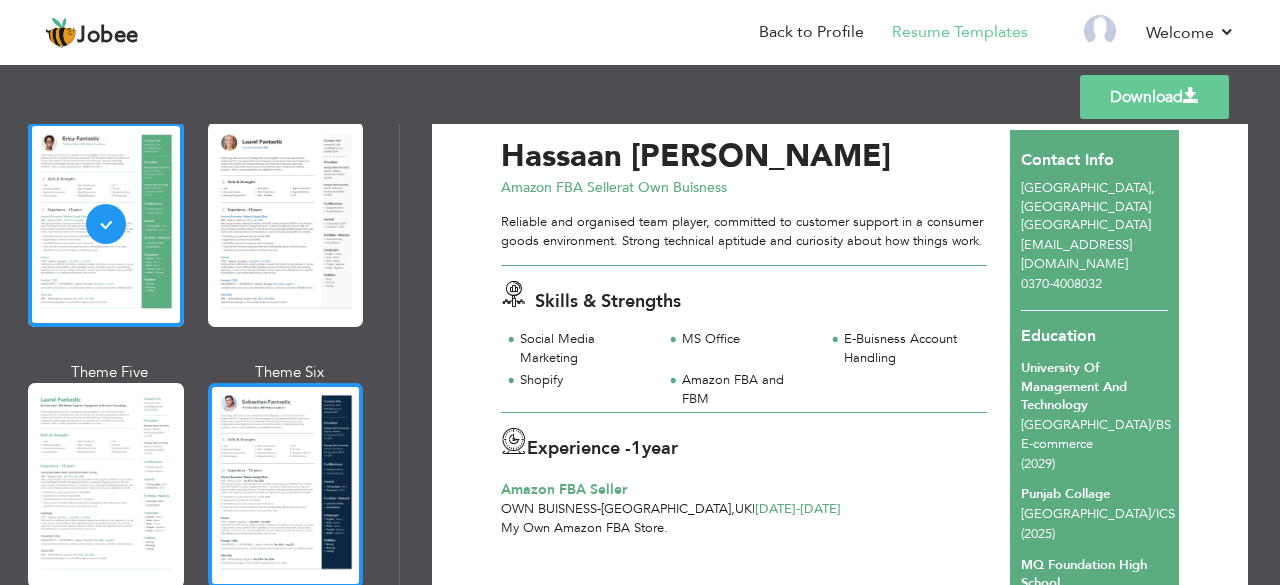 click at bounding box center (286, 485) 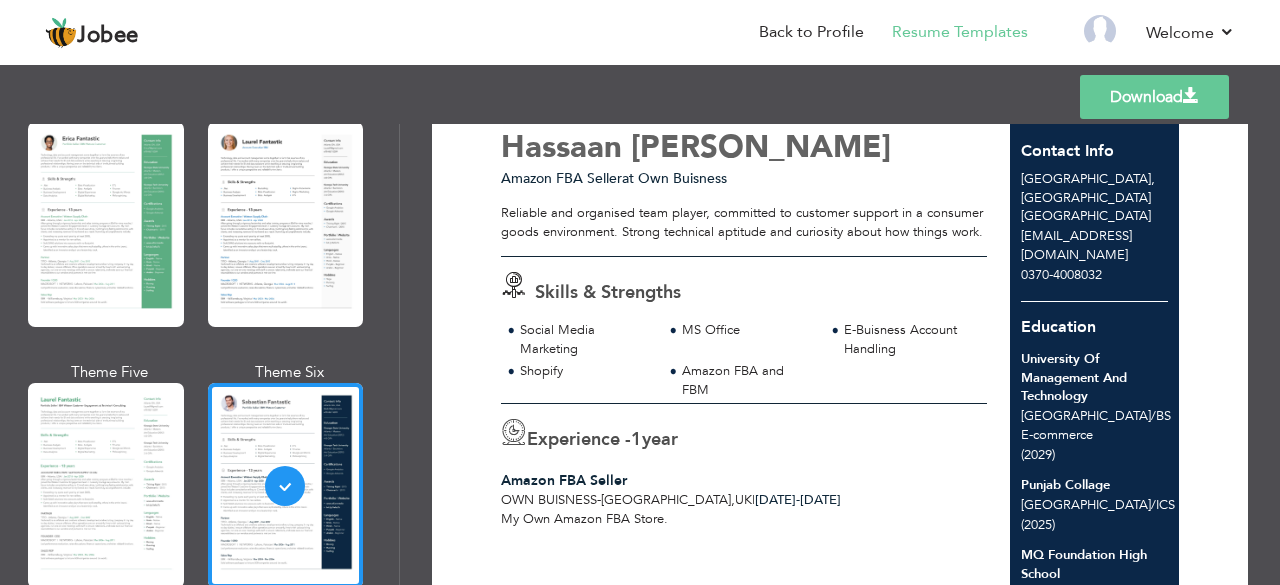 scroll, scrollTop: 62, scrollLeft: 0, axis: vertical 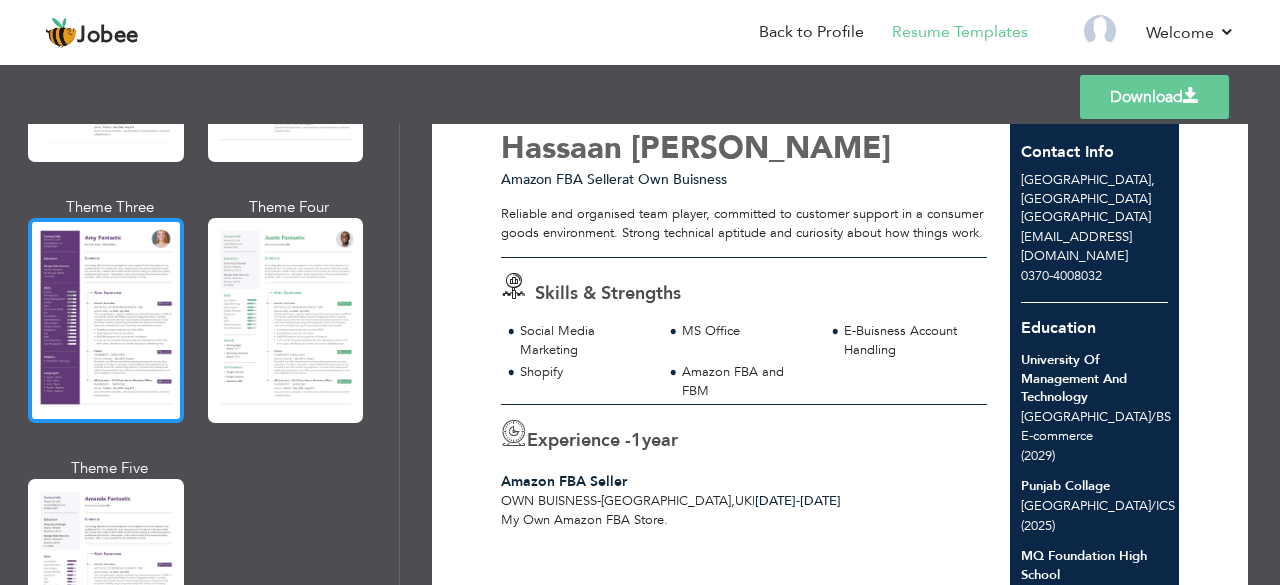 click at bounding box center [106, 320] 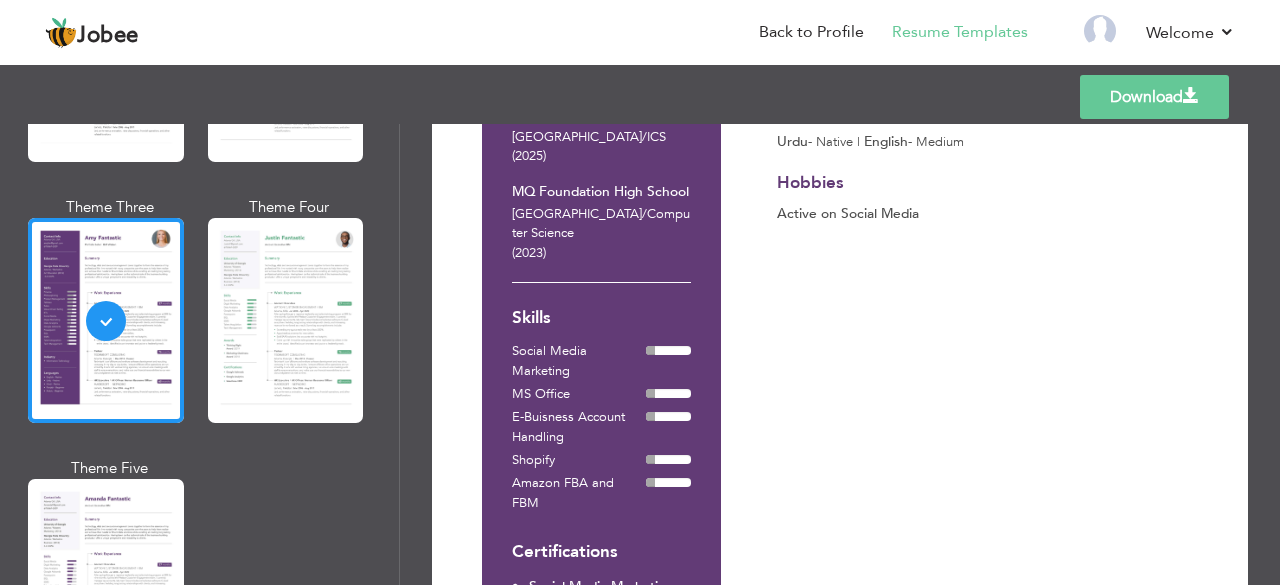 scroll, scrollTop: 445, scrollLeft: 0, axis: vertical 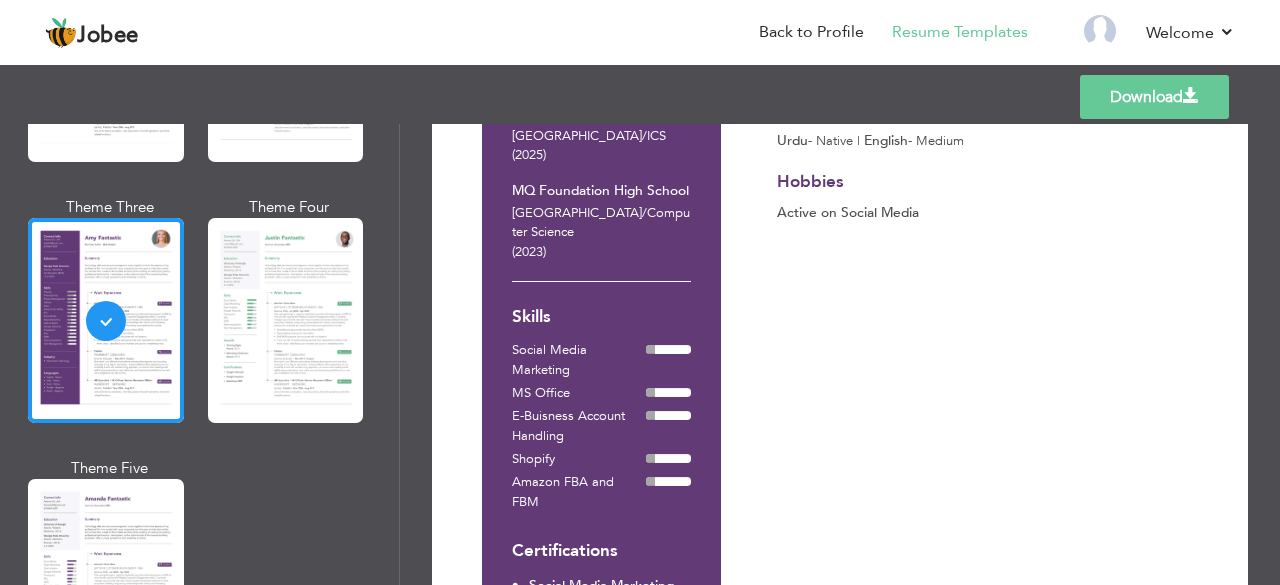 click at bounding box center [668, 349] 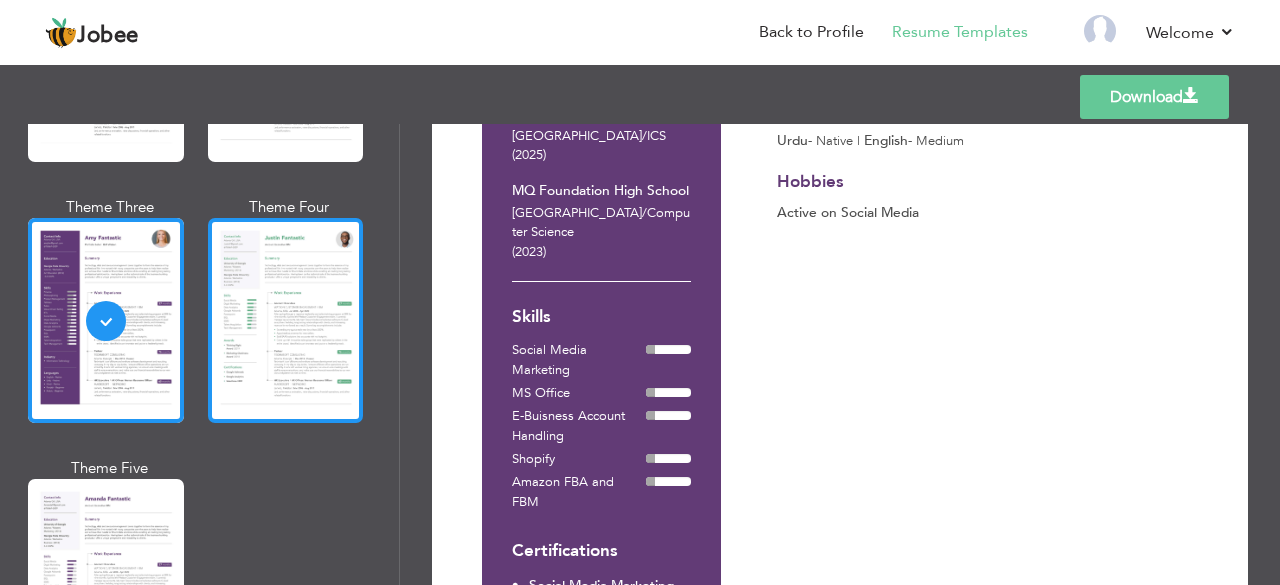 click at bounding box center (286, 320) 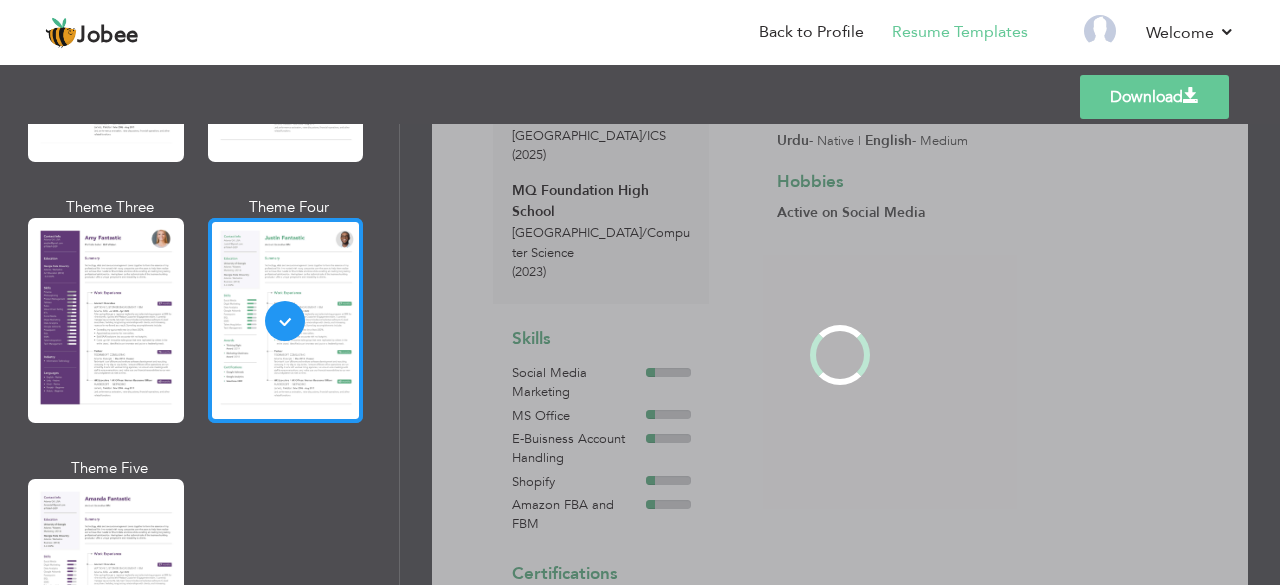 scroll, scrollTop: 0, scrollLeft: 0, axis: both 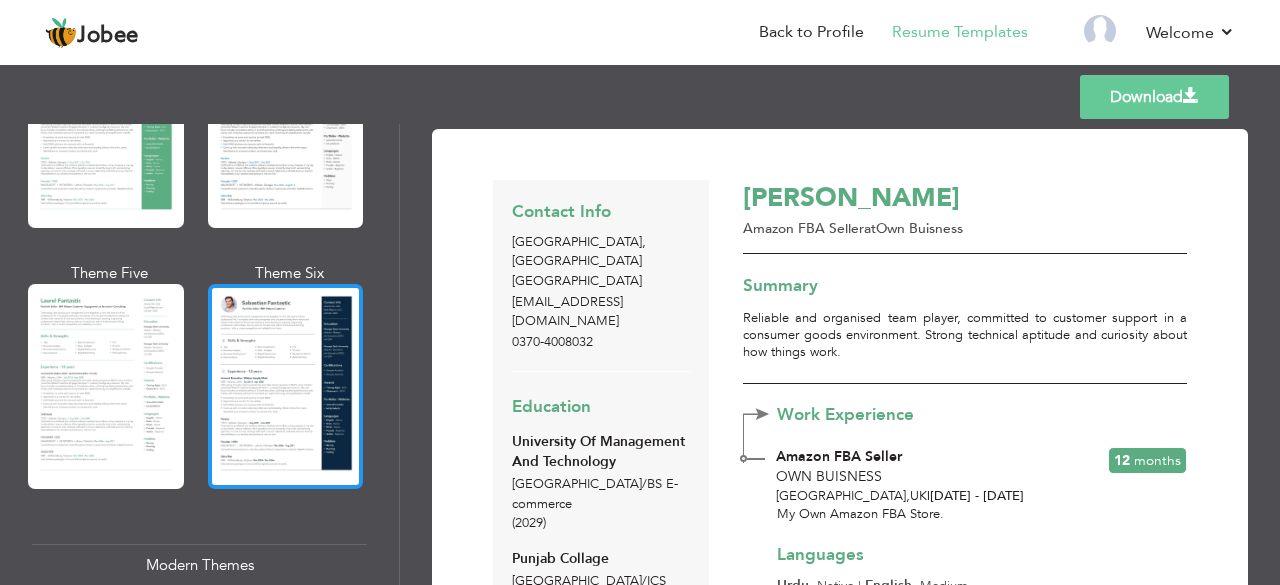 click at bounding box center (286, 386) 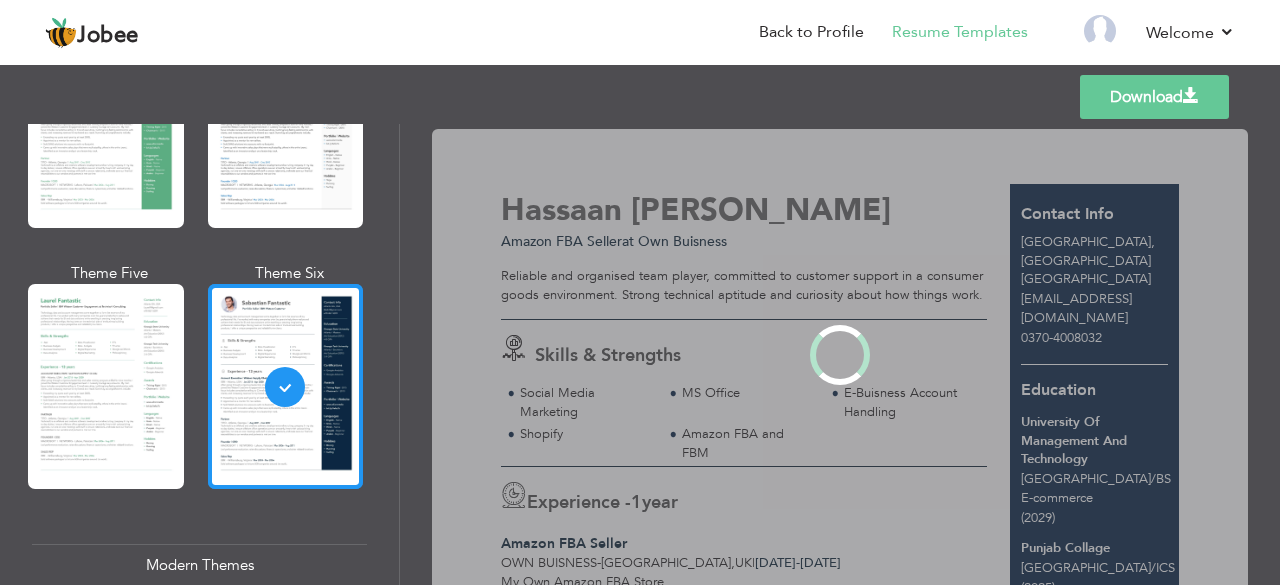 scroll, scrollTop: 0, scrollLeft: 0, axis: both 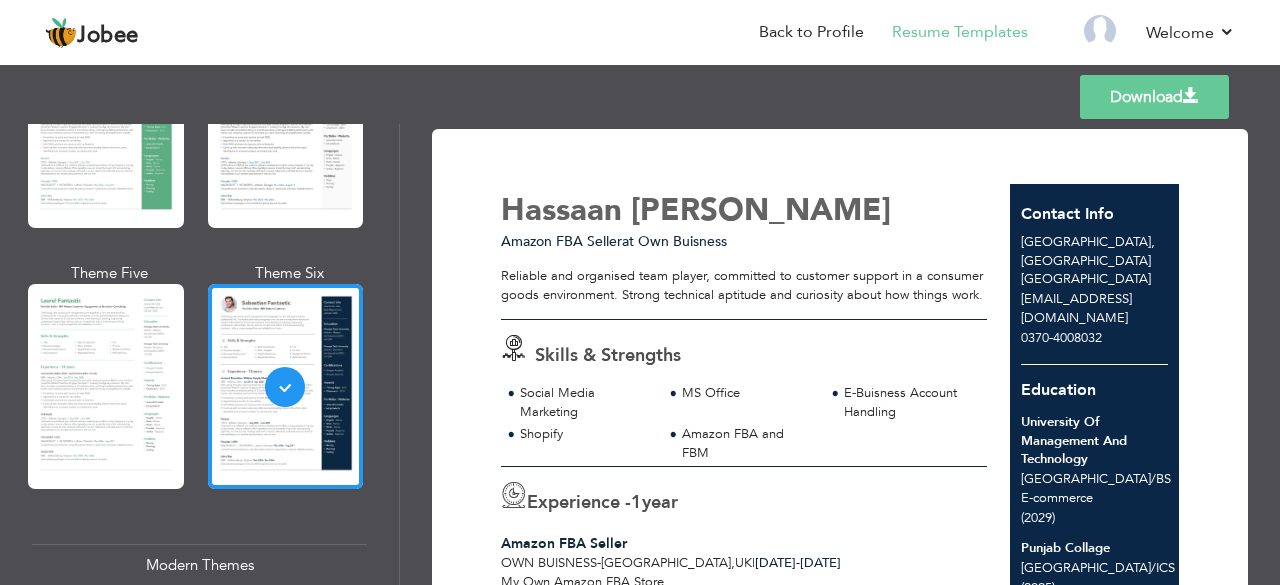 click on "Download" at bounding box center [1154, 97] 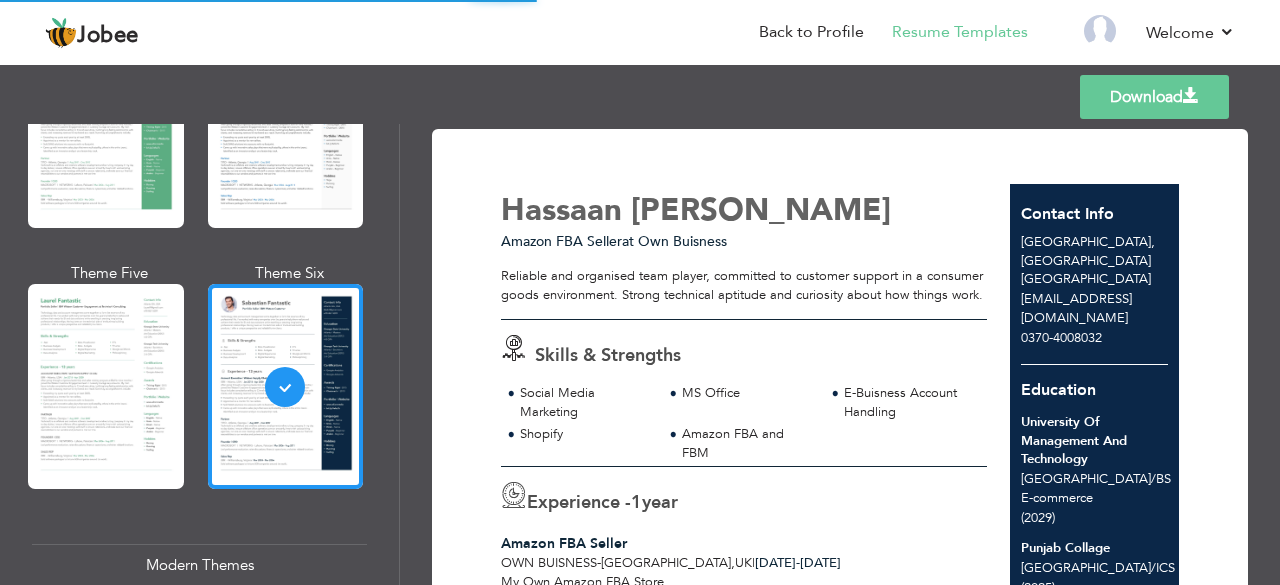 click on "Download" at bounding box center [1154, 97] 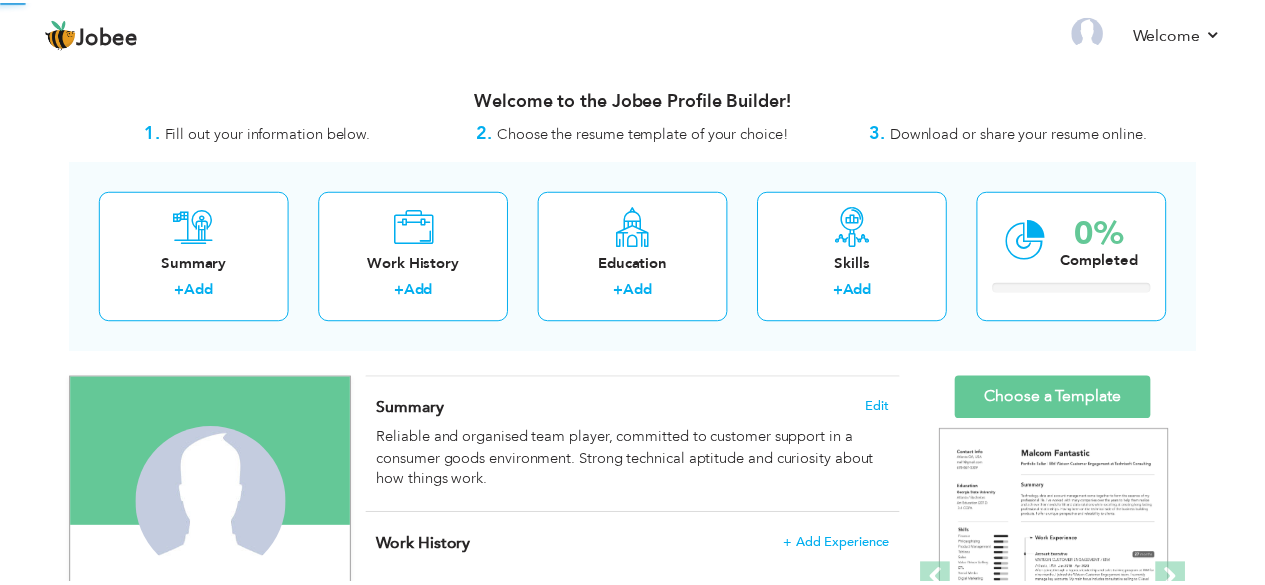 scroll, scrollTop: 0, scrollLeft: 0, axis: both 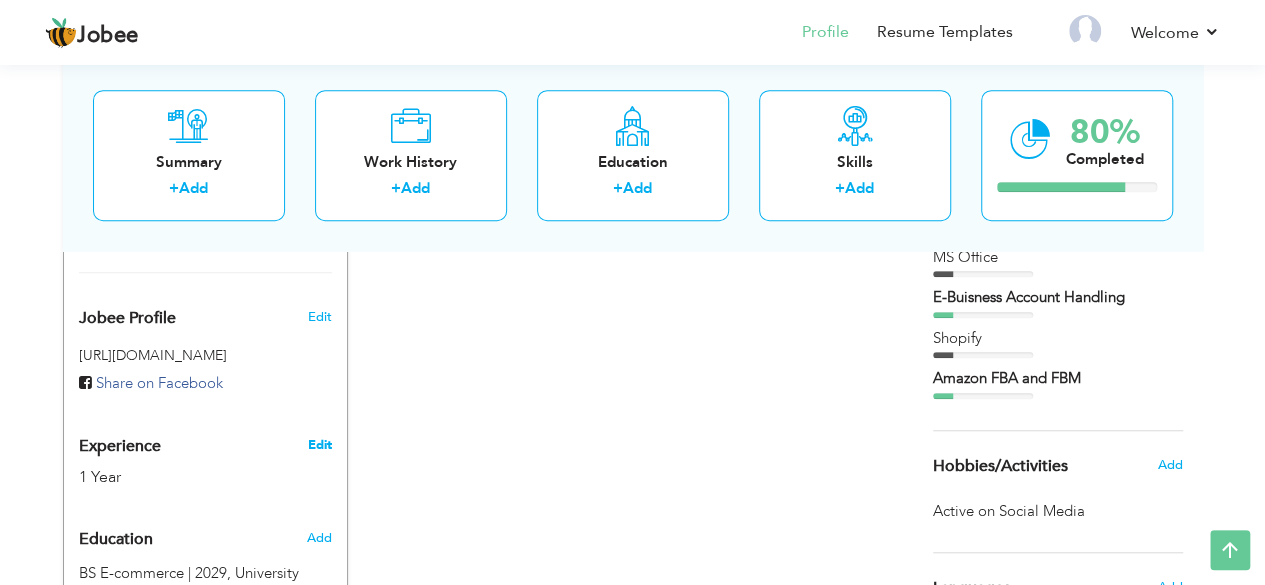 click on "Edit" at bounding box center (319, 445) 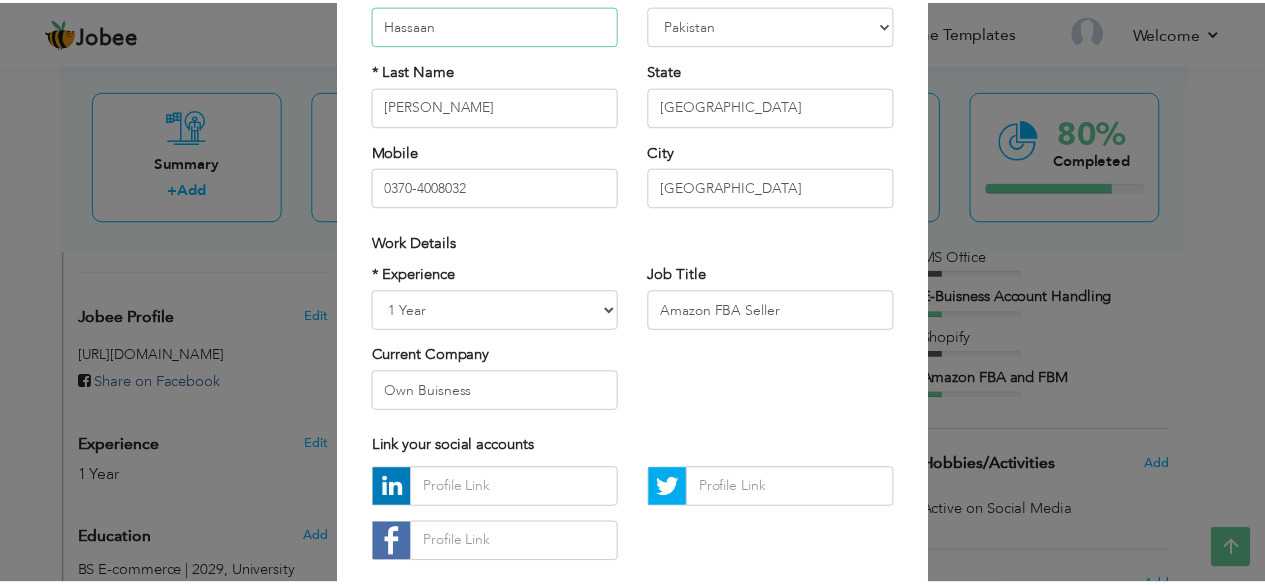 scroll, scrollTop: 202, scrollLeft: 0, axis: vertical 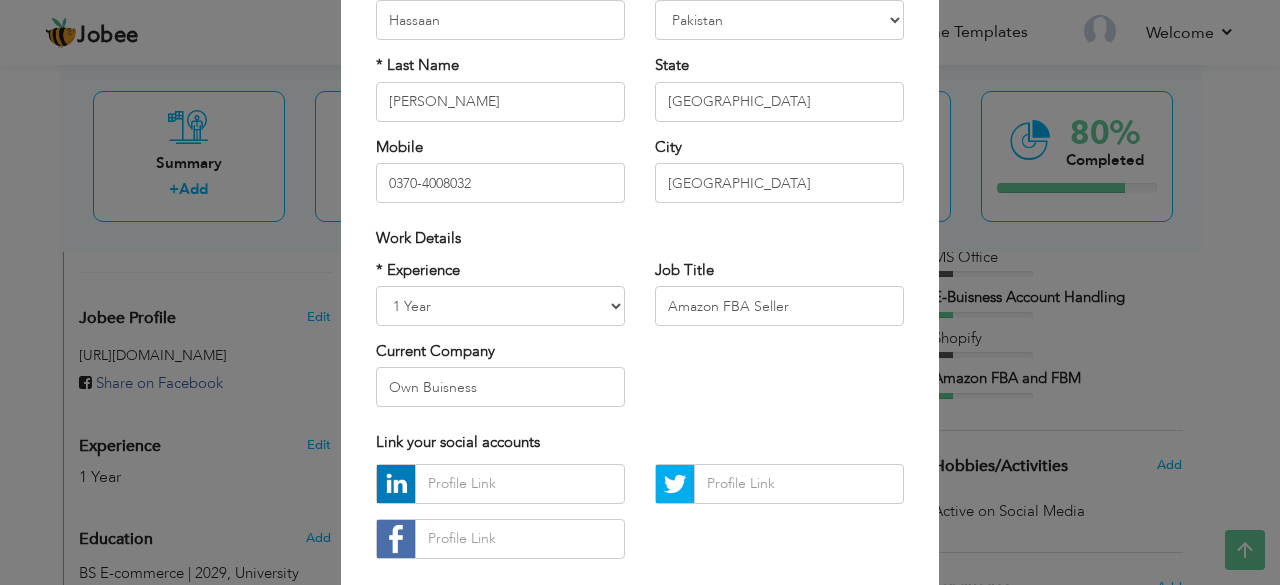 click on "×
Profile
Contact Information
* First Name
Hassaan
* Last Name
[PERSON_NAME]" at bounding box center (640, 292) 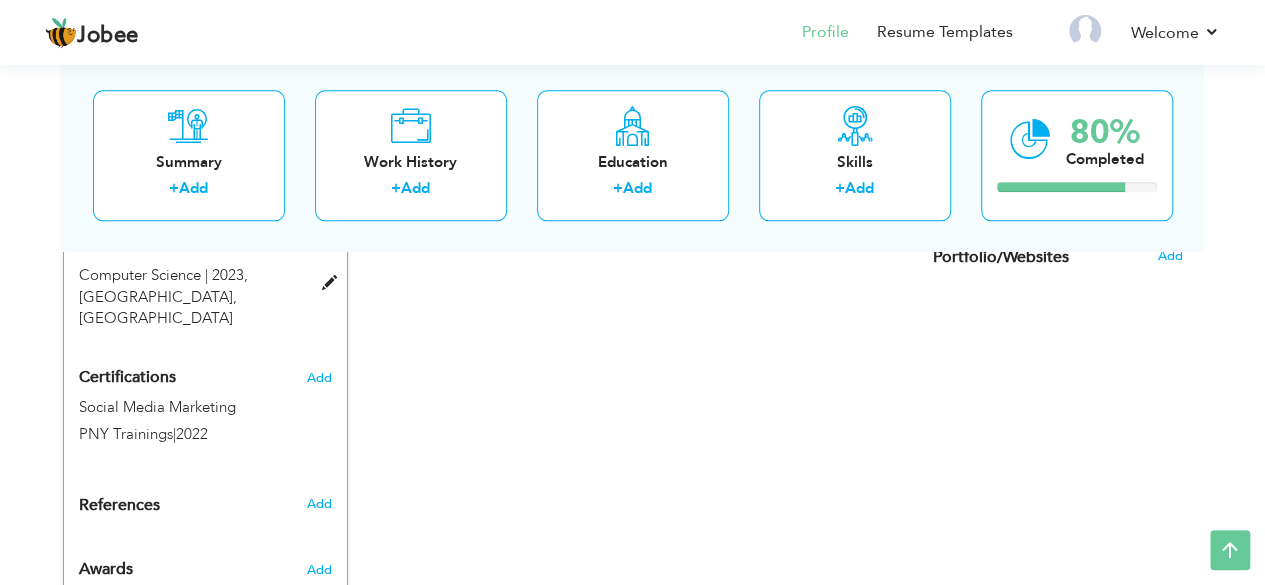 scroll, scrollTop: 1083, scrollLeft: 0, axis: vertical 